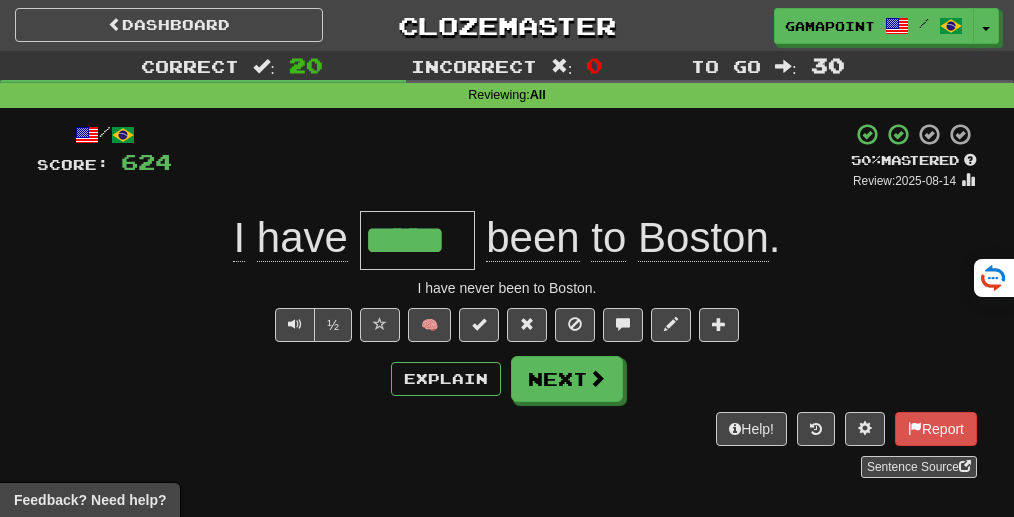 scroll, scrollTop: 0, scrollLeft: 0, axis: both 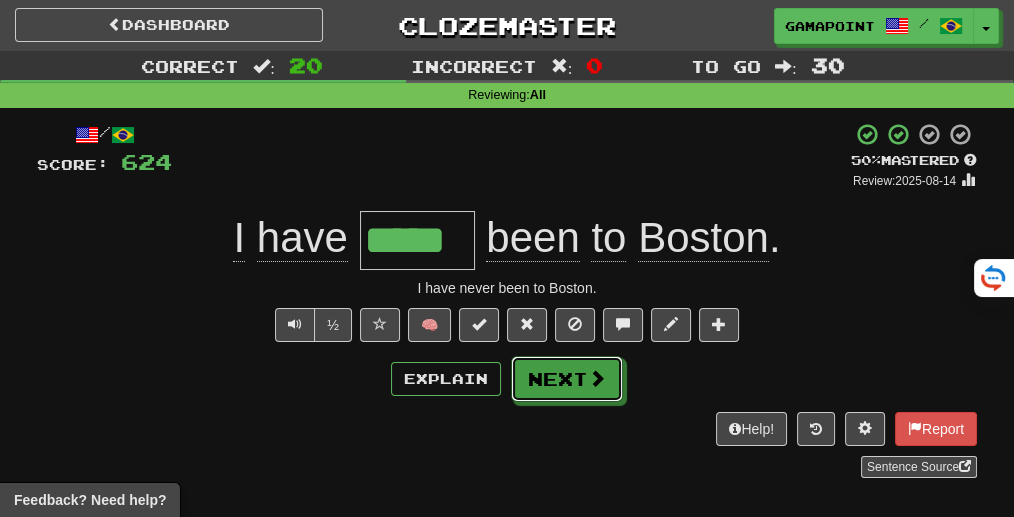 click on "Next" at bounding box center [567, 379] 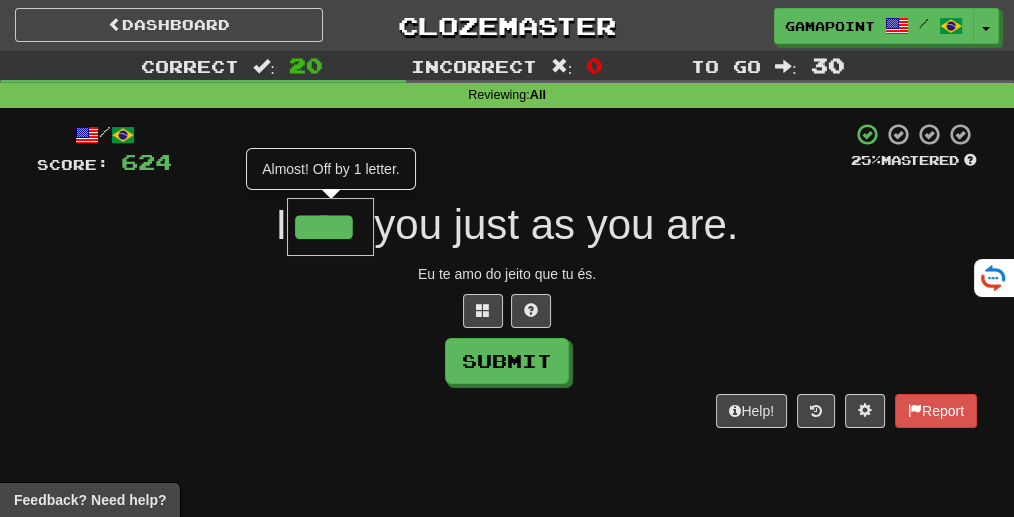 scroll, scrollTop: 0, scrollLeft: 0, axis: both 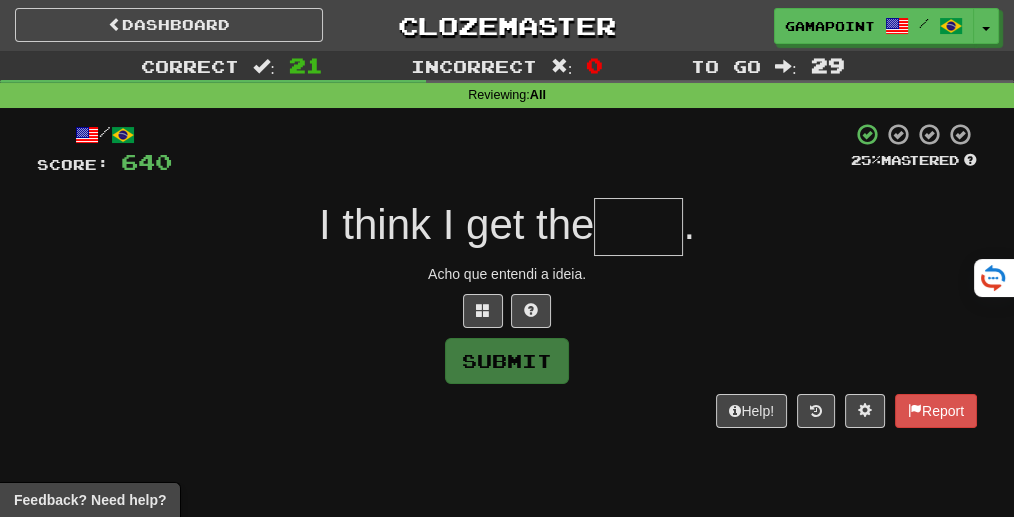 click on "/  Score:   640 25 %  Mastered I think I get the  . Acho que entendi a ideia. Submit  Help!  Report" at bounding box center [507, 275] 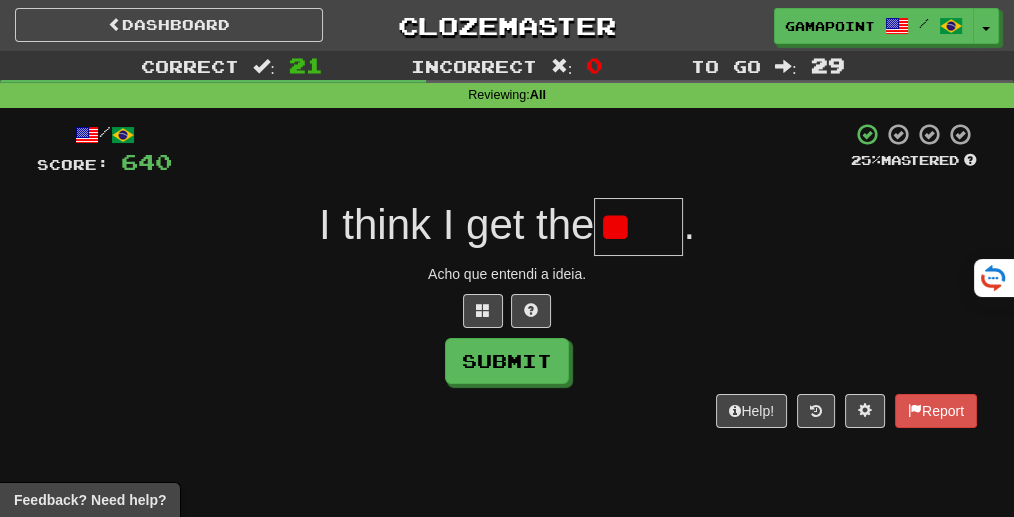 type on "*" 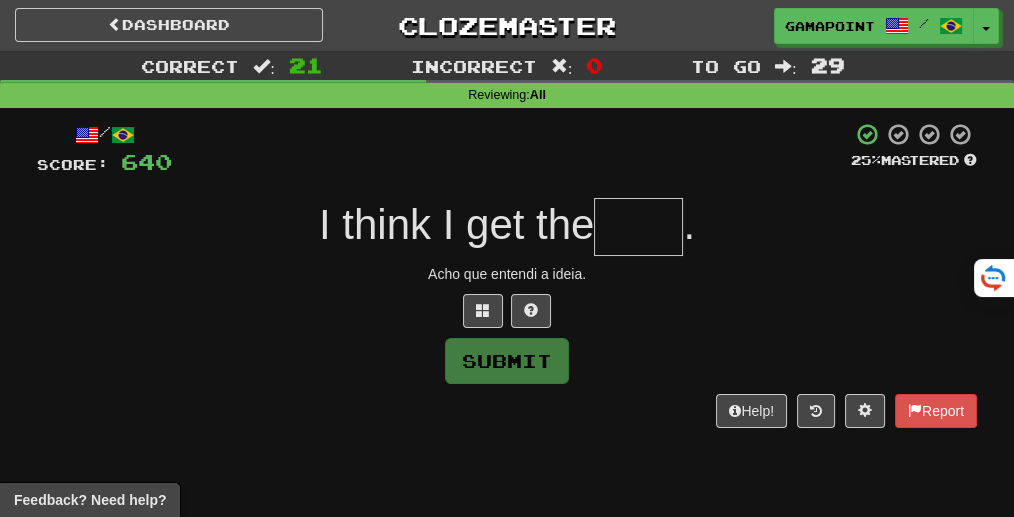 type on "*" 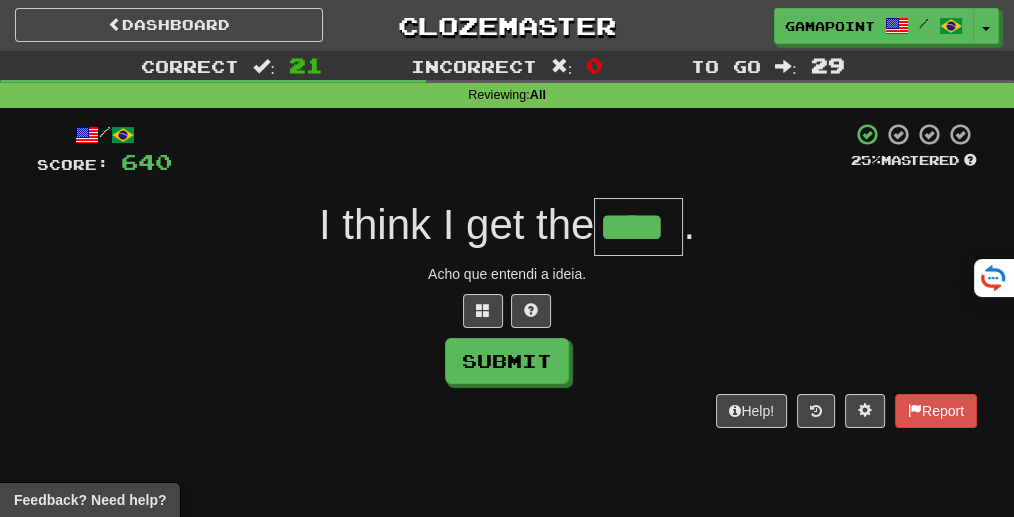 type on "****" 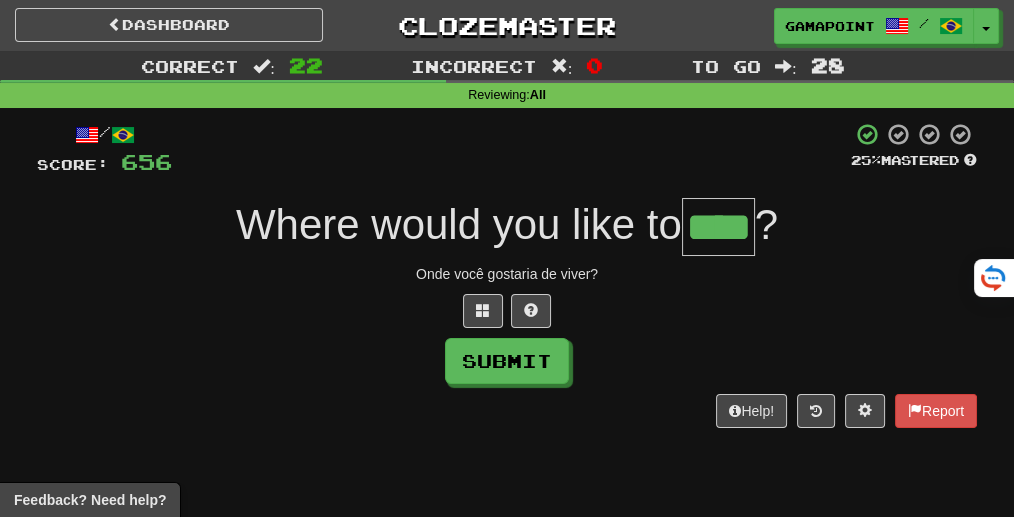 type on "****" 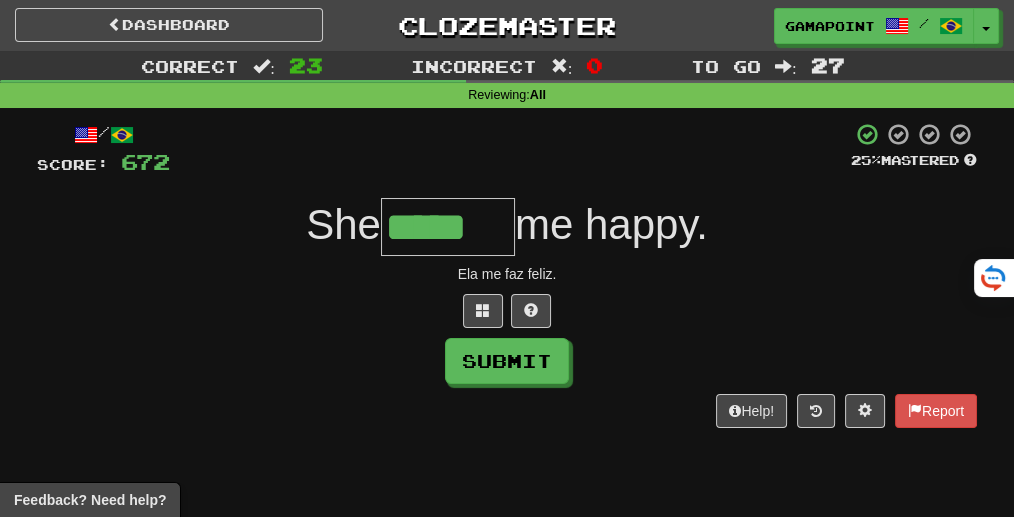 type on "*****" 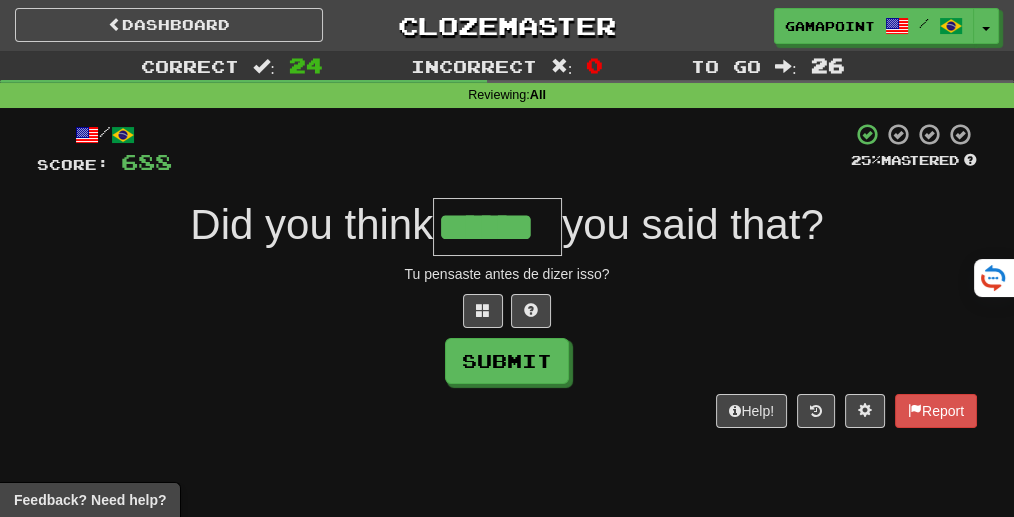 type on "******" 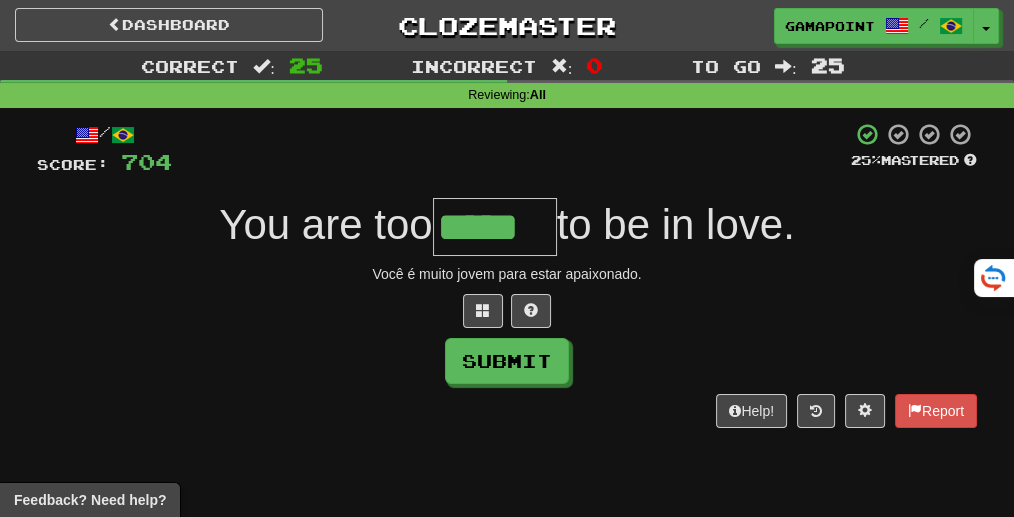 type on "*****" 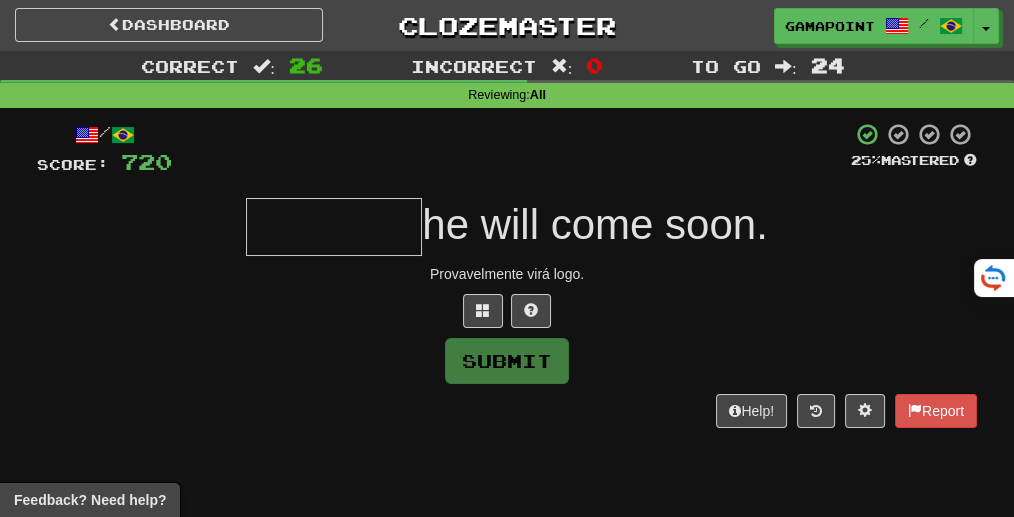 click on "Provavelmente virá logo." at bounding box center (507, 274) 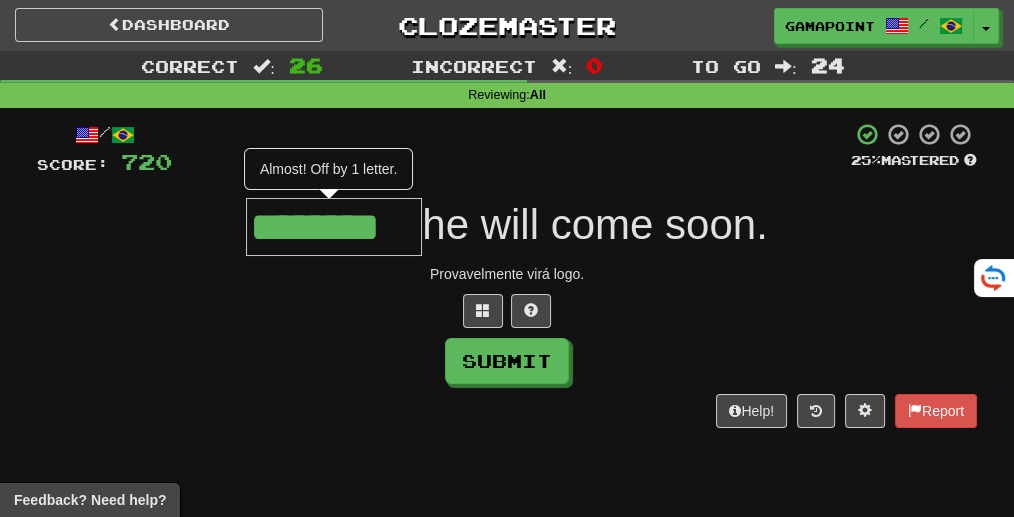 click at bounding box center [511, 149] 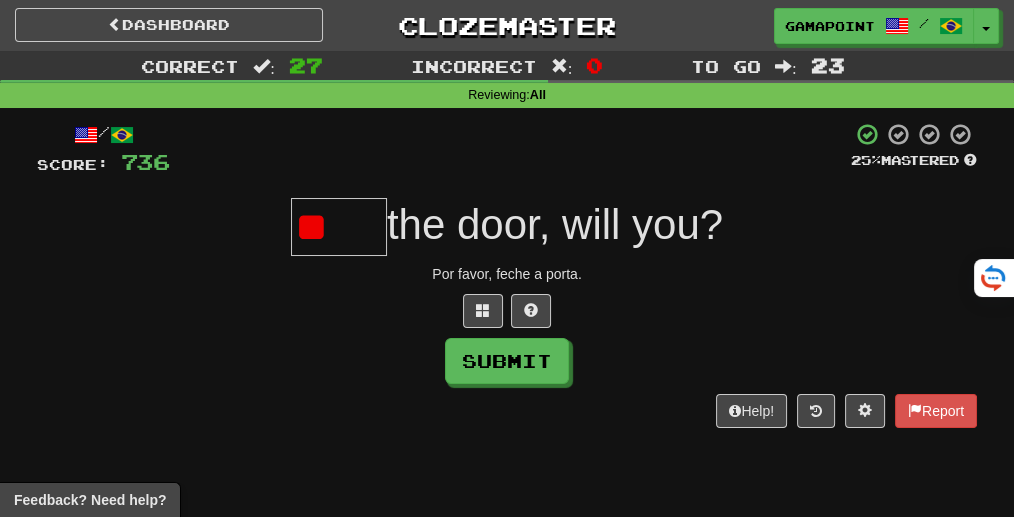 type on "*" 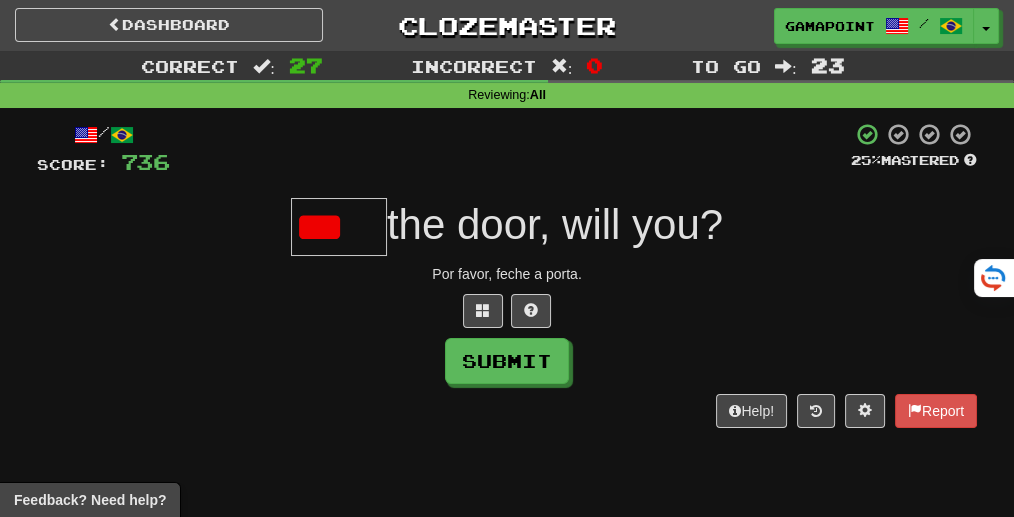 scroll, scrollTop: 0, scrollLeft: 0, axis: both 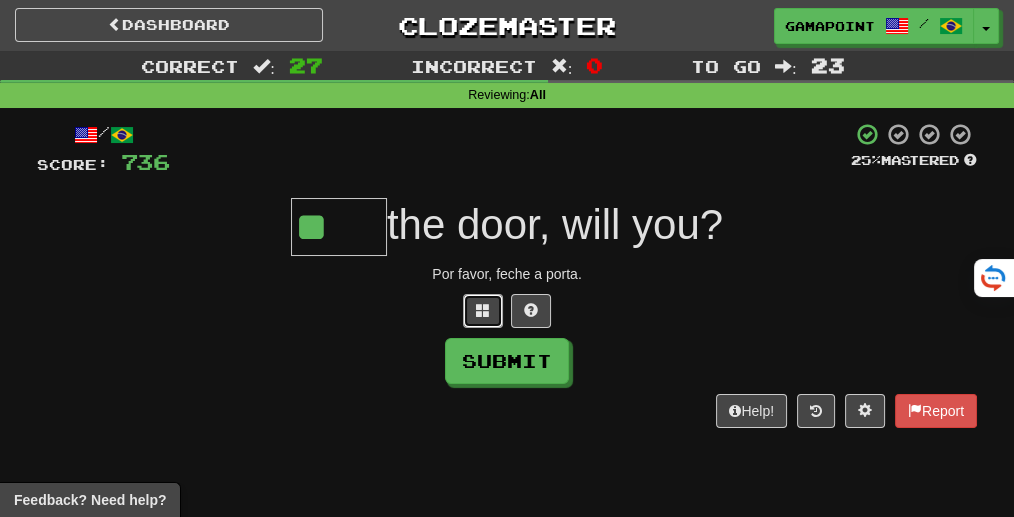 click at bounding box center (483, 311) 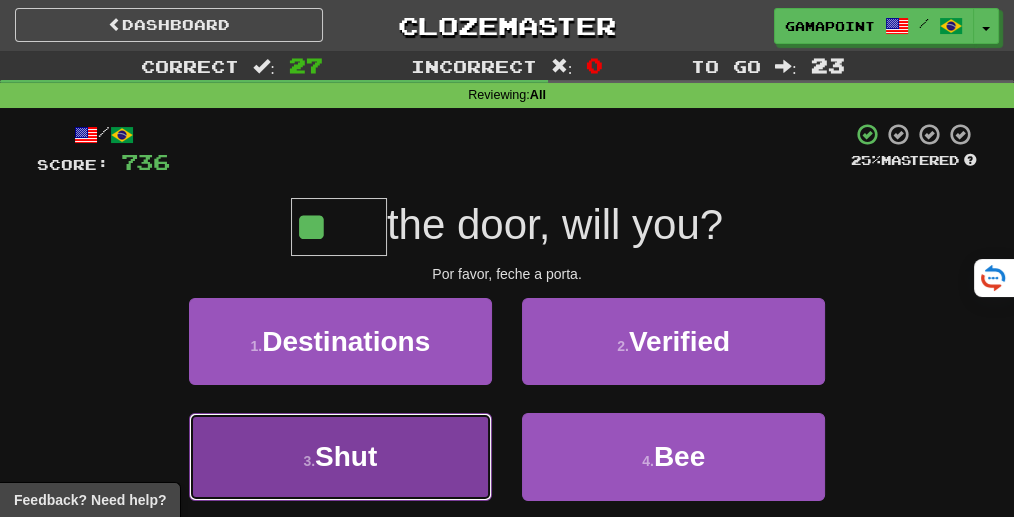 click on "3 .  Shut" at bounding box center [340, 456] 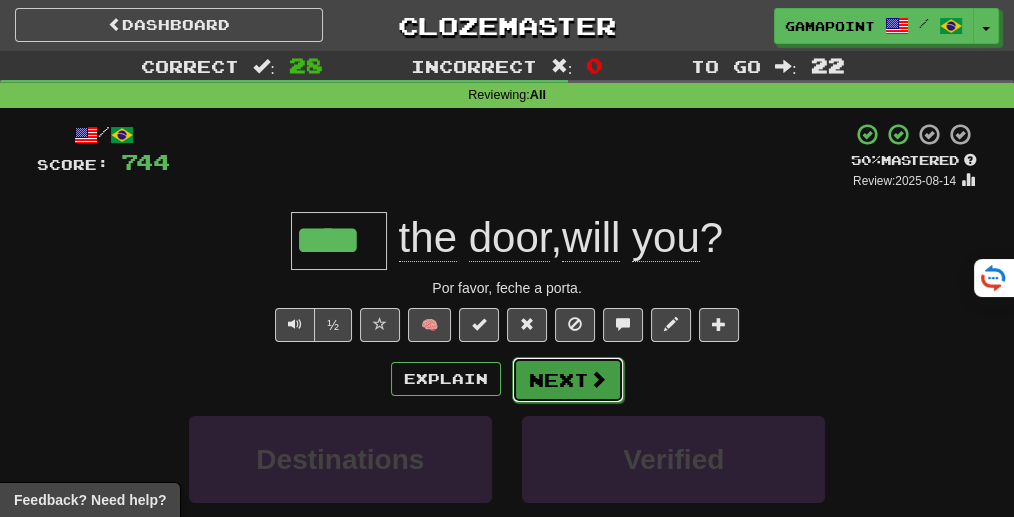 click at bounding box center [598, 379] 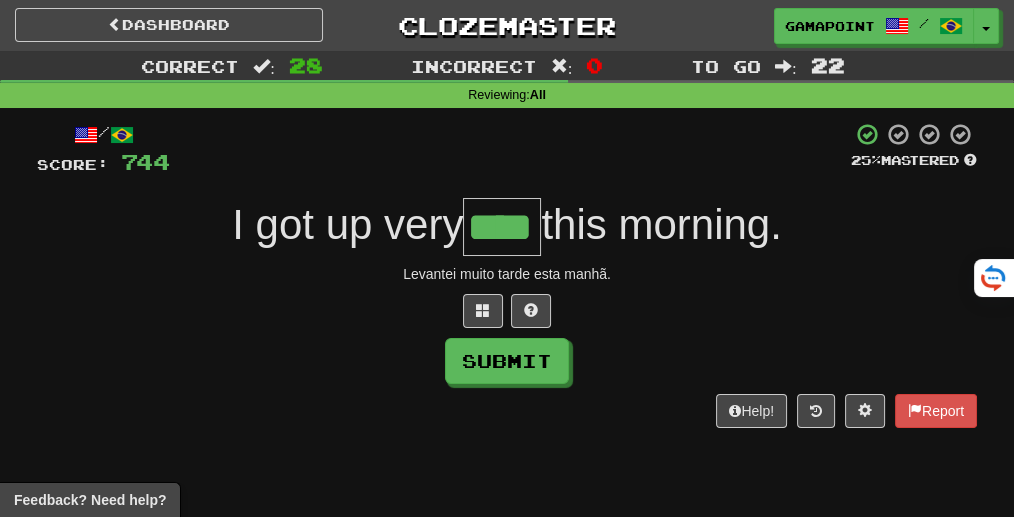 type on "****" 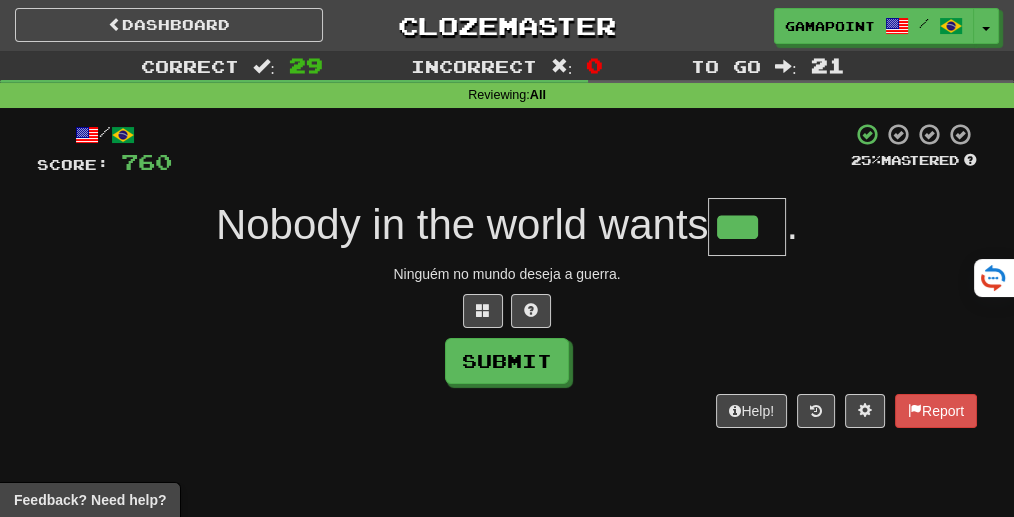 type on "***" 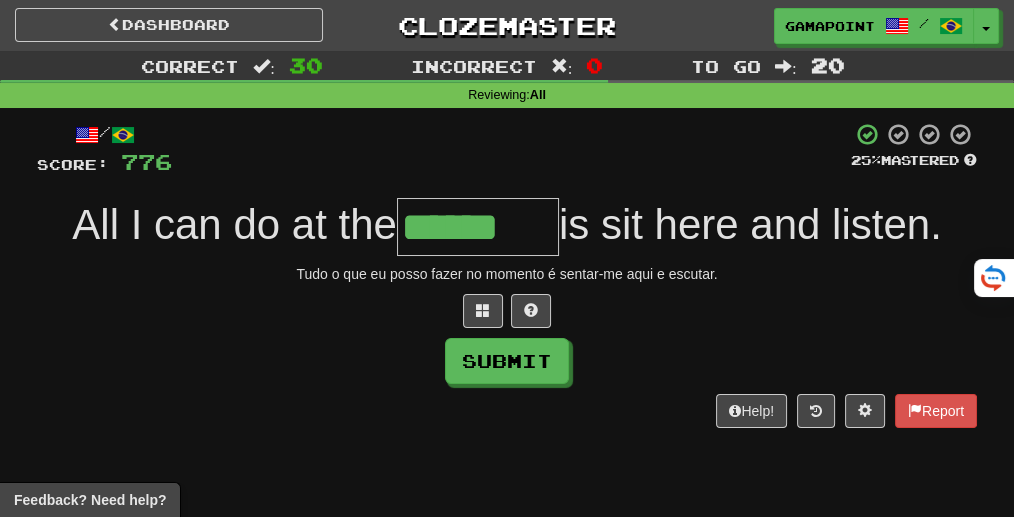 type on "******" 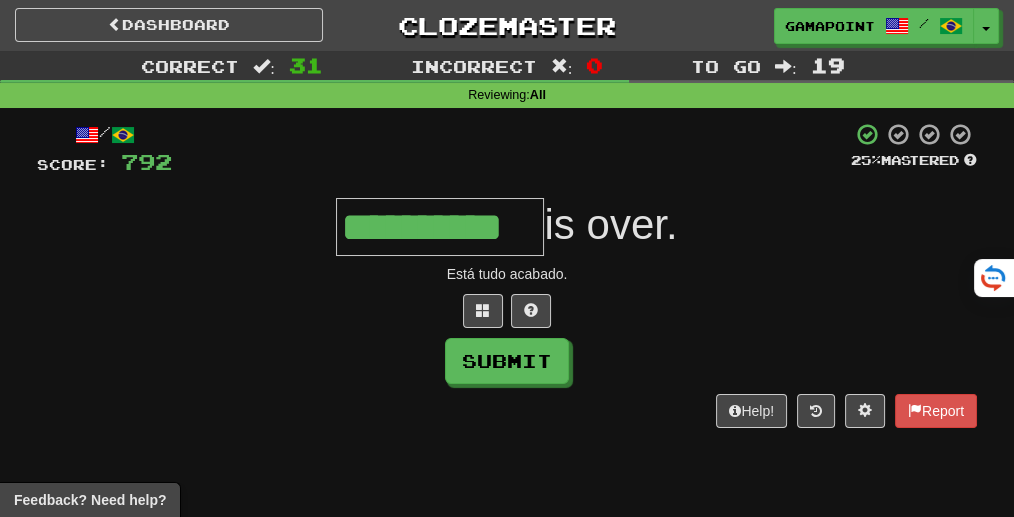 type on "**********" 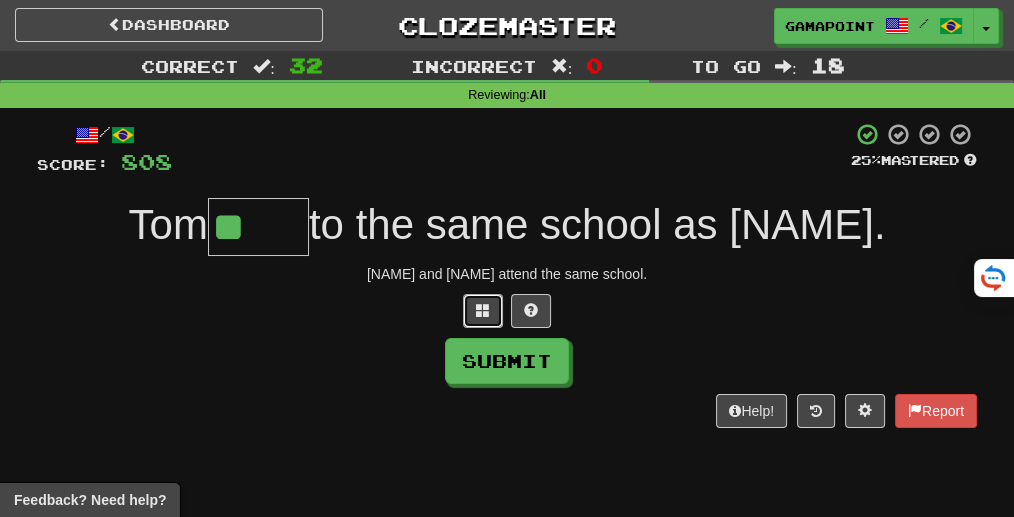 click at bounding box center [483, 311] 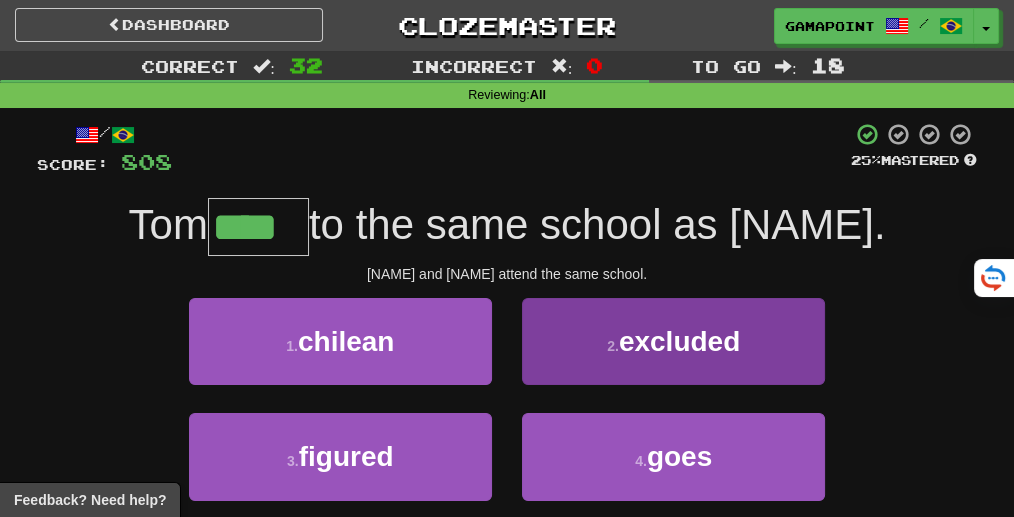 type on "****" 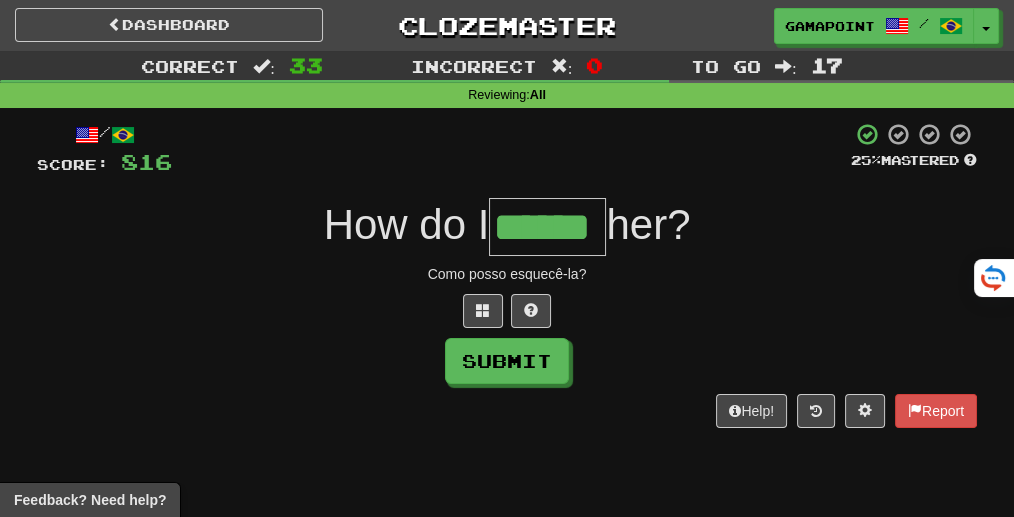 type on "******" 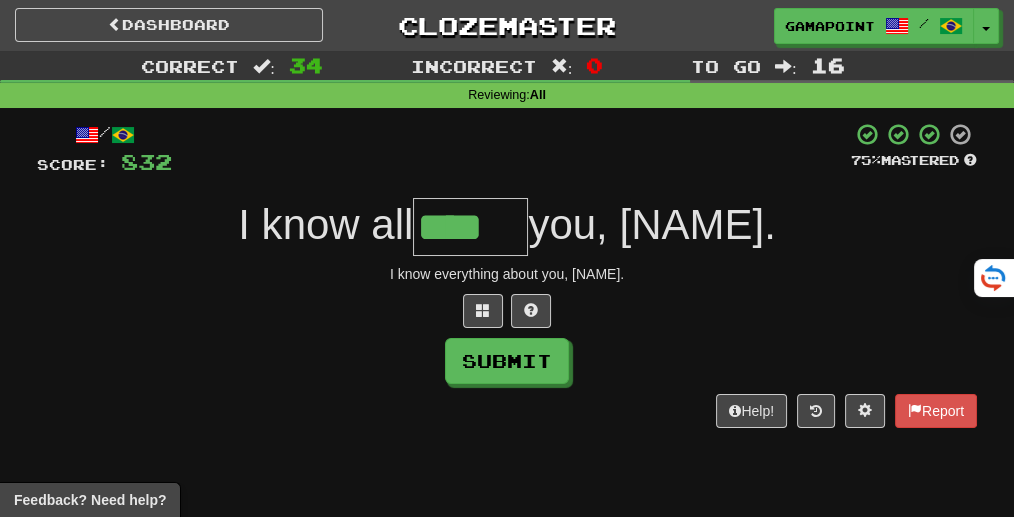 scroll, scrollTop: 0, scrollLeft: 0, axis: both 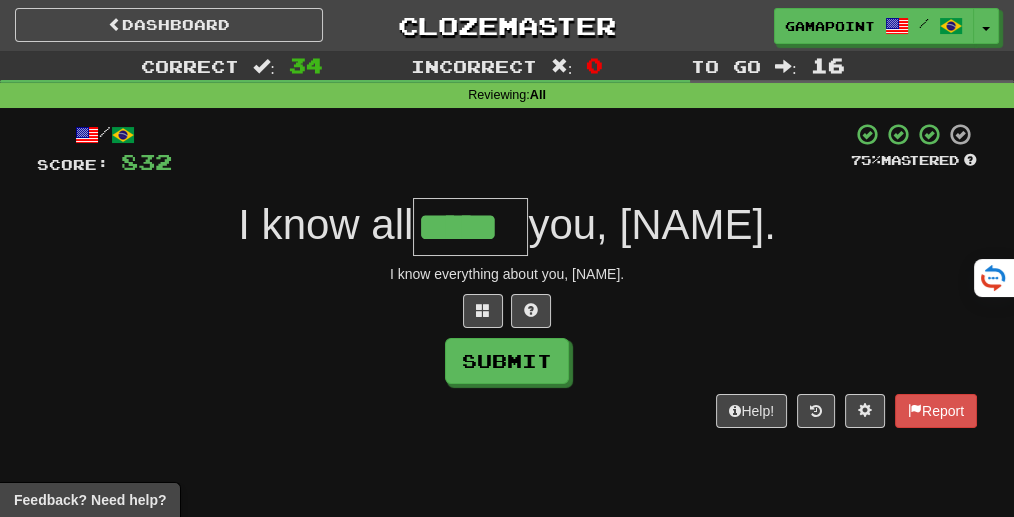 type on "*****" 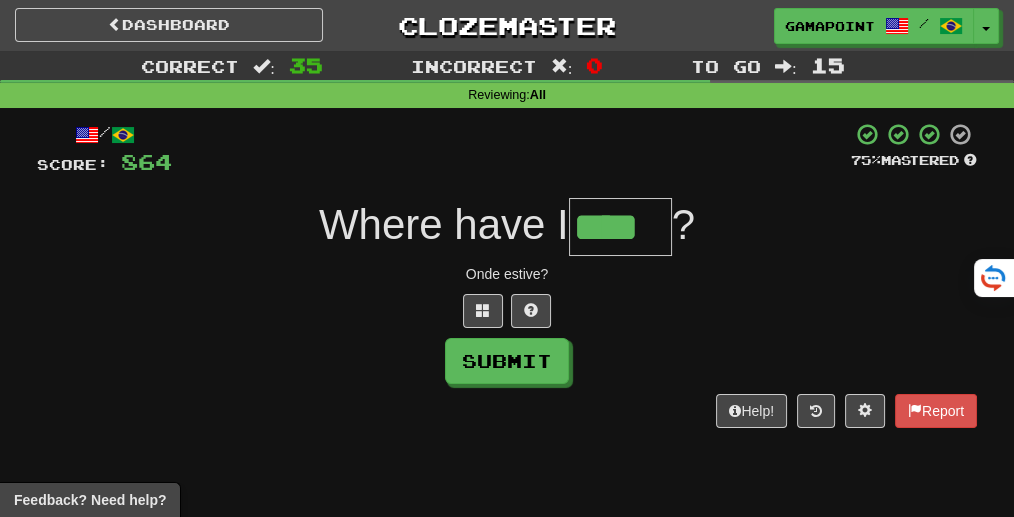 type on "****" 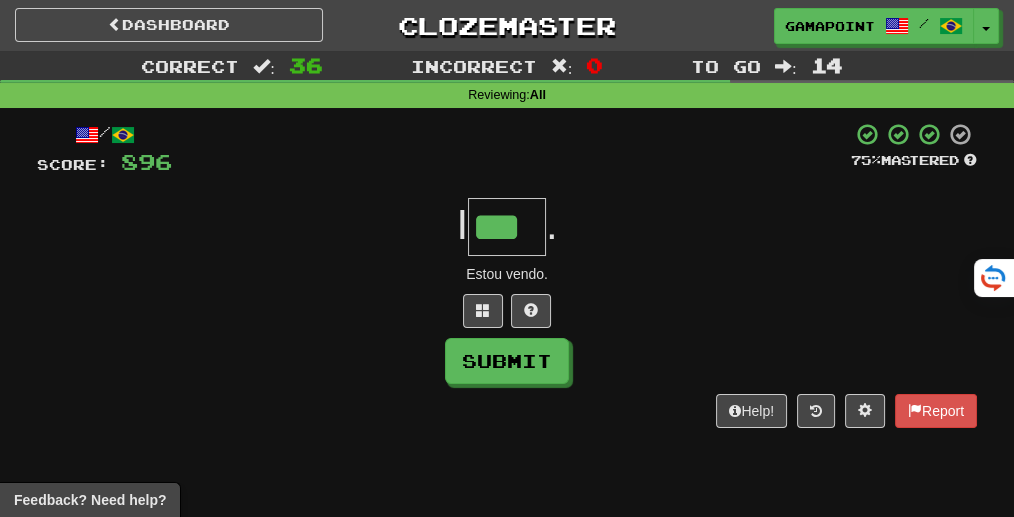type on "***" 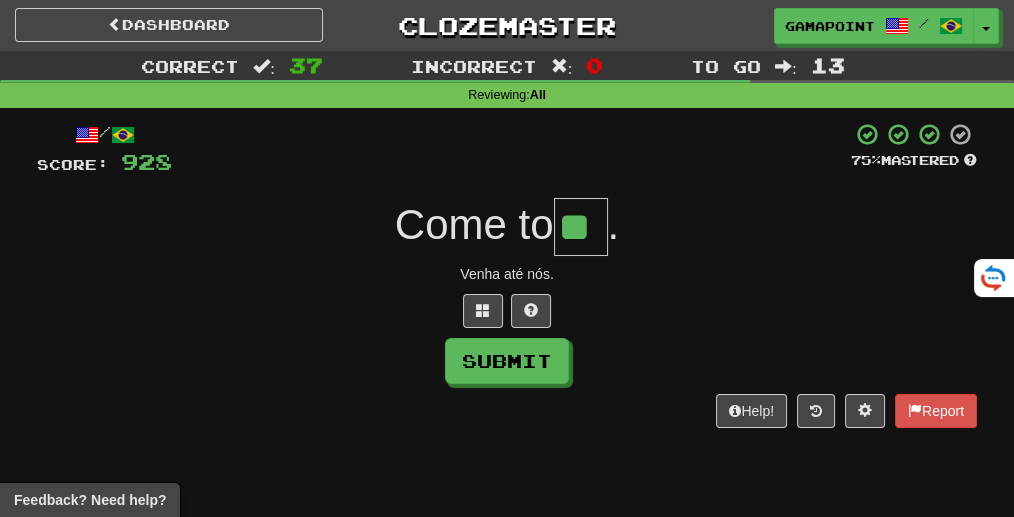 type on "**" 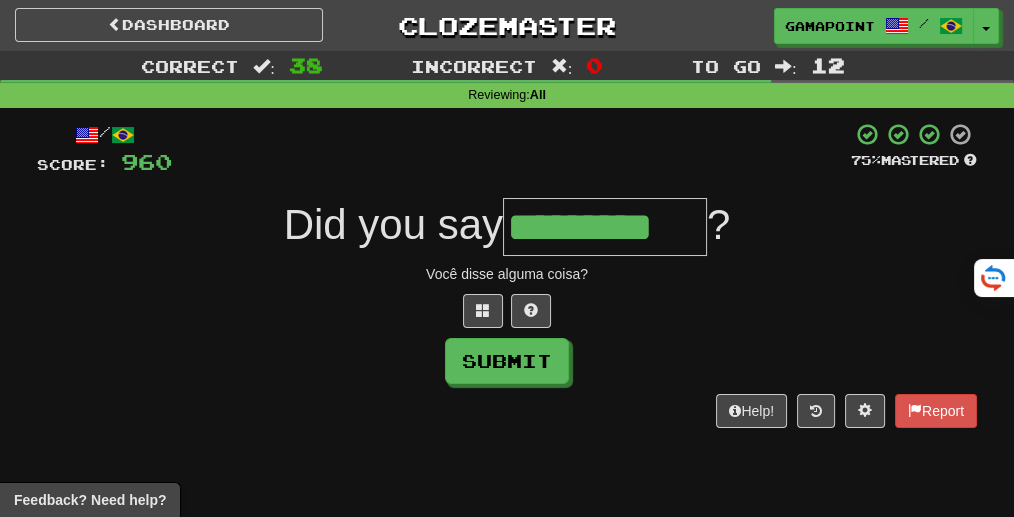 type on "*********" 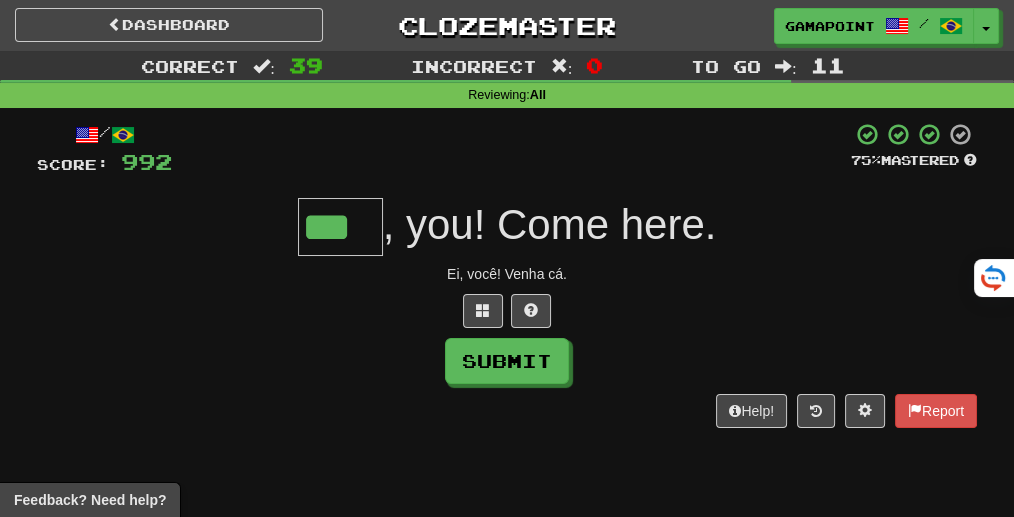 type on "***" 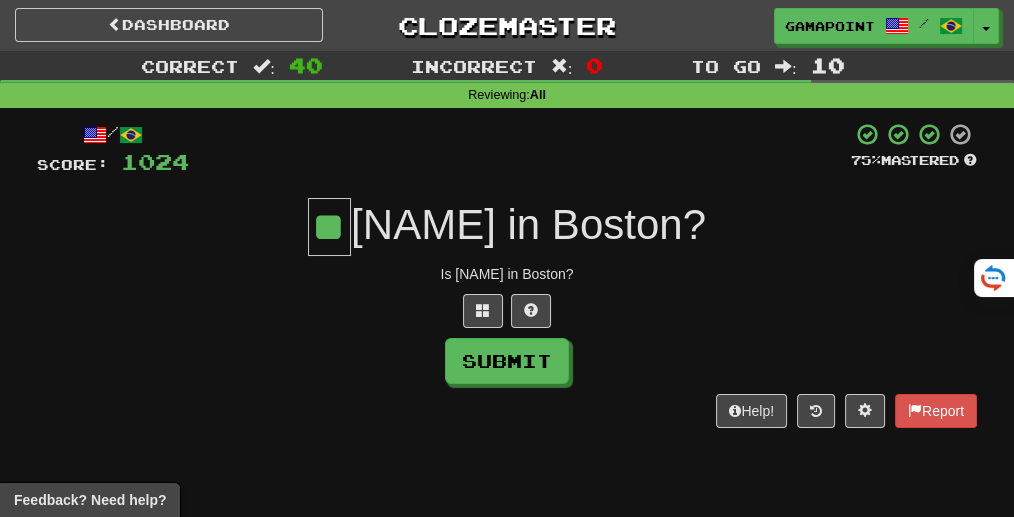 type on "**" 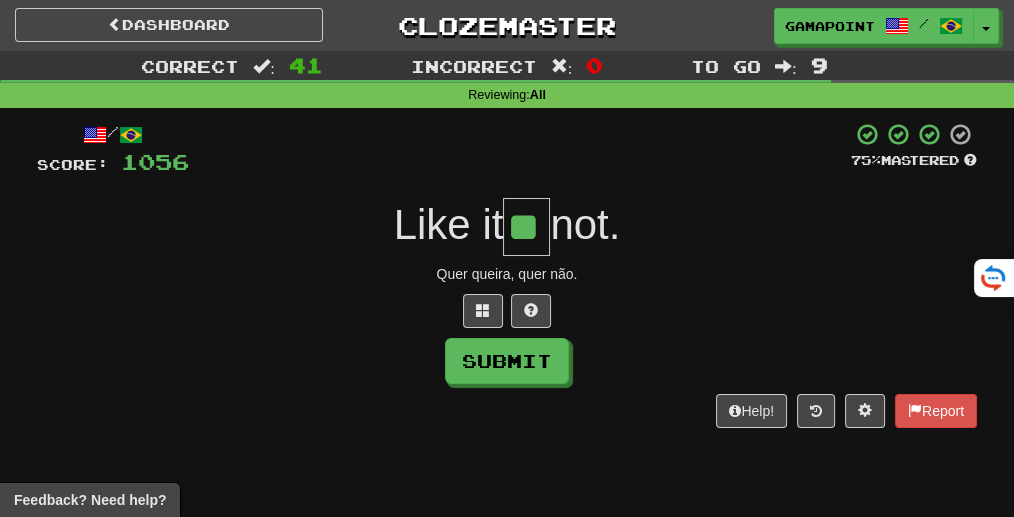 type on "**" 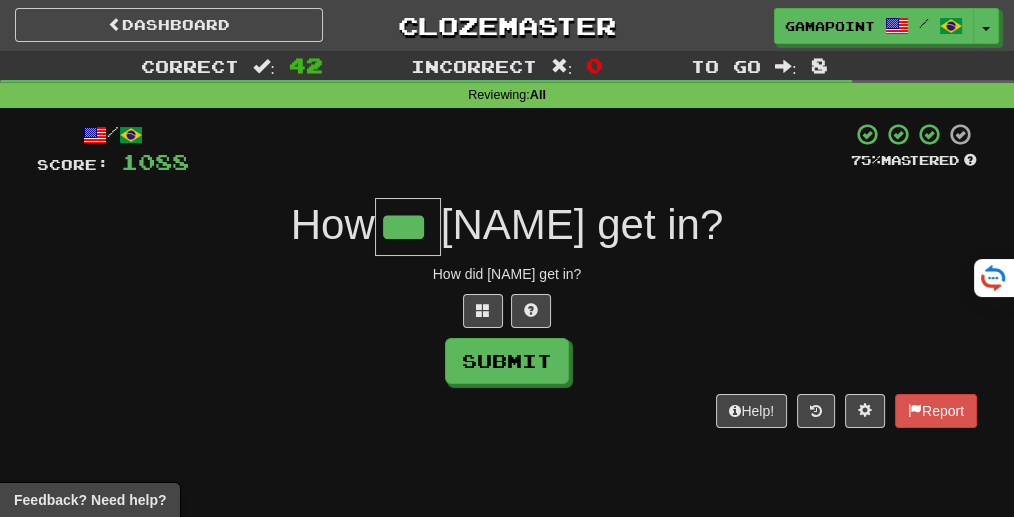 type on "***" 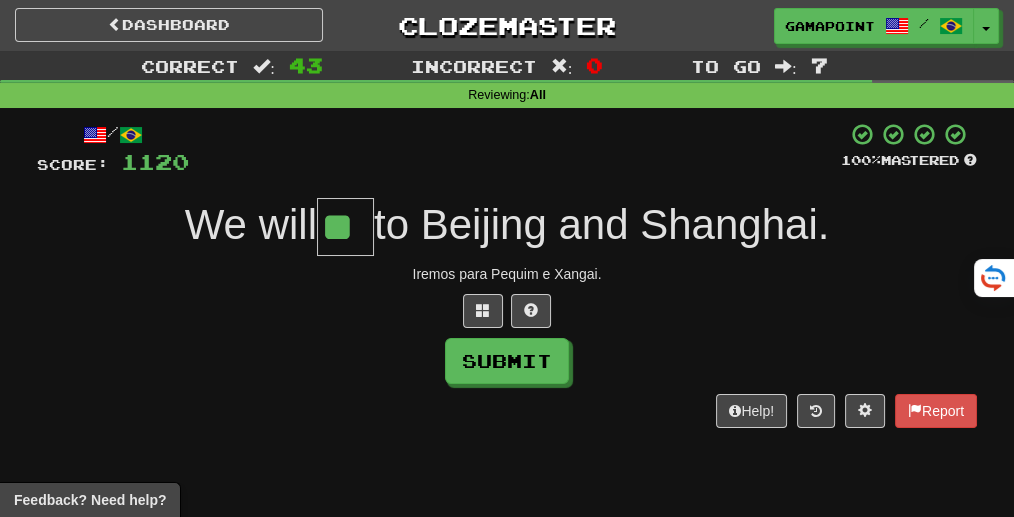 type on "**" 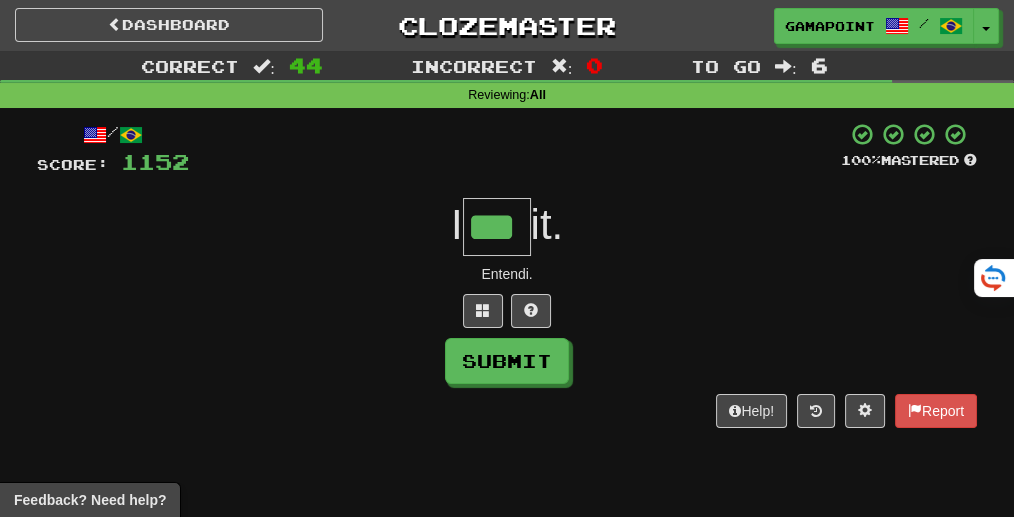 type on "***" 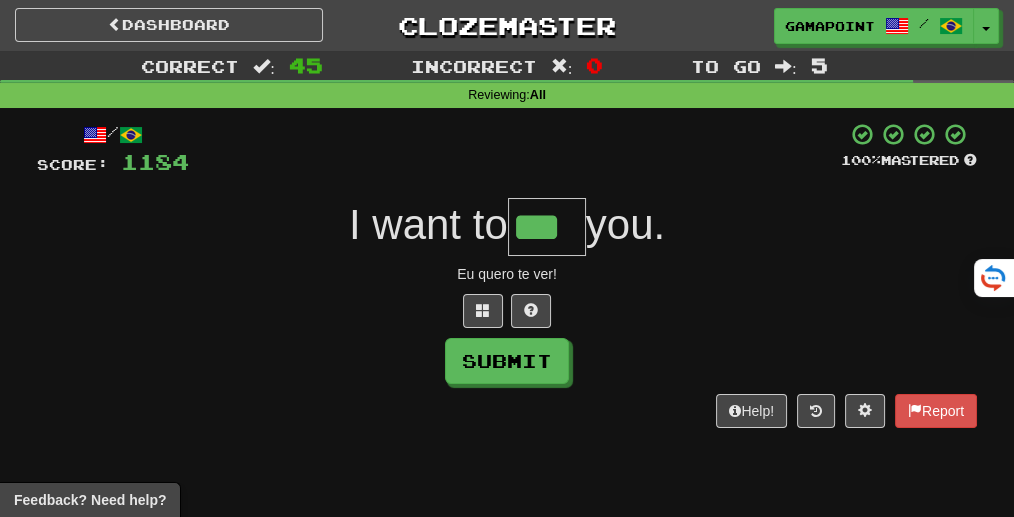 type on "***" 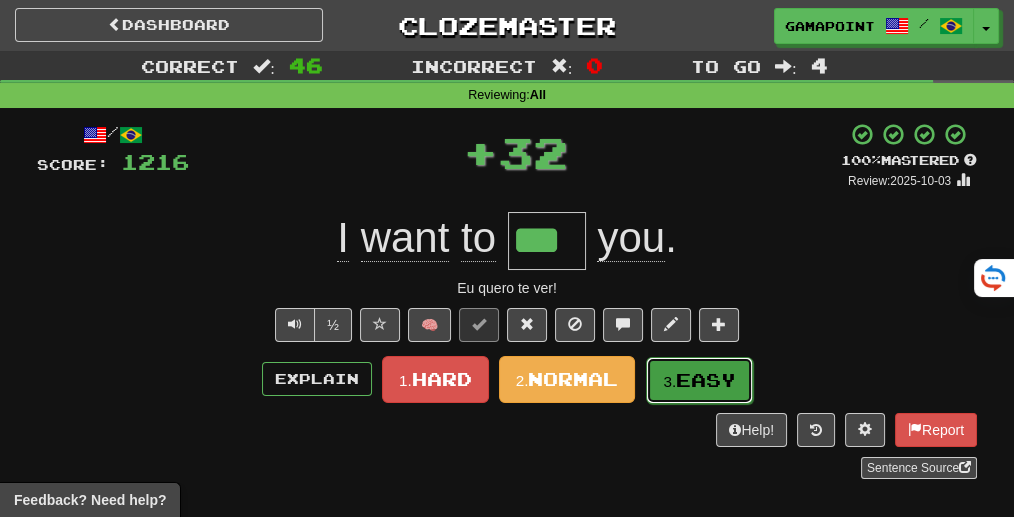 click on "Easy" at bounding box center [706, 380] 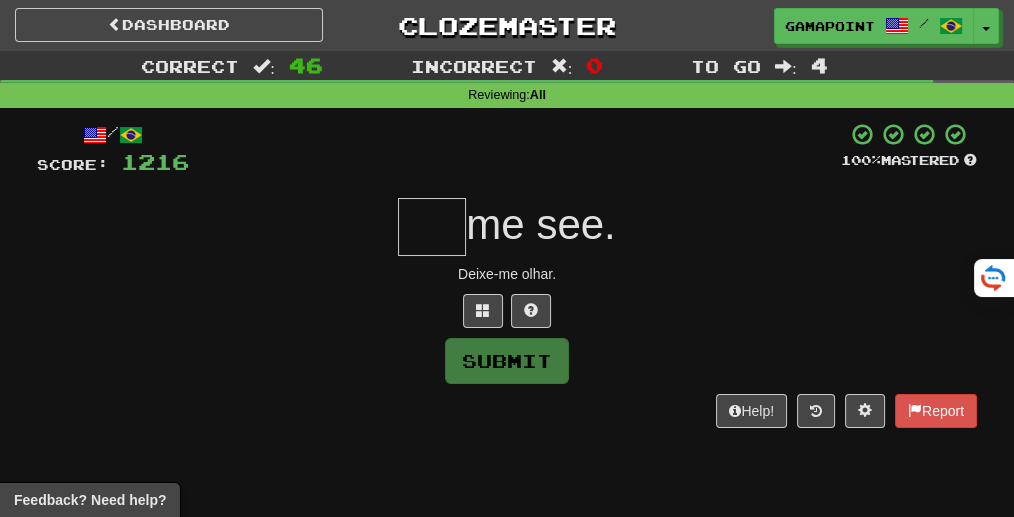 click on "/  Score:   1216 100 %  Mastered  me see. Deixe-me olhar. Submit  Help!  Report" at bounding box center (507, 275) 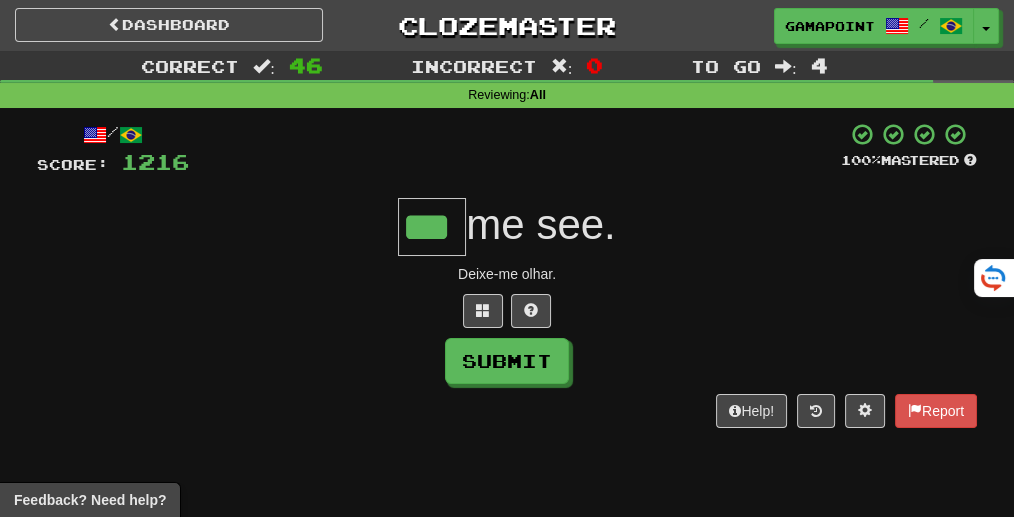type on "***" 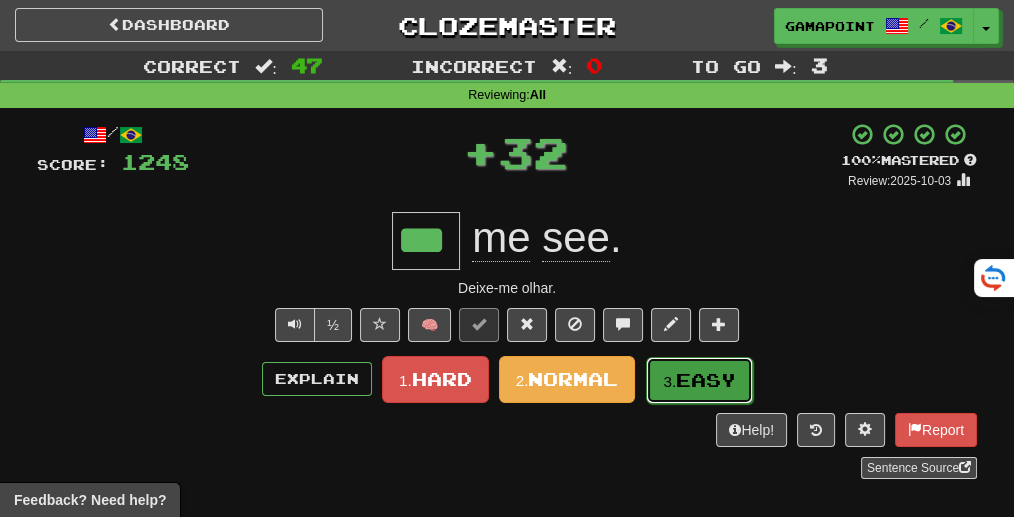 click on "Easy" at bounding box center [706, 380] 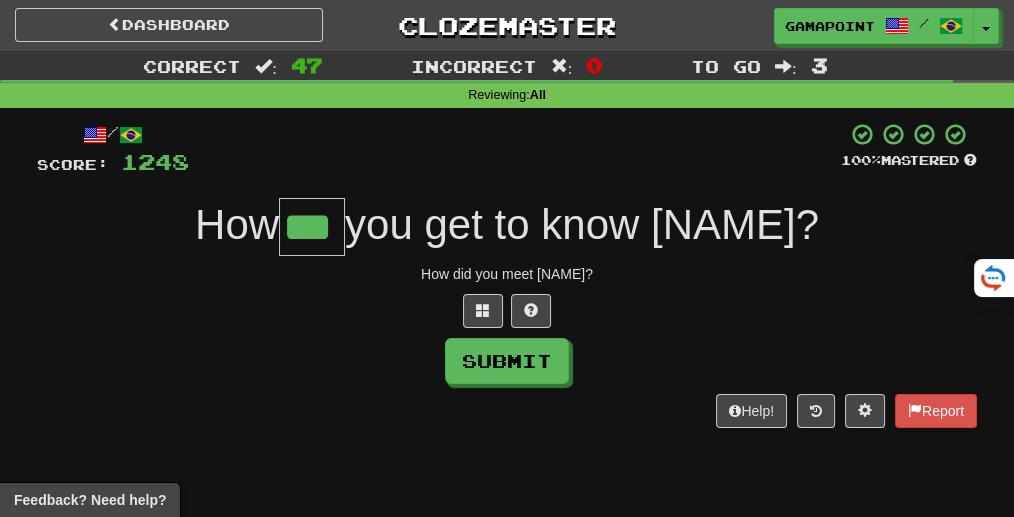 type on "***" 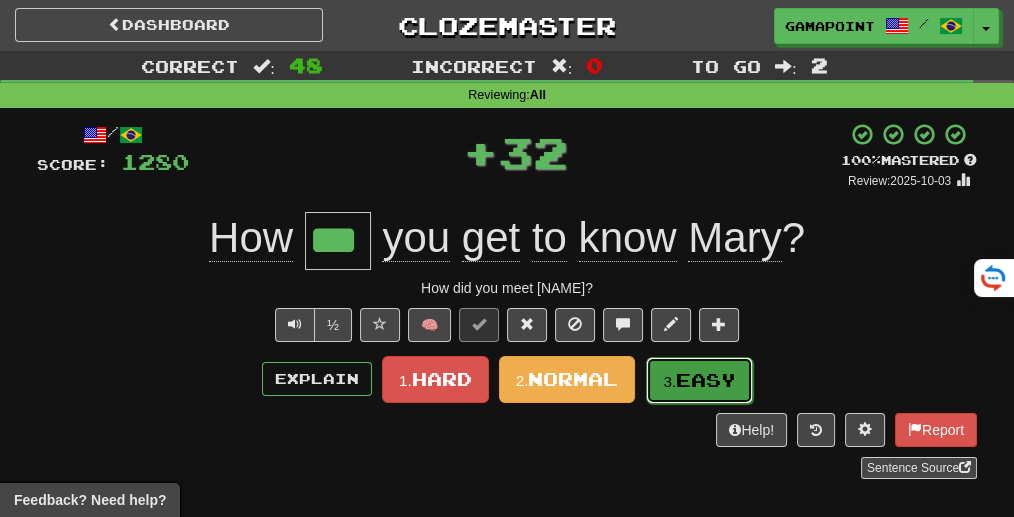 click on "Easy" at bounding box center [706, 380] 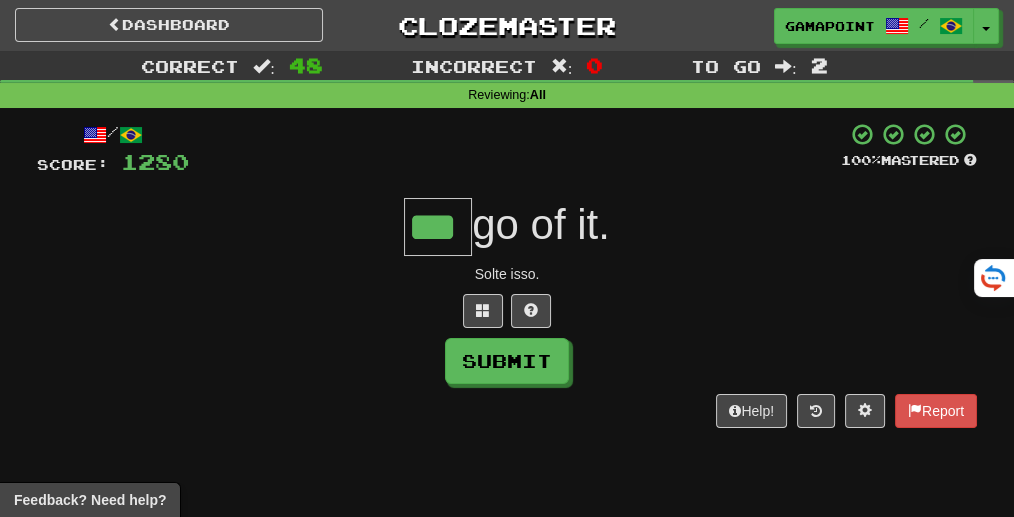 type on "***" 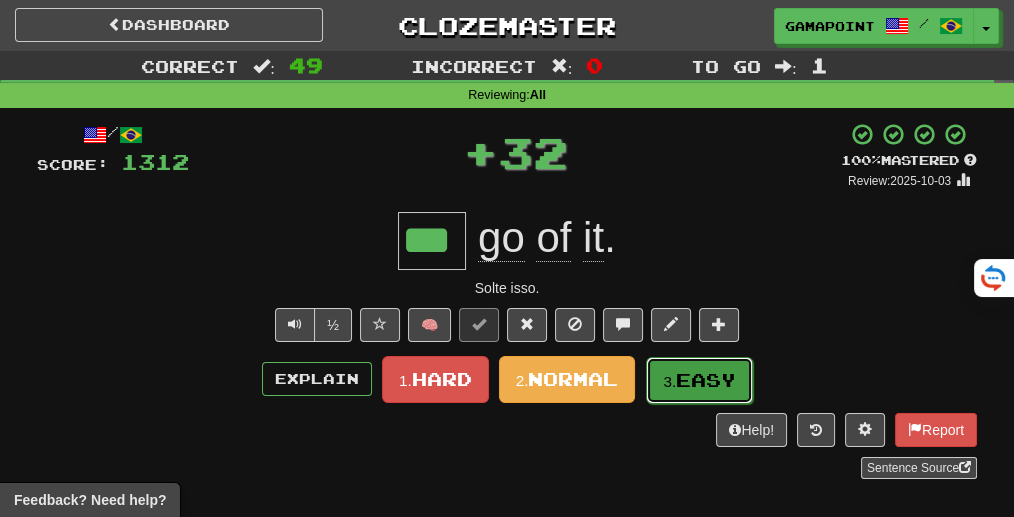 click on "Easy" at bounding box center [706, 380] 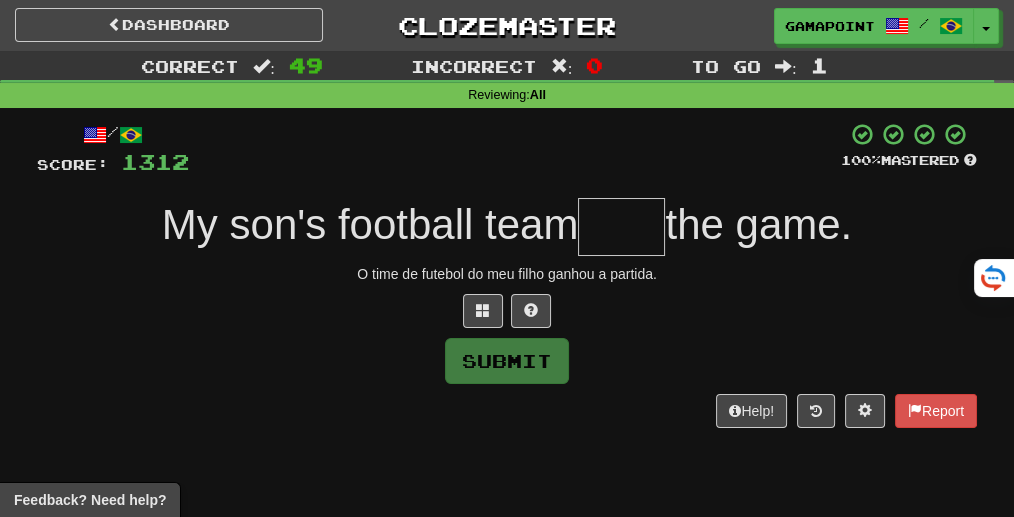 click at bounding box center [621, 227] 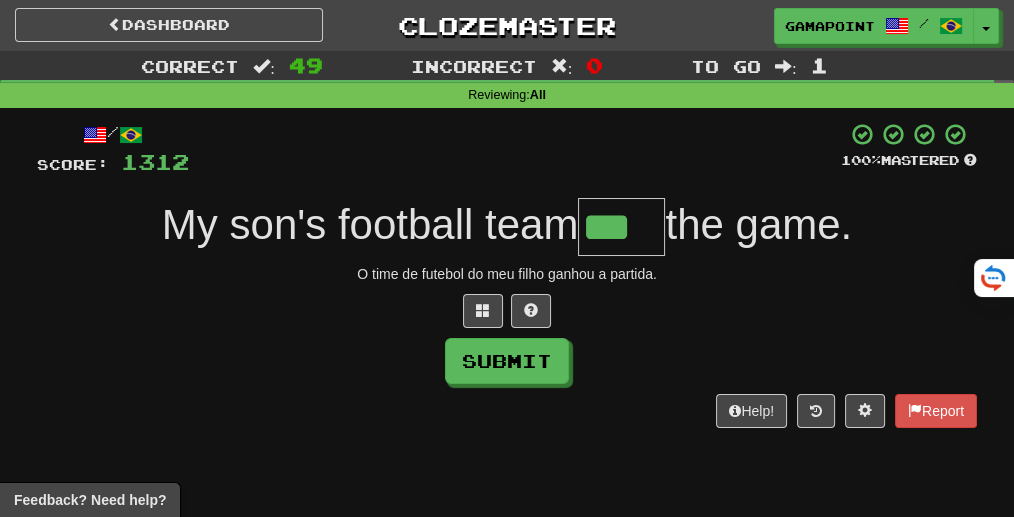 type on "***" 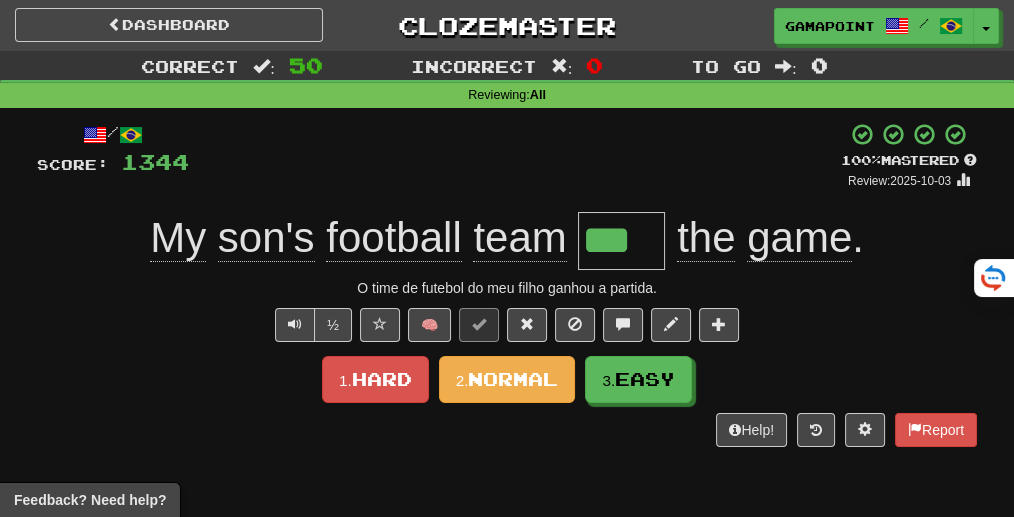 click on "+ 32" at bounding box center [515, 156] 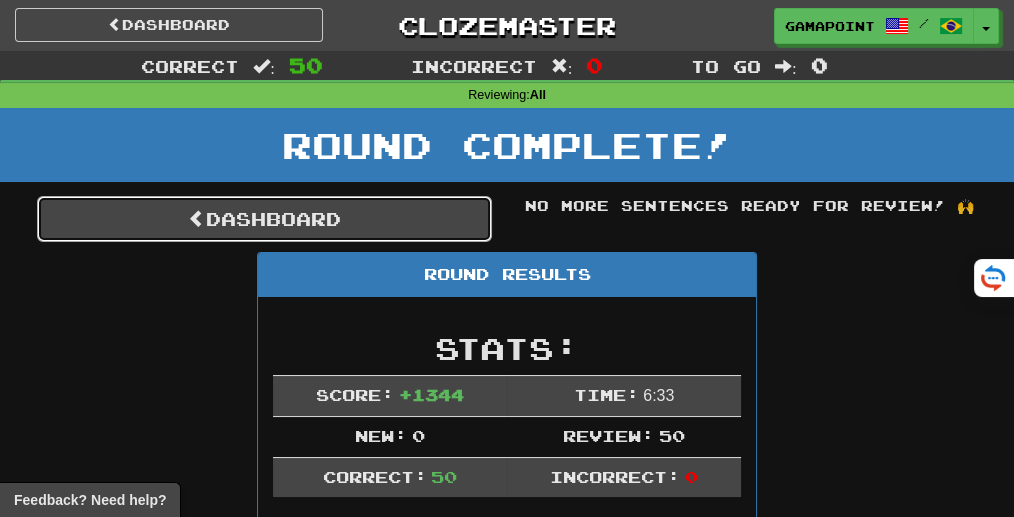 click on "Dashboard" at bounding box center [264, 219] 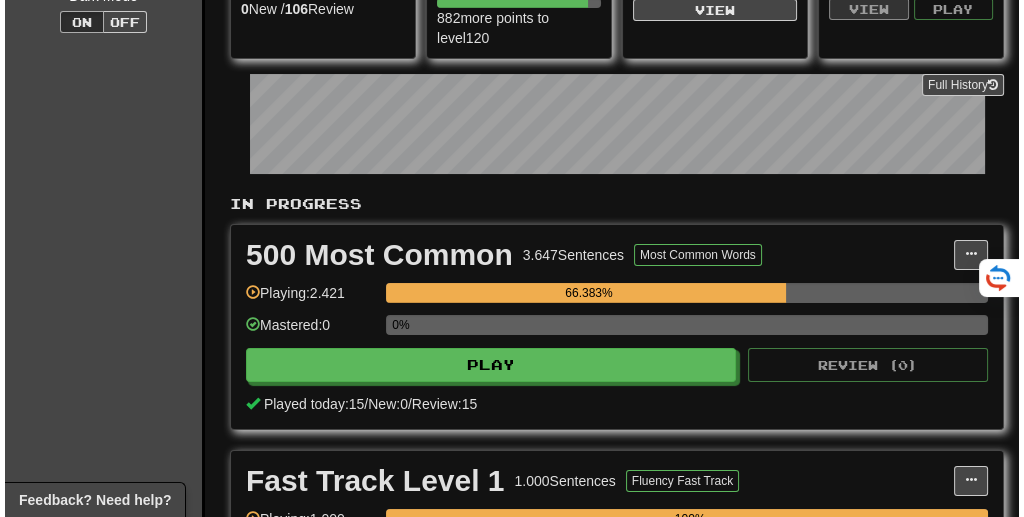 scroll, scrollTop: 266, scrollLeft: 0, axis: vertical 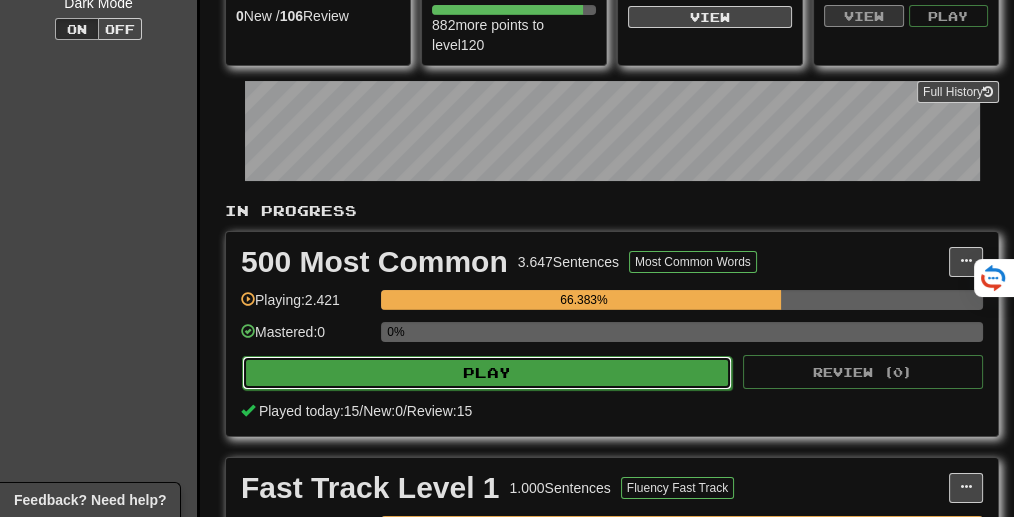 click on "Play" at bounding box center [487, 373] 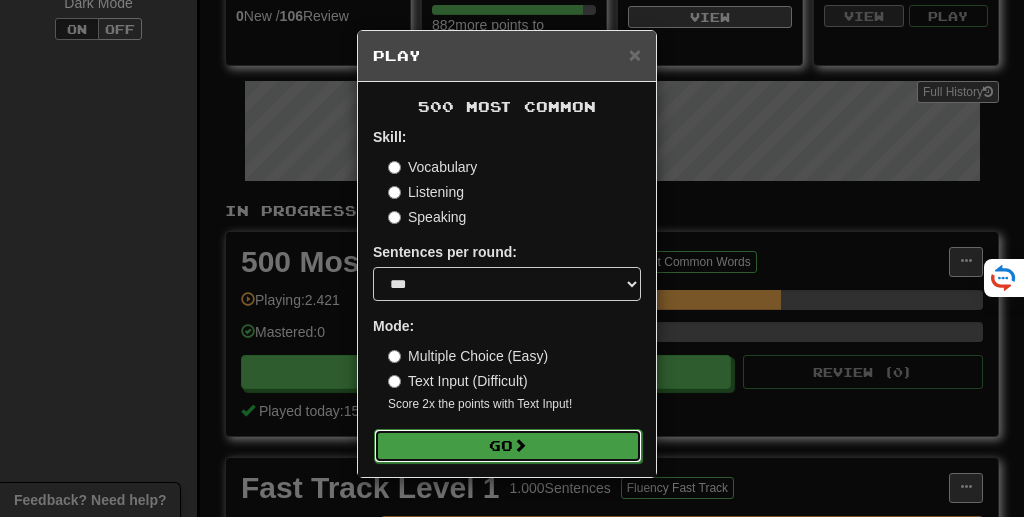 click on "Go" at bounding box center [508, 446] 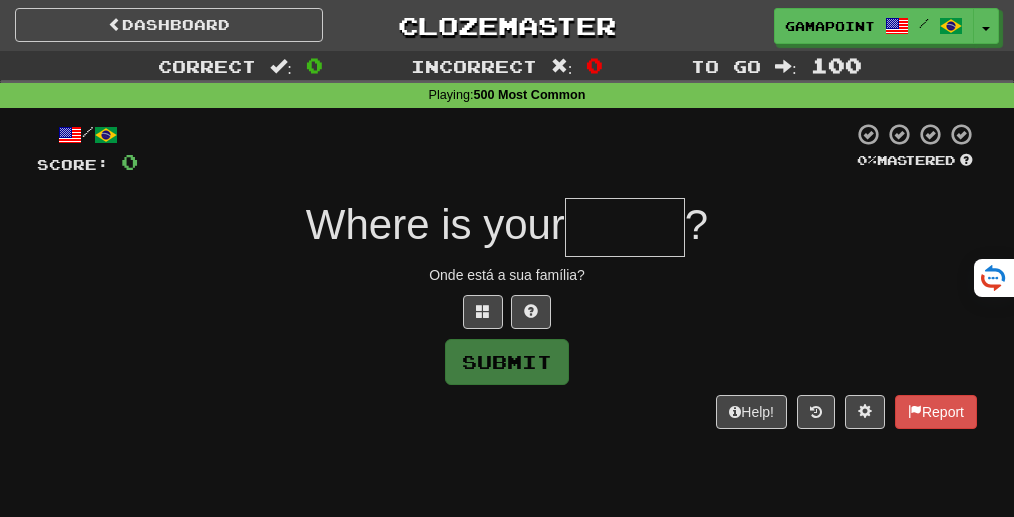 scroll, scrollTop: 0, scrollLeft: 0, axis: both 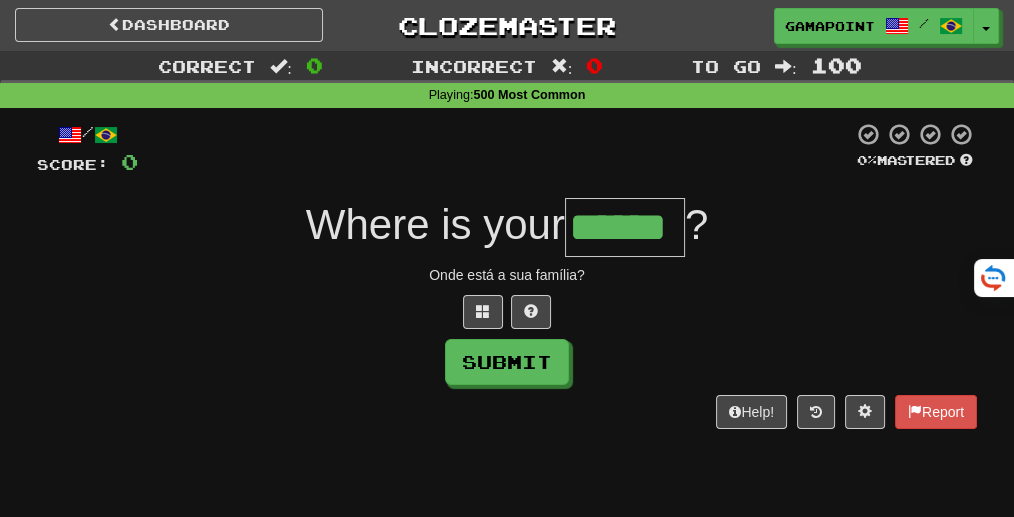 type on "******" 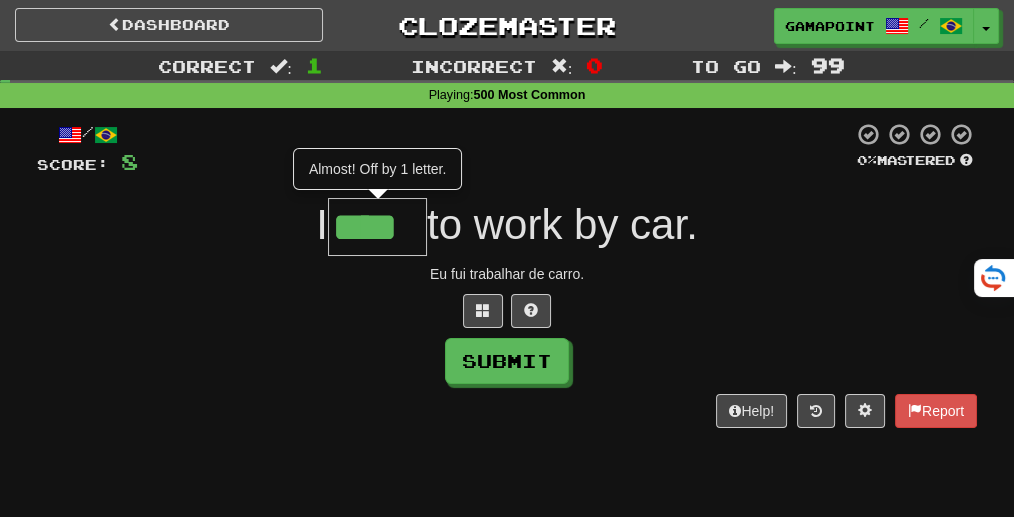scroll, scrollTop: 0, scrollLeft: 0, axis: both 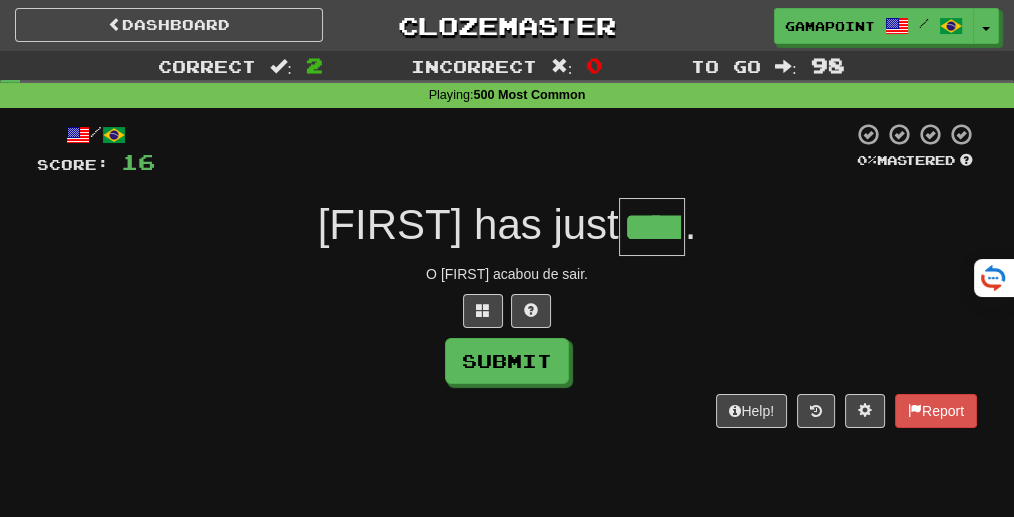 type on "****" 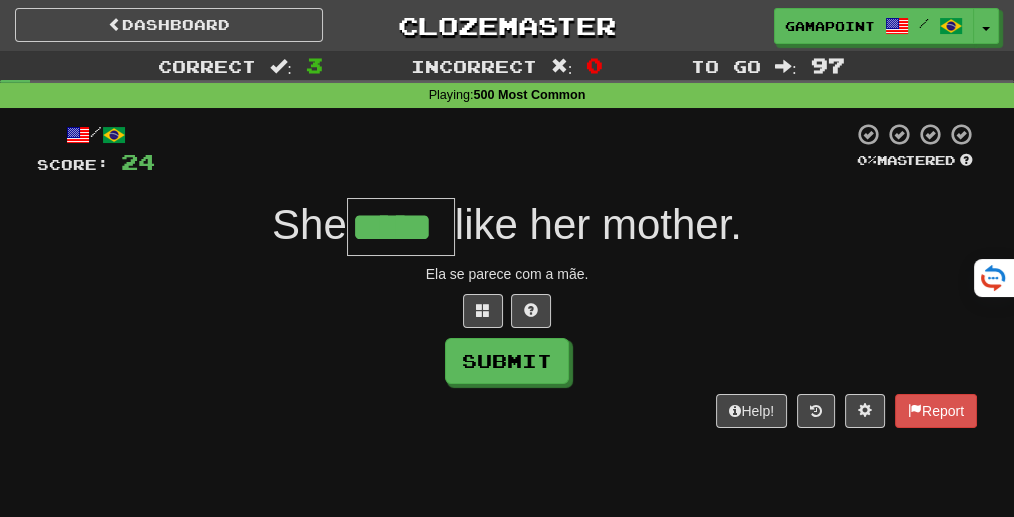 type on "*****" 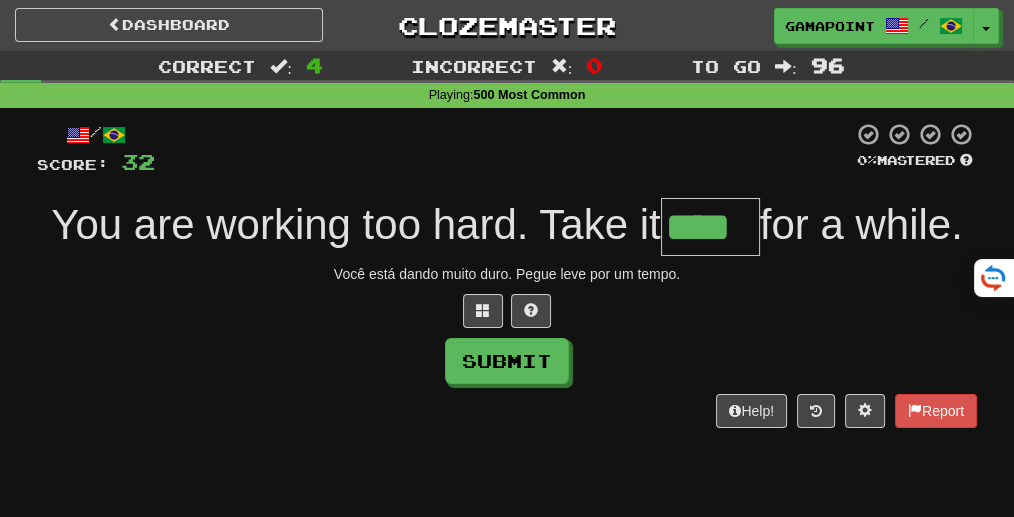type on "****" 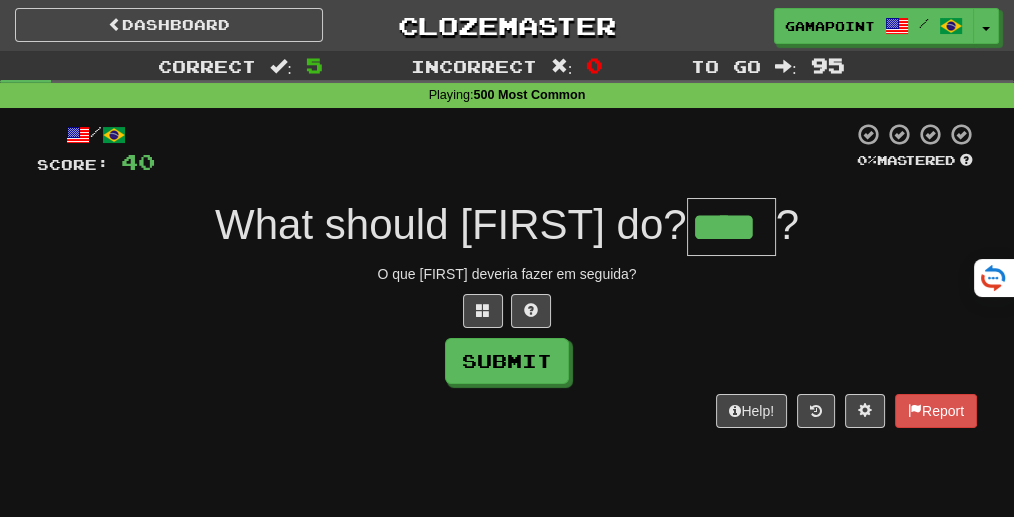type on "****" 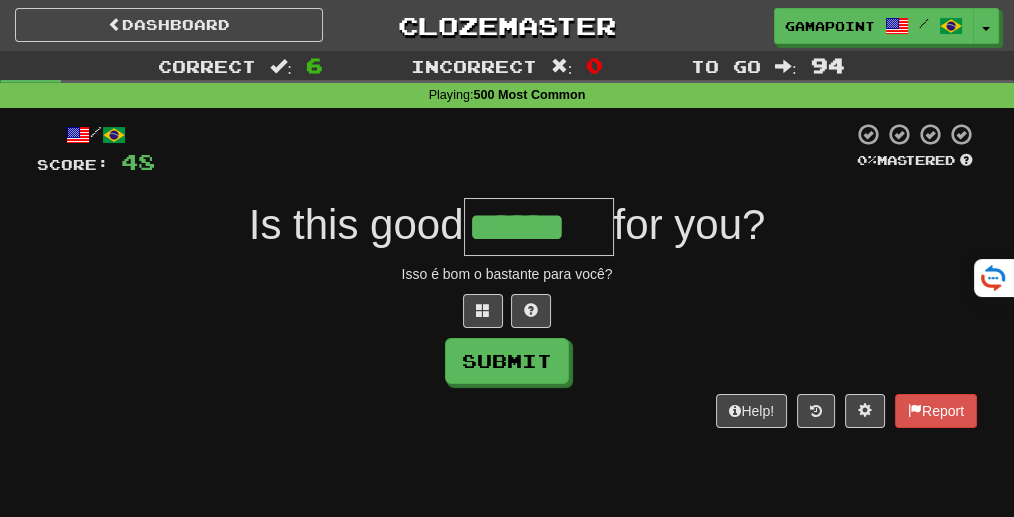 scroll, scrollTop: 0, scrollLeft: 0, axis: both 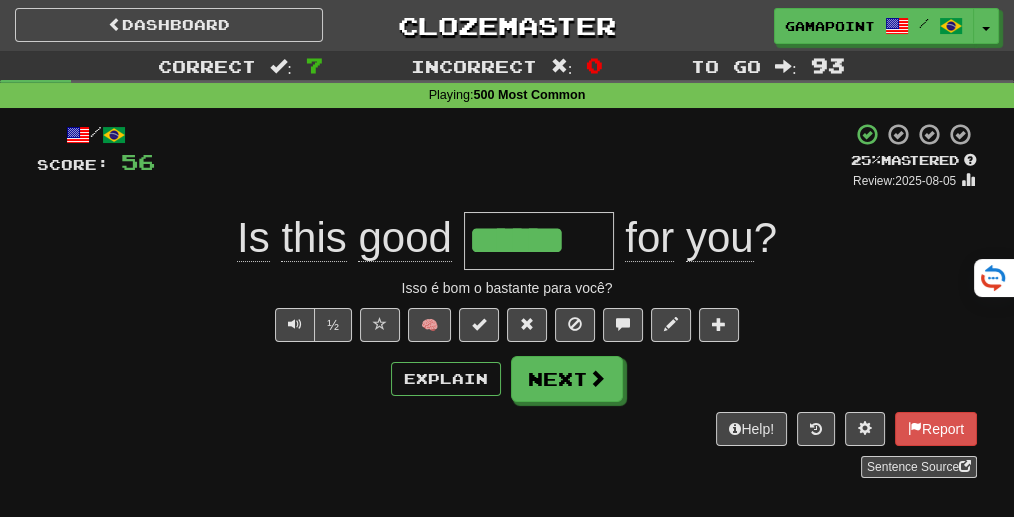 click on "+ 8" at bounding box center [503, 156] 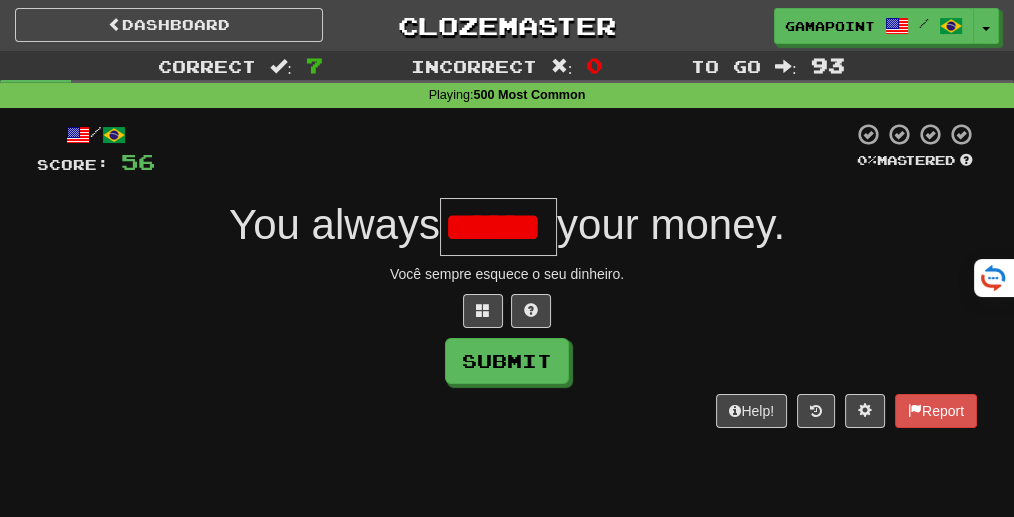 scroll, scrollTop: 0, scrollLeft: 0, axis: both 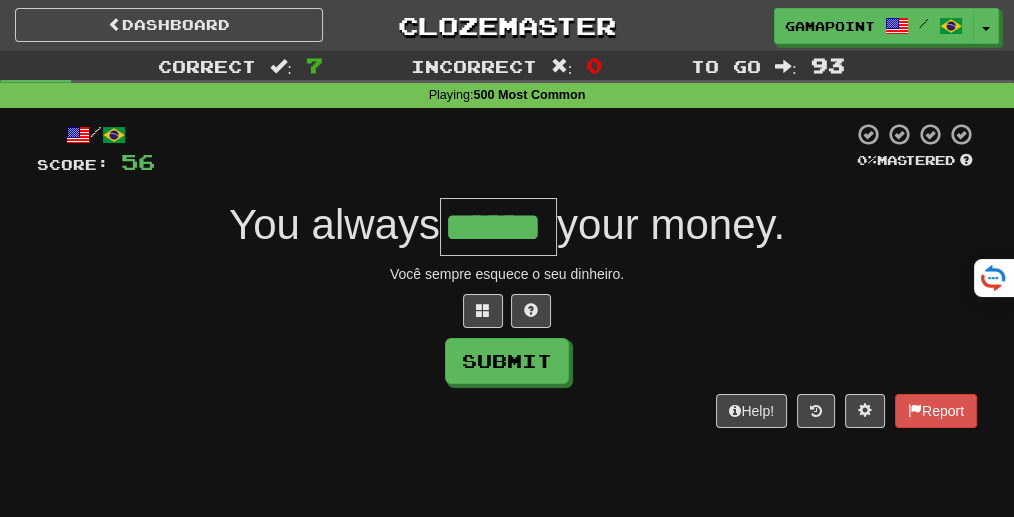 type on "******" 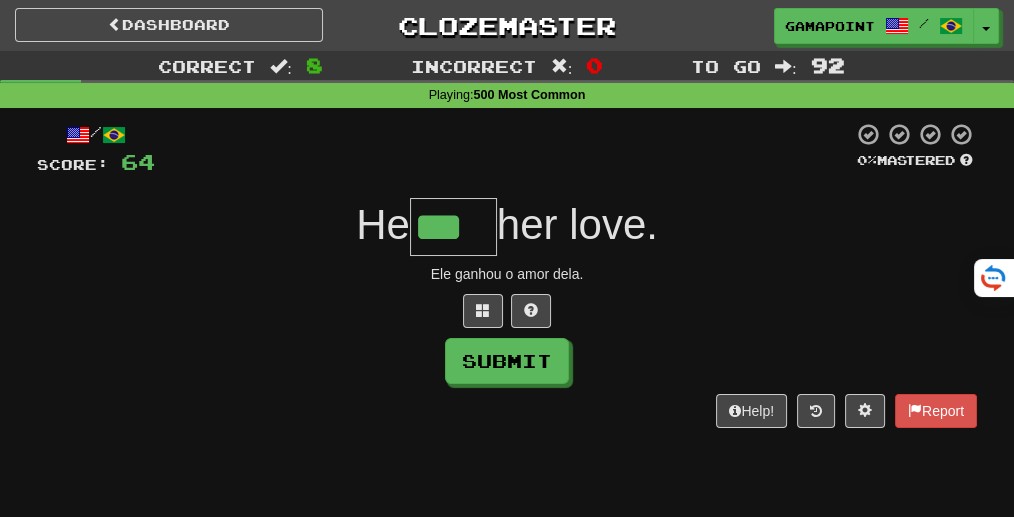 type on "***" 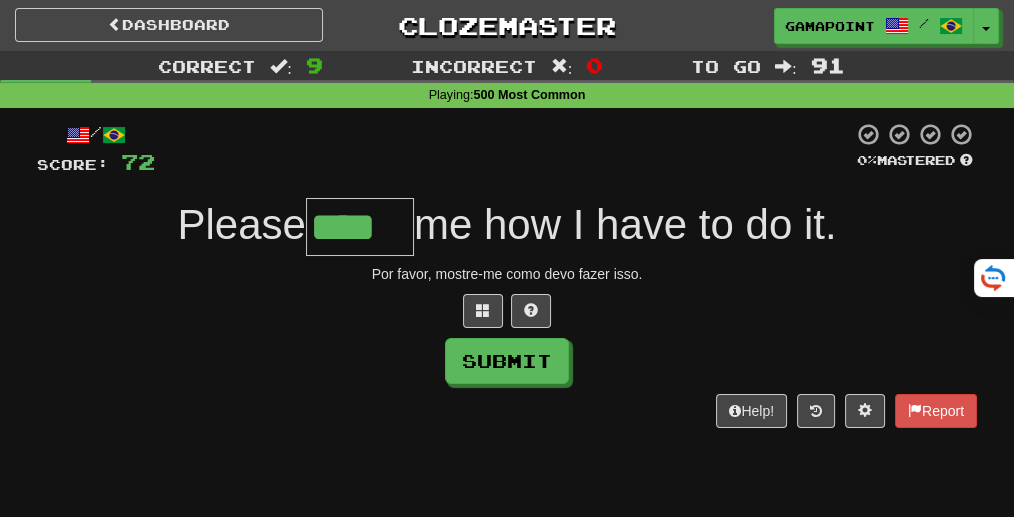 type on "****" 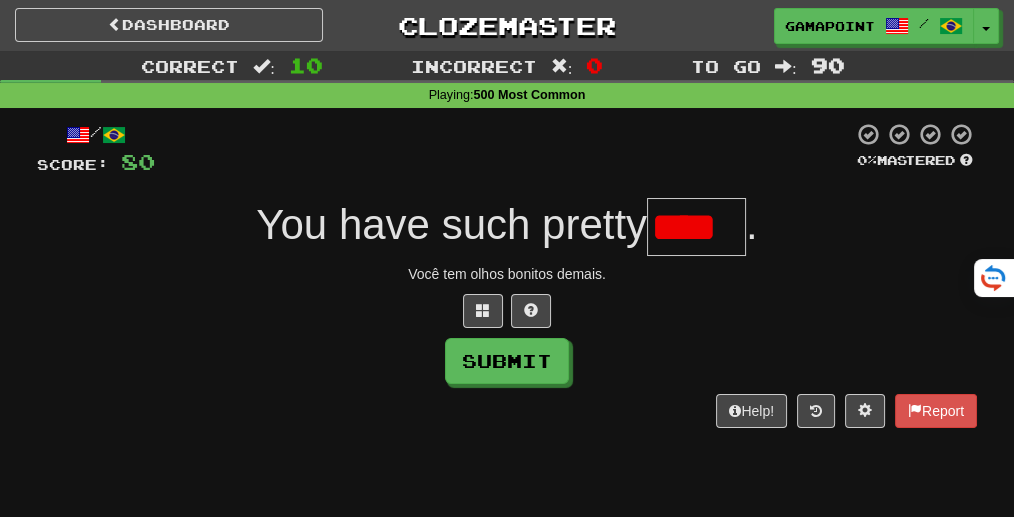 scroll, scrollTop: 0, scrollLeft: 0, axis: both 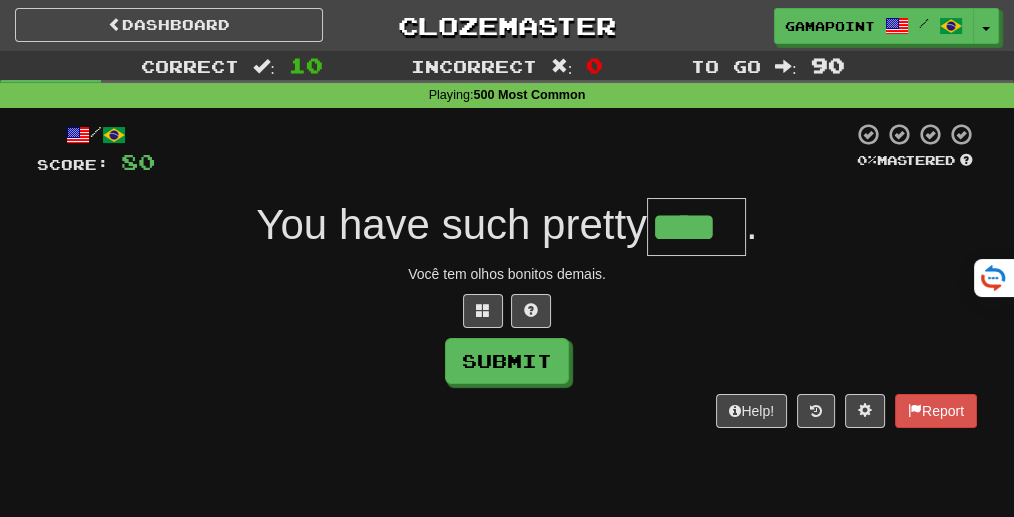 type on "****" 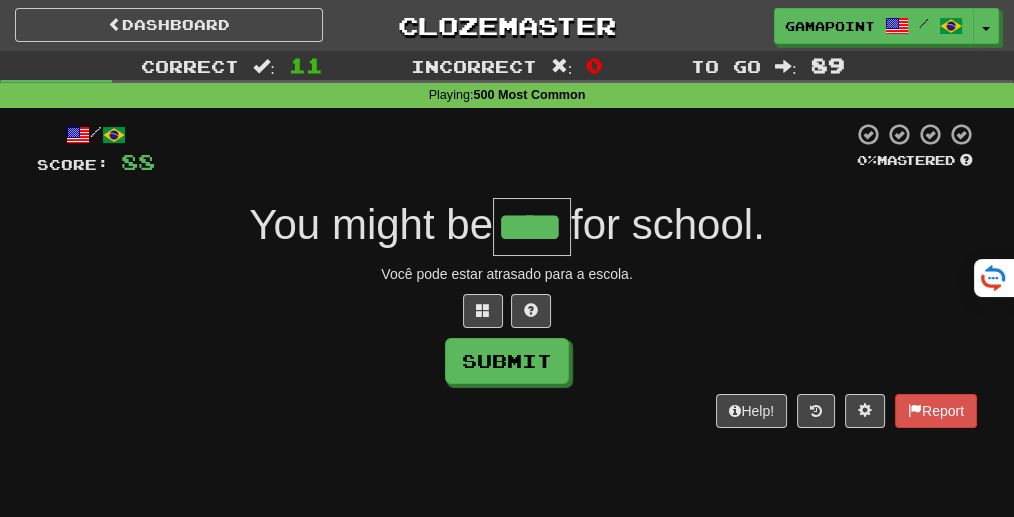 type on "****" 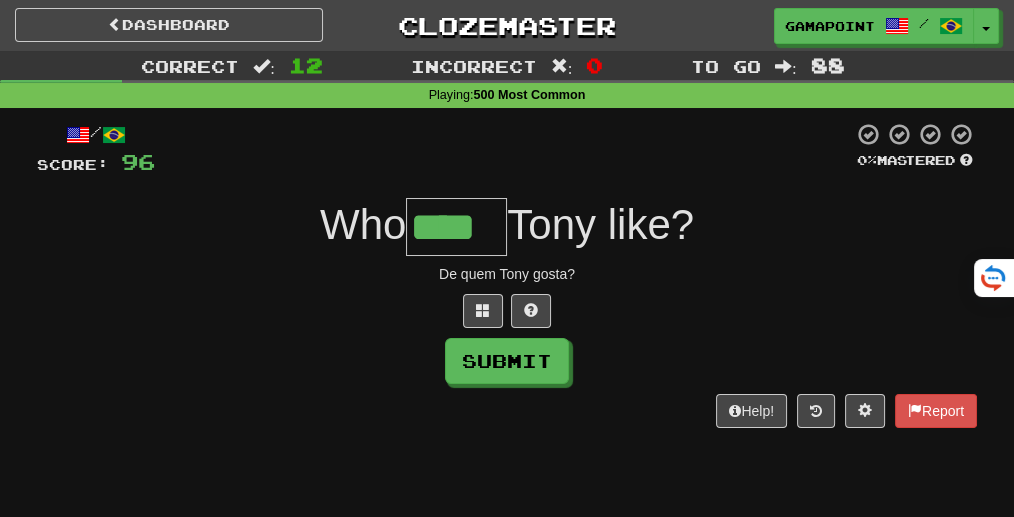 type on "****" 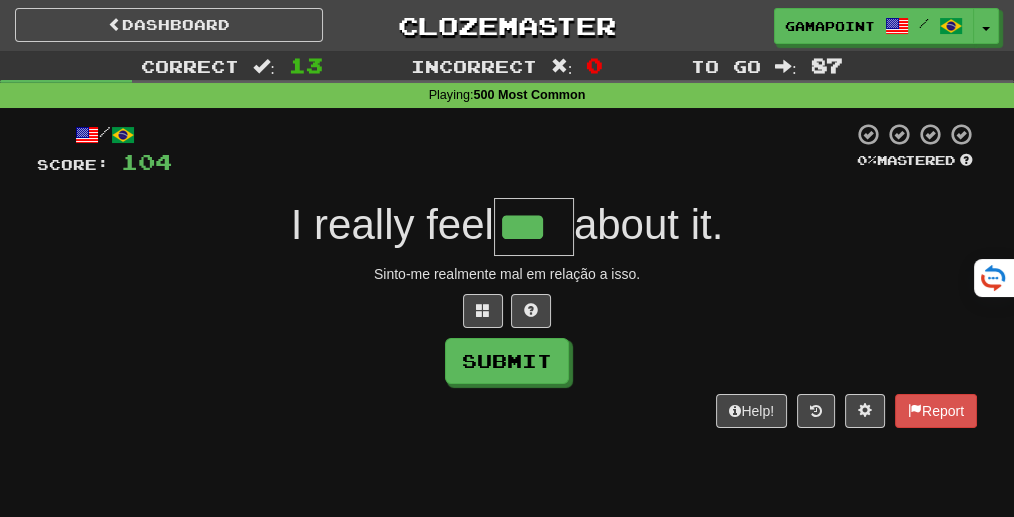 type on "***" 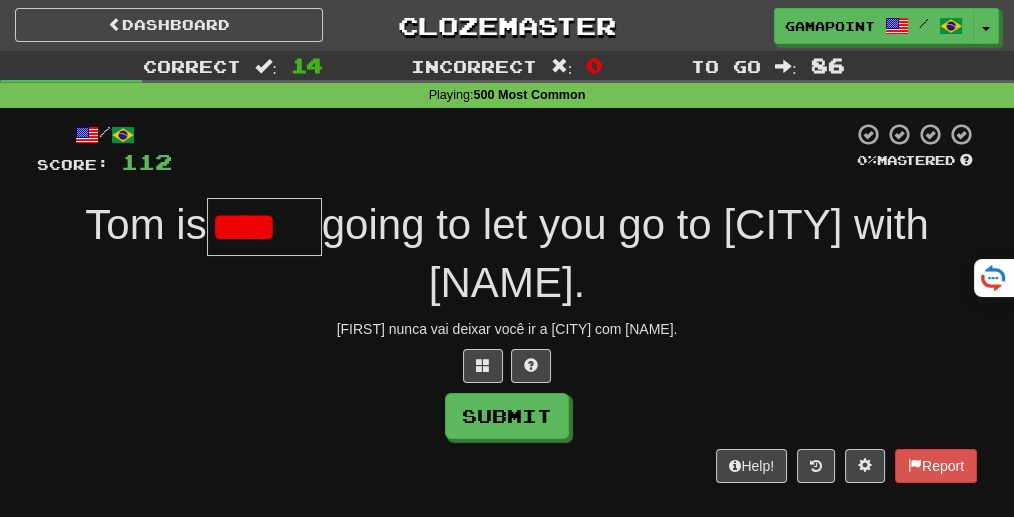 scroll, scrollTop: 0, scrollLeft: 0, axis: both 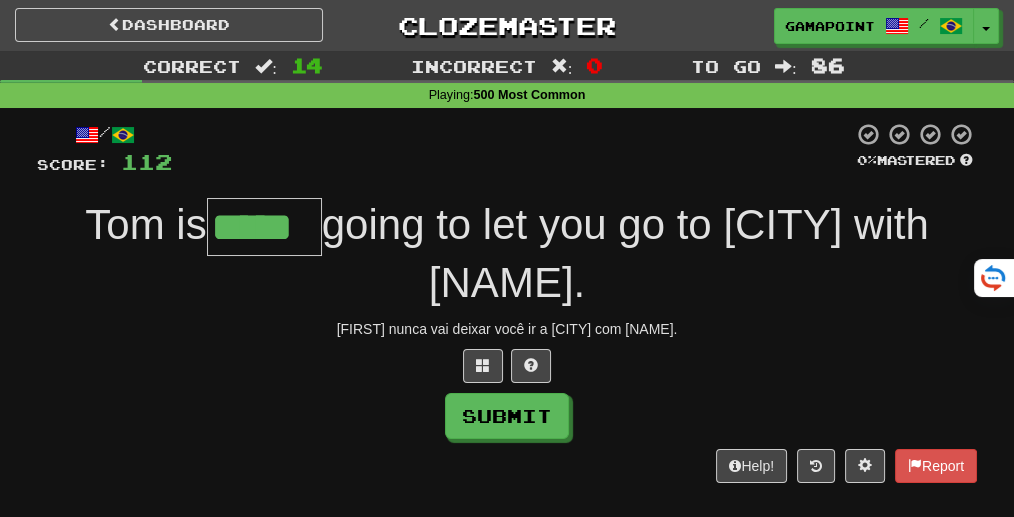 type on "*****" 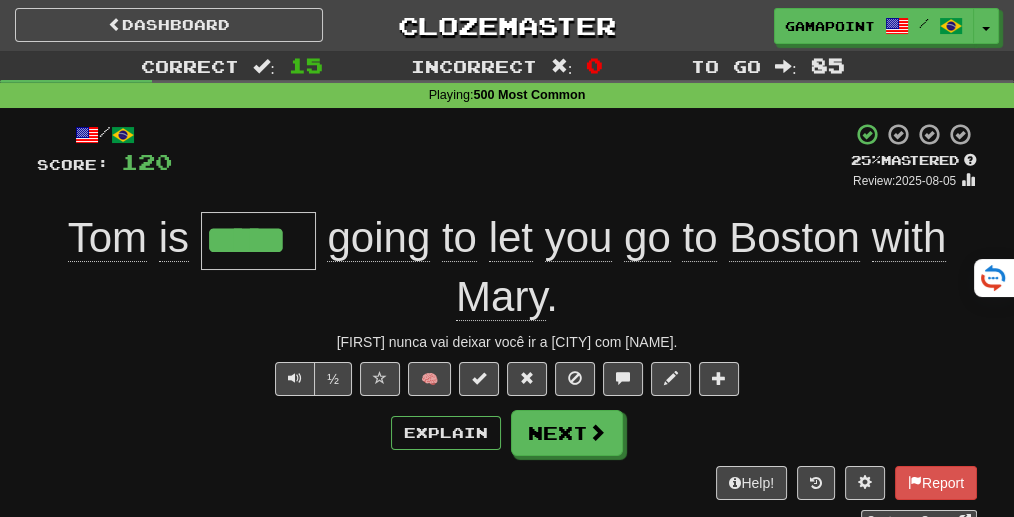 click on "/  Score:   120 + 8 25 %  Mastered Review:  2025-08-05 Tom   is   *****   going   to   let   you   go   to   Boston   with   Mary . Tom nunca vai deixar você ir a Boston com Mary. ½ 🧠 Explain Next  Help!  Report Sentence Source" at bounding box center [507, 327] 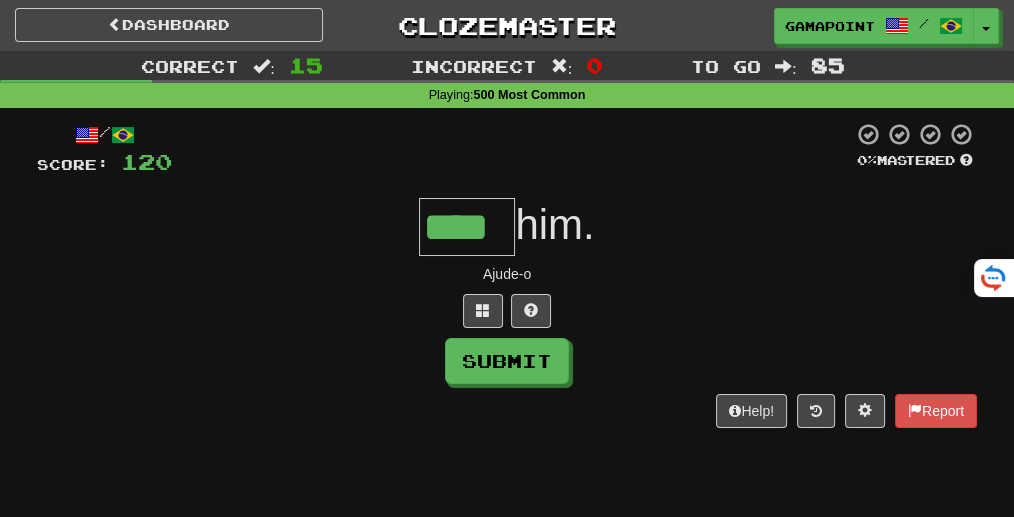 scroll, scrollTop: 0, scrollLeft: 0, axis: both 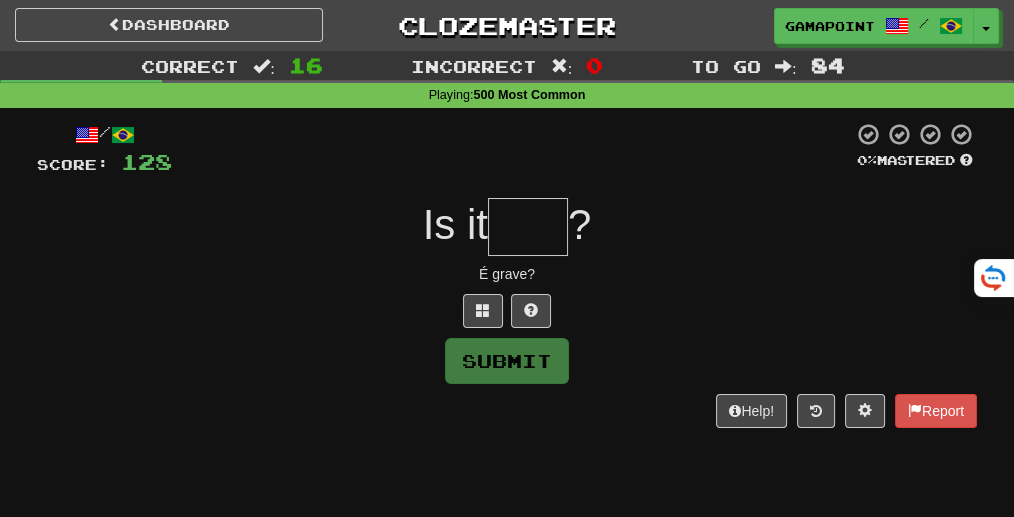 click at bounding box center (528, 227) 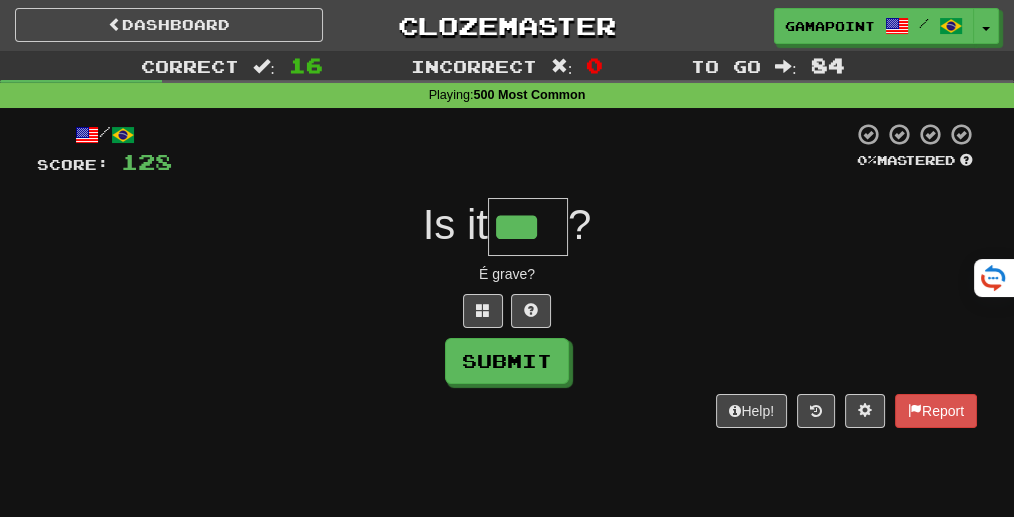 type on "***" 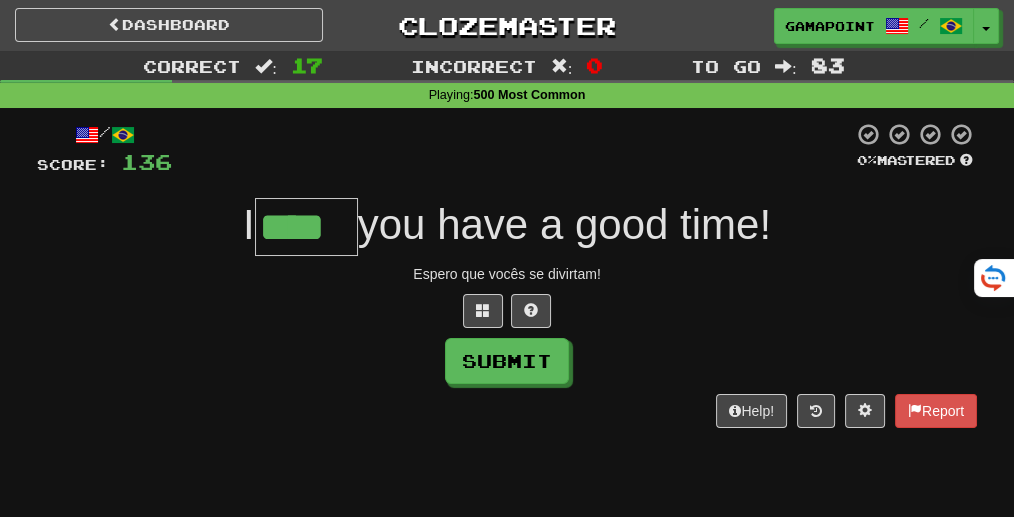 type on "****" 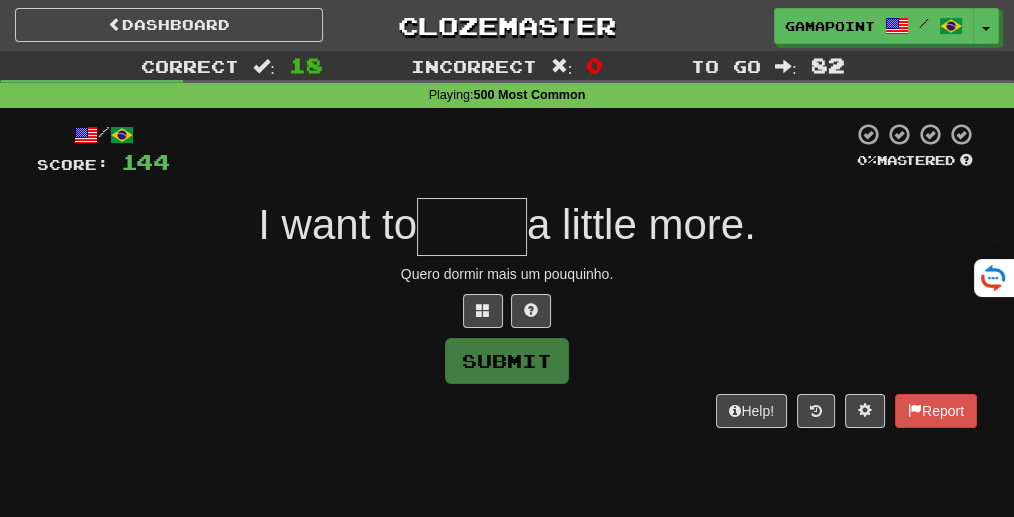 click at bounding box center [472, 227] 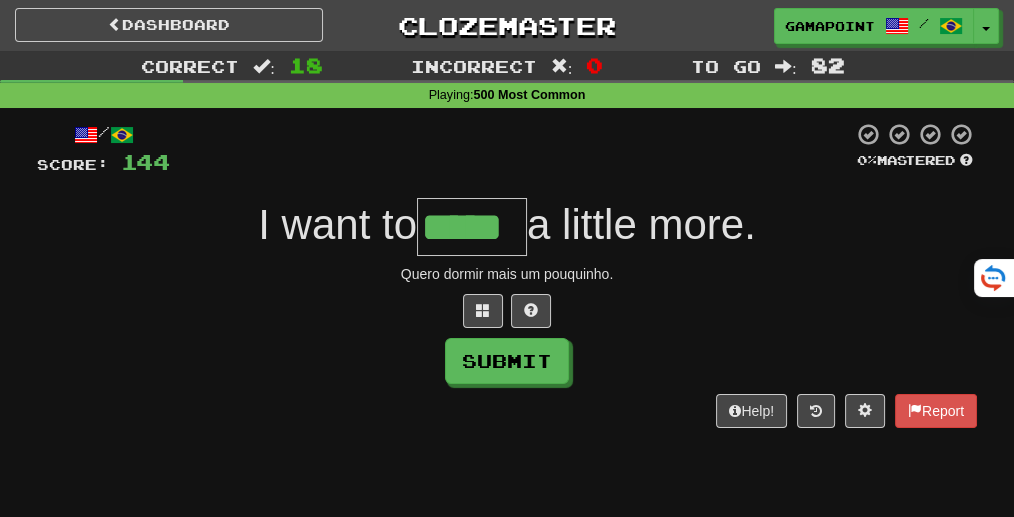 type on "*****" 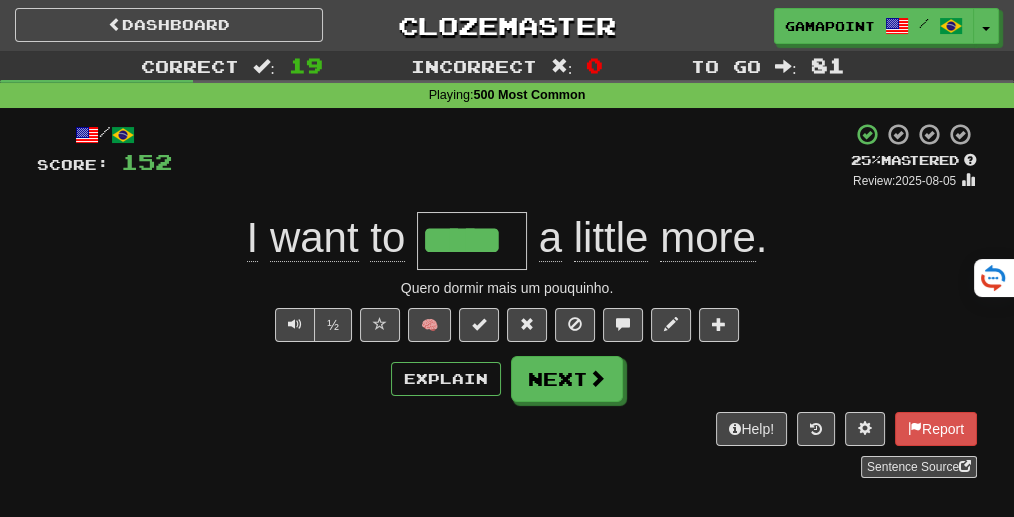 click on "+ 8" at bounding box center (511, 156) 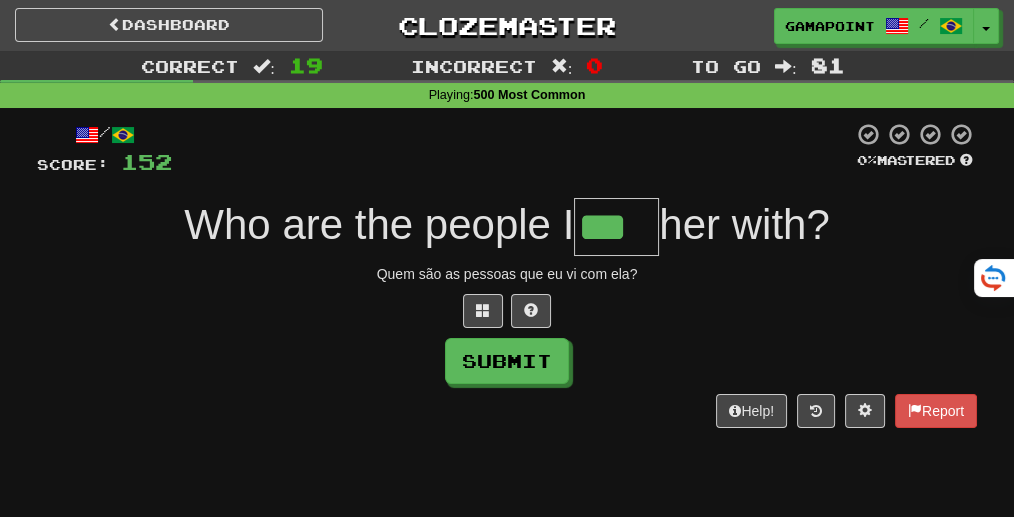 type on "***" 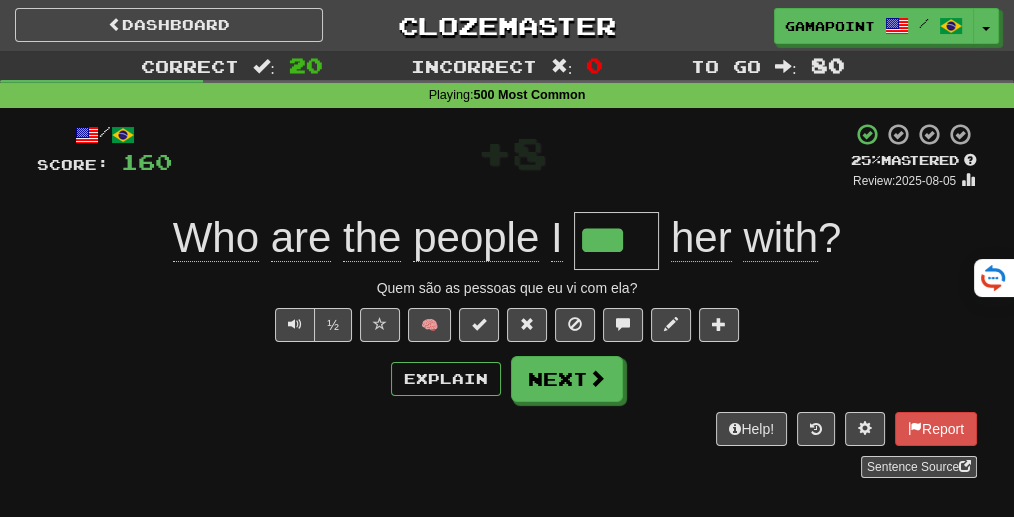 click on "+ 8" at bounding box center (511, 156) 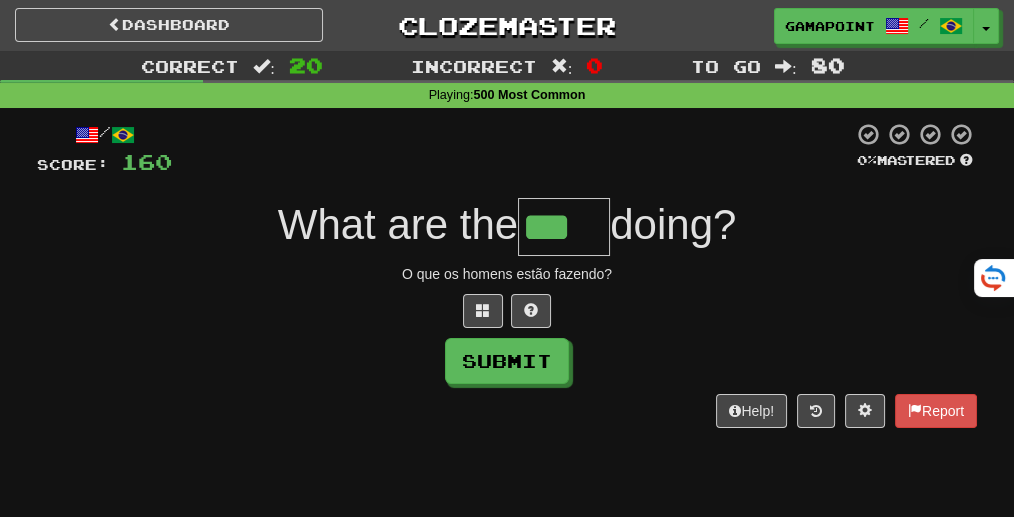 type on "***" 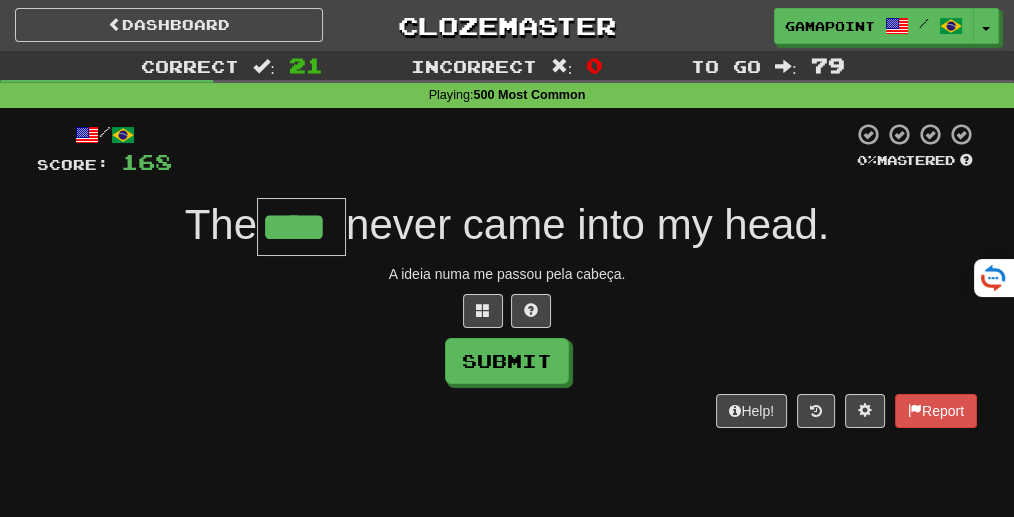 type on "****" 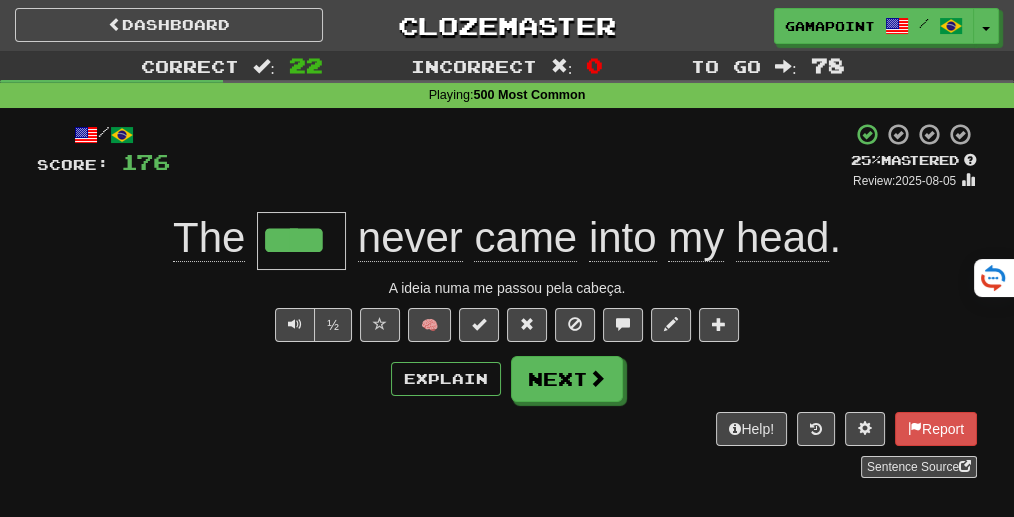 click on "/  Score:   176 + 8 25 %  Mastered Review:  2025-08-05 The   ****   never   came   into   my   head . A ideia numa me passou pela cabeça. ½ 🧠 Explain Next  Help!  Report Sentence Source" at bounding box center [507, 299] 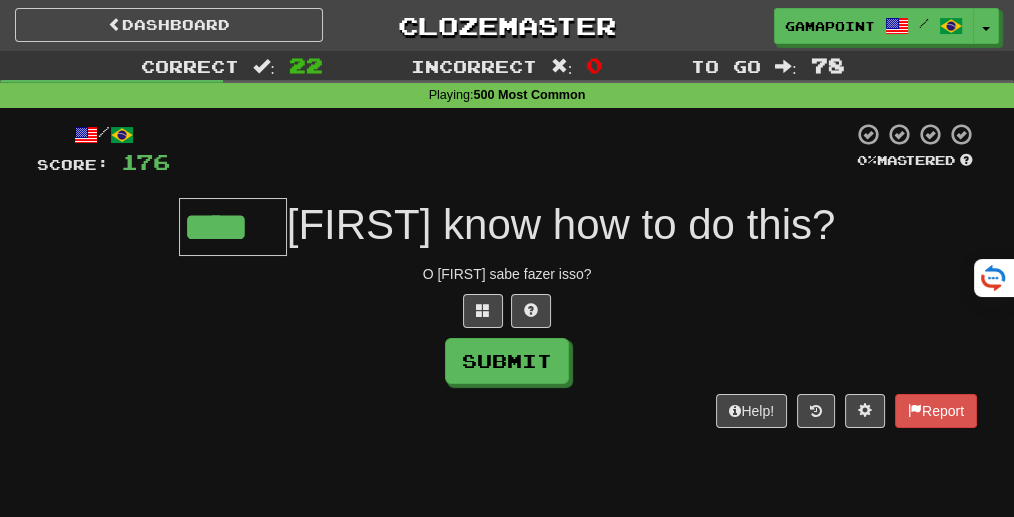 type on "****" 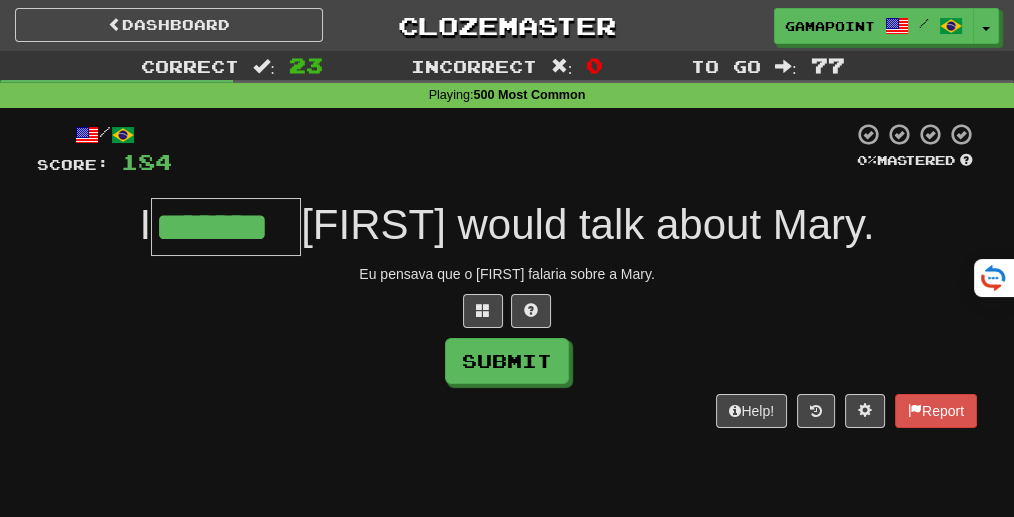 type on "*******" 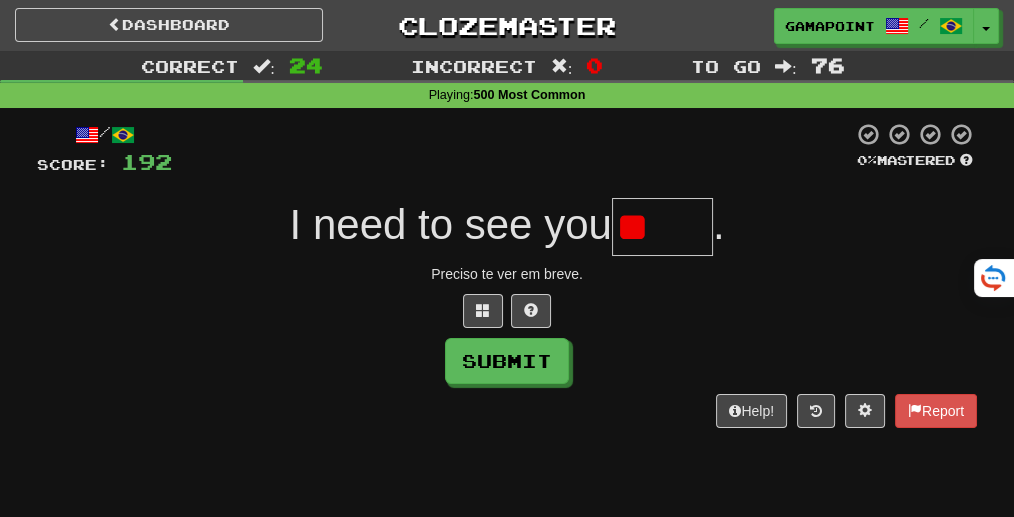 type on "*" 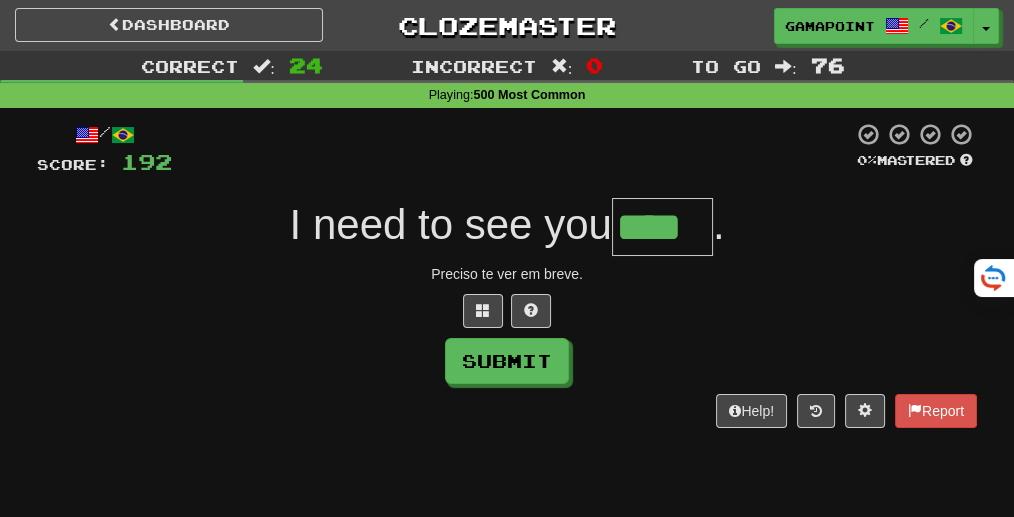 type on "****" 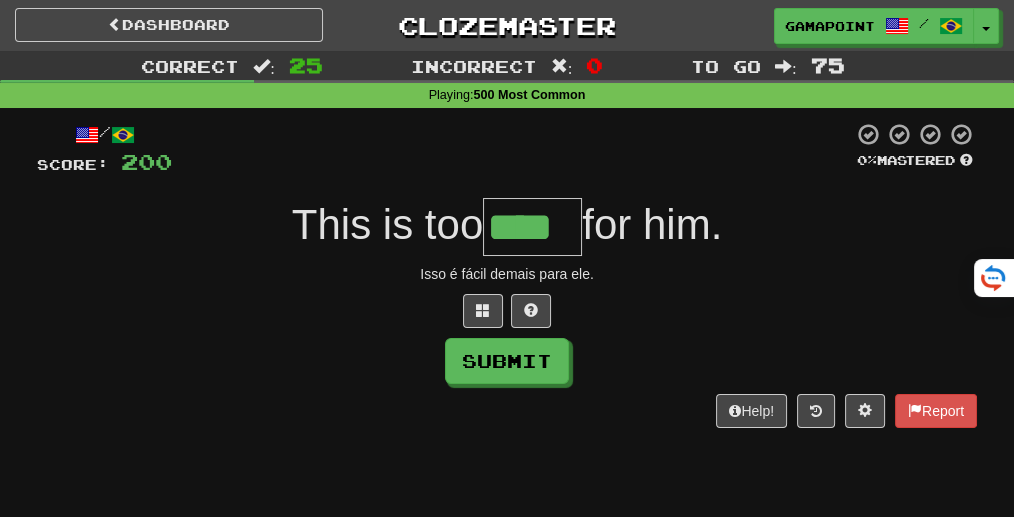 type on "****" 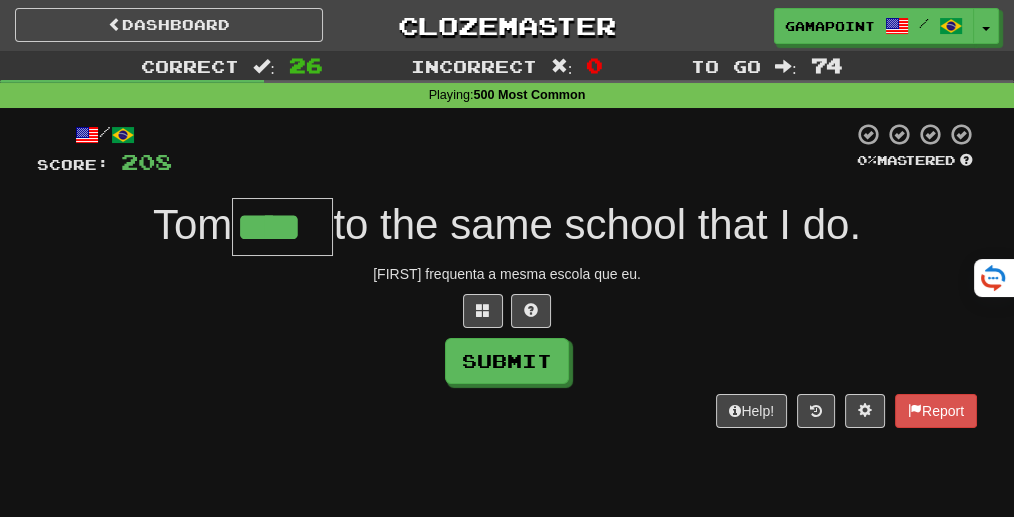 type on "****" 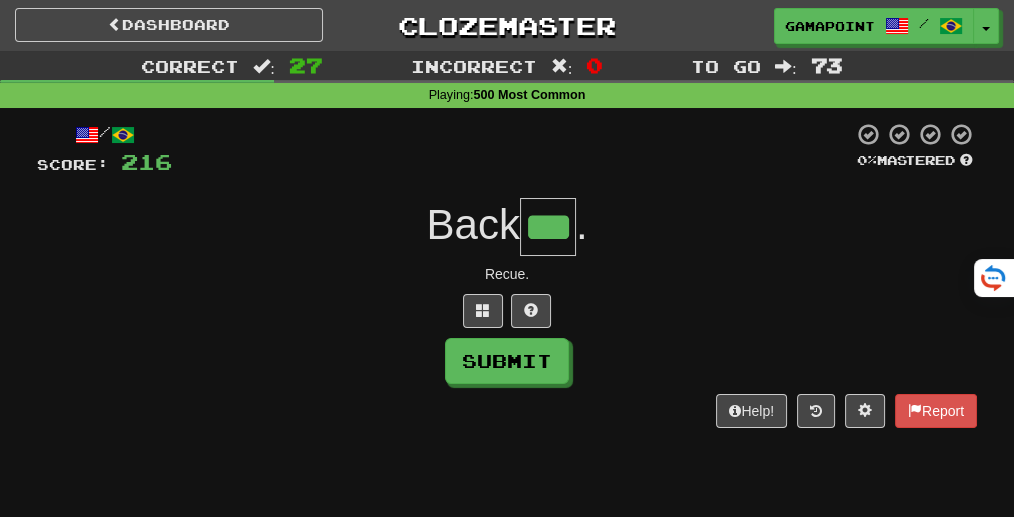 type on "***" 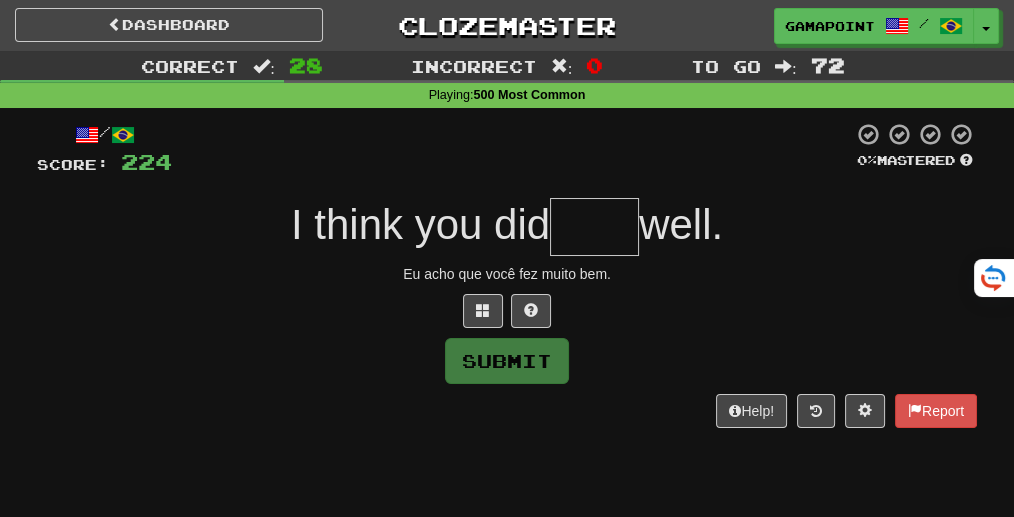 type on "*" 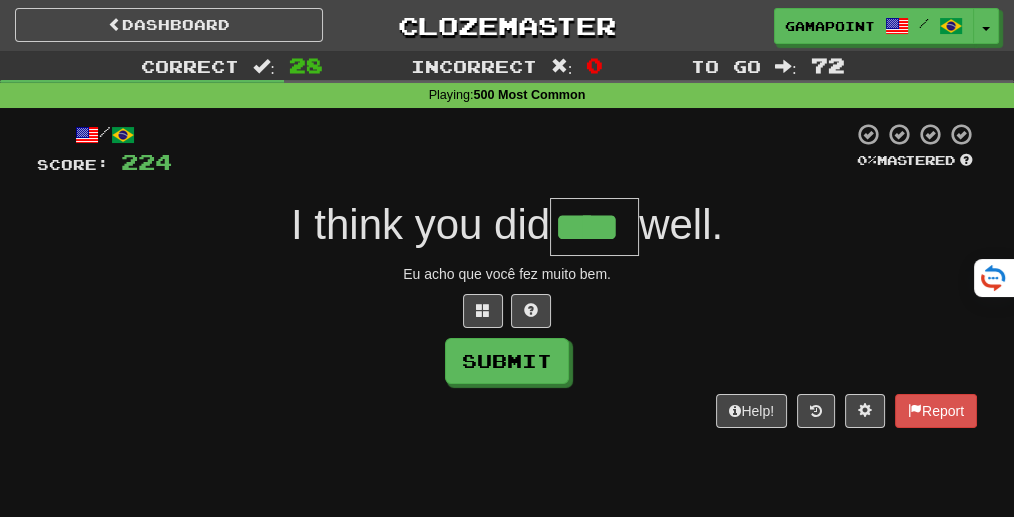 type on "****" 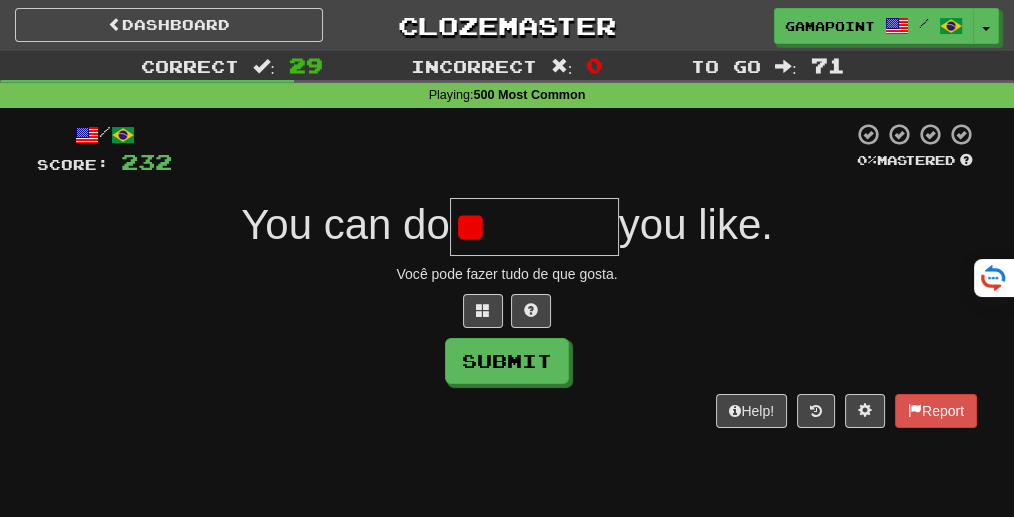type on "*" 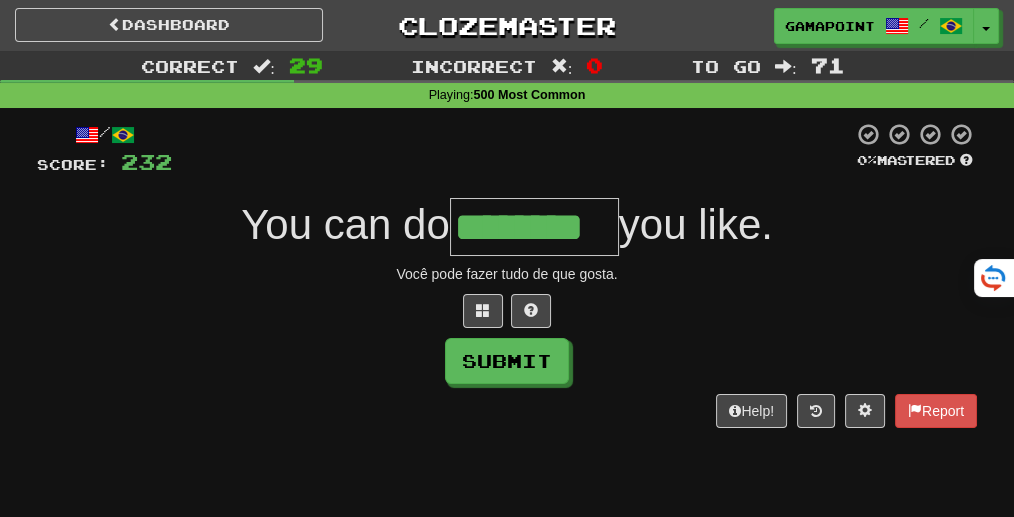 type on "********" 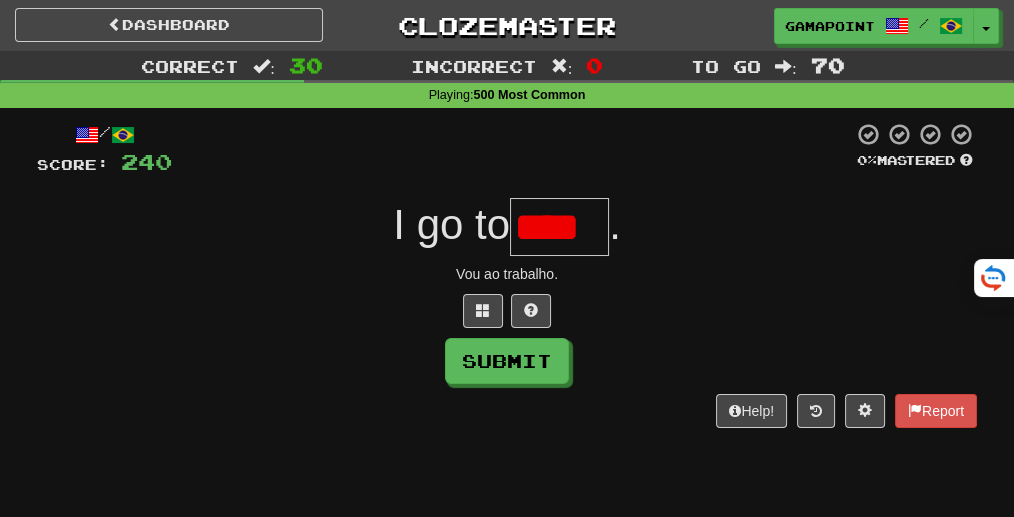 scroll, scrollTop: 0, scrollLeft: 0, axis: both 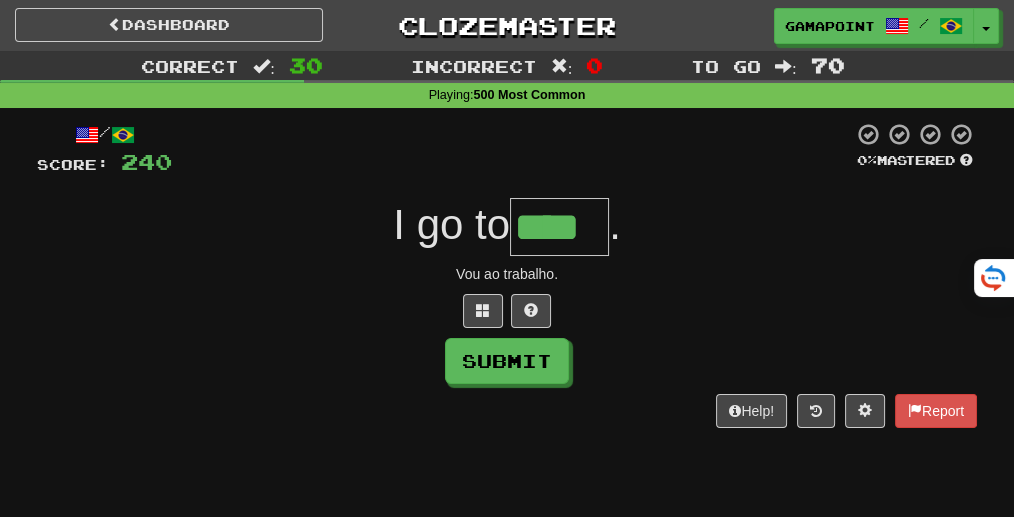 type on "****" 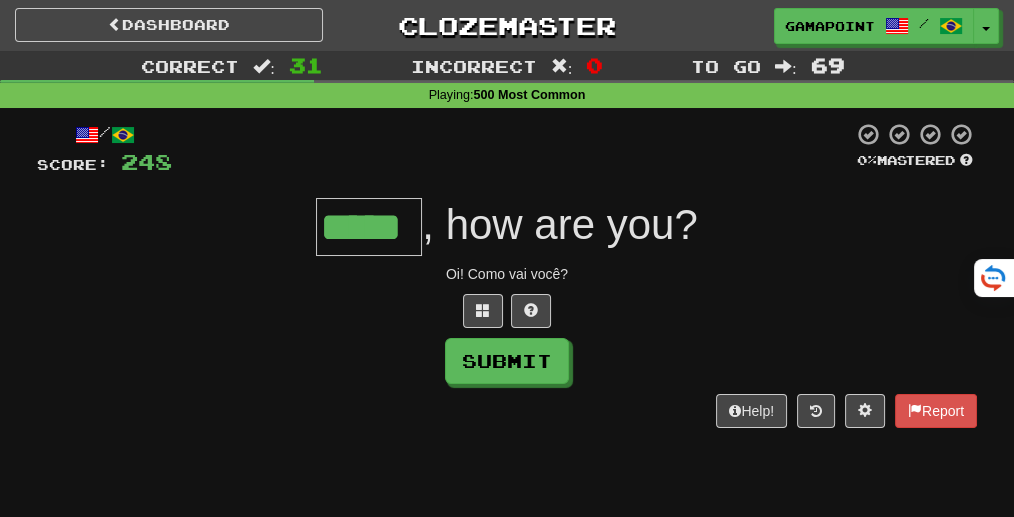 type on "*****" 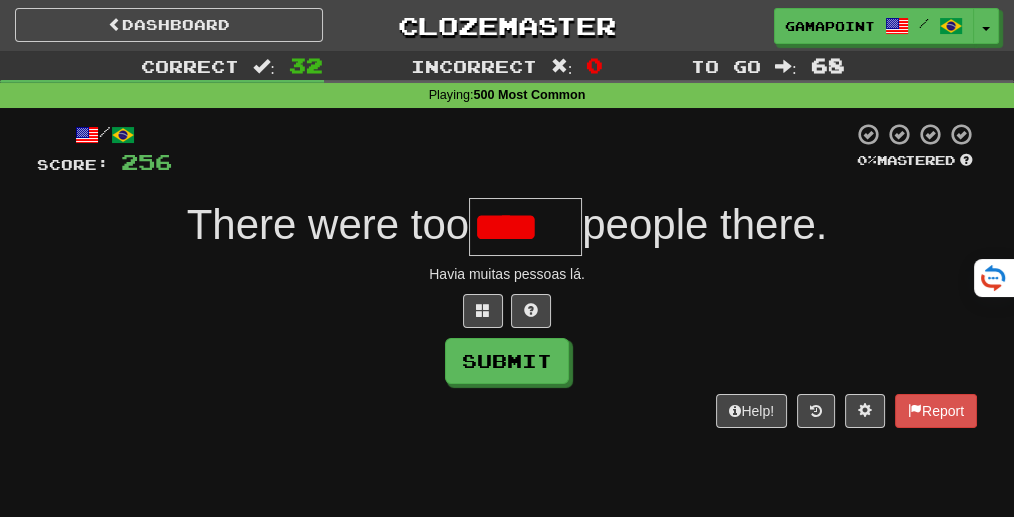 scroll, scrollTop: 0, scrollLeft: 0, axis: both 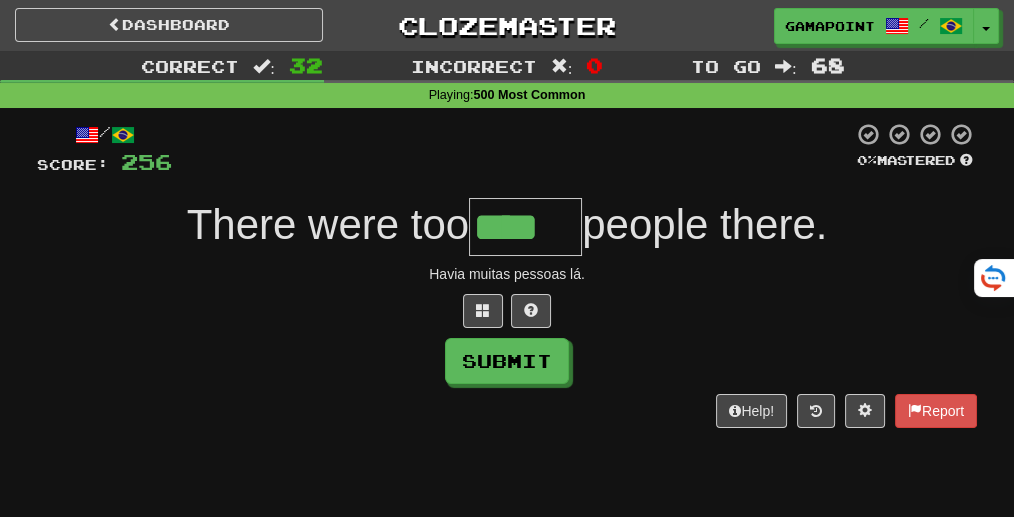 type on "****" 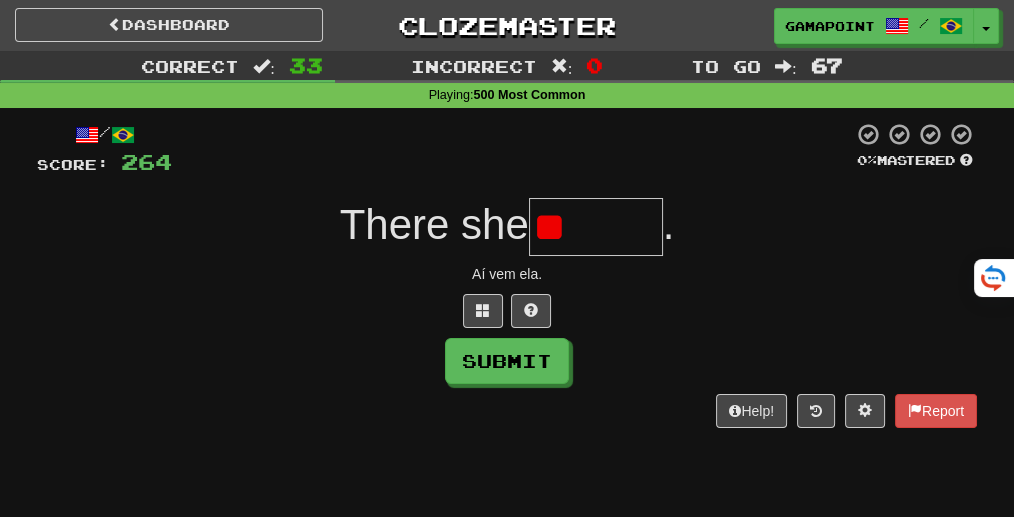 type on "*" 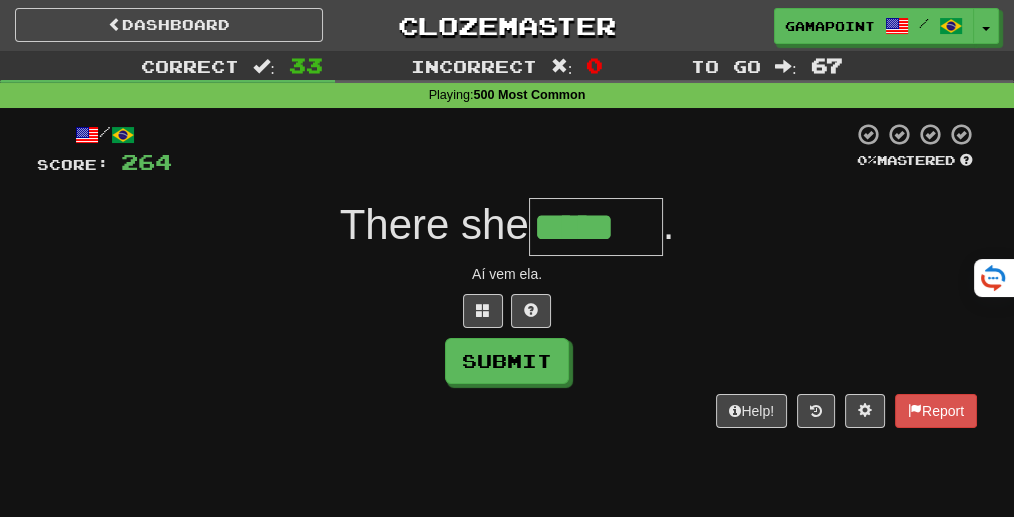 type on "*****" 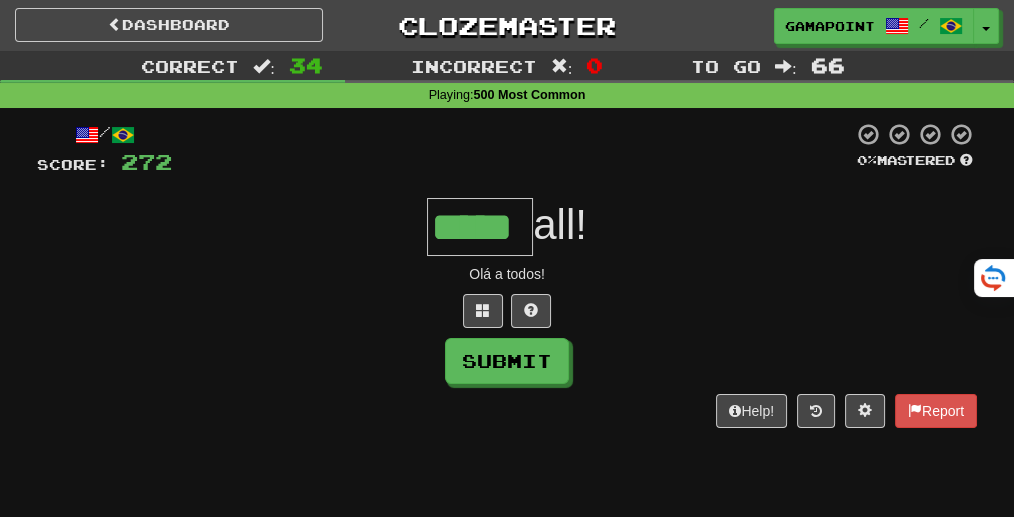 type on "*****" 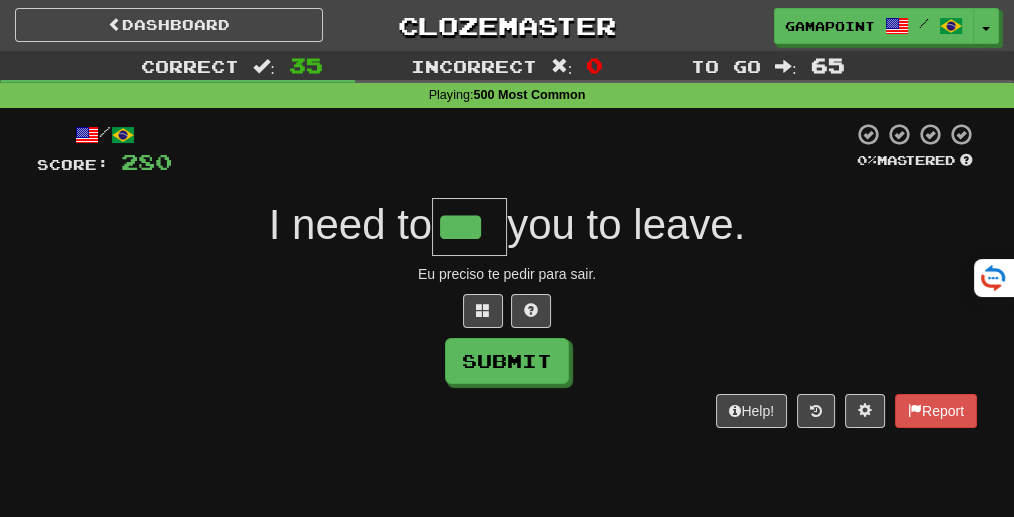 type on "***" 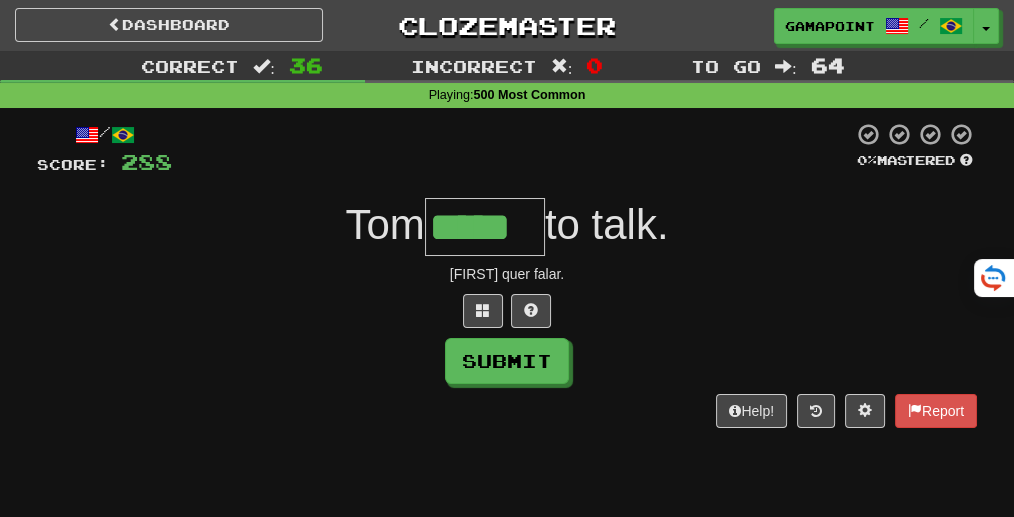 type on "*****" 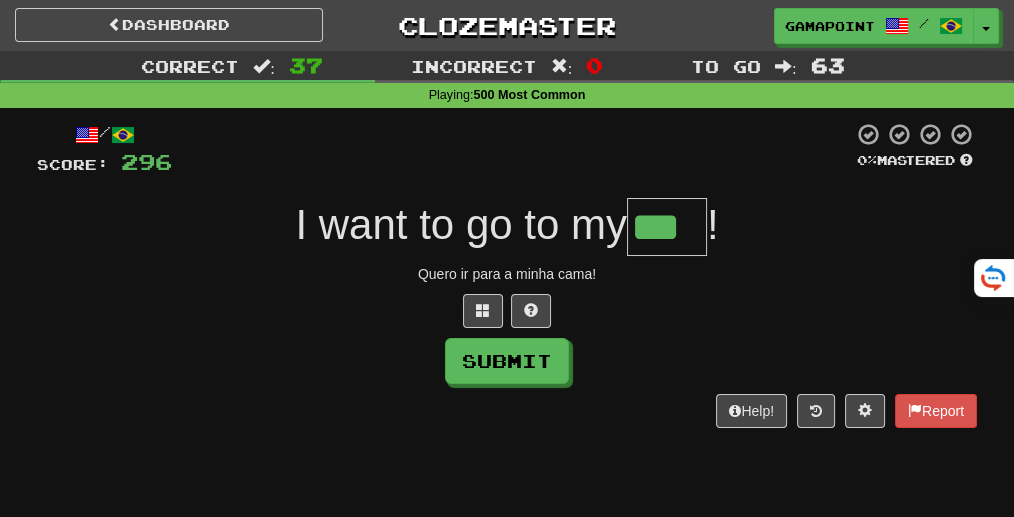 type on "***" 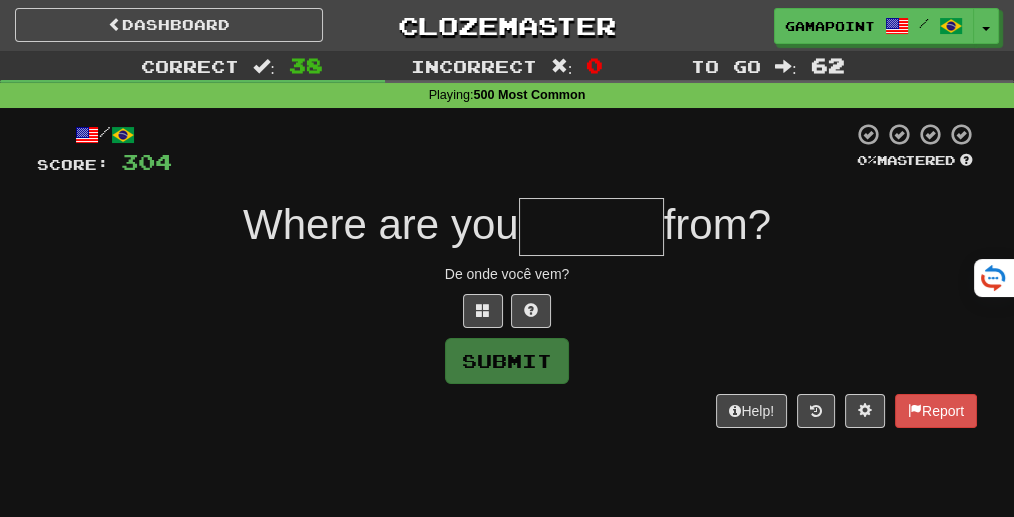 click at bounding box center (591, 227) 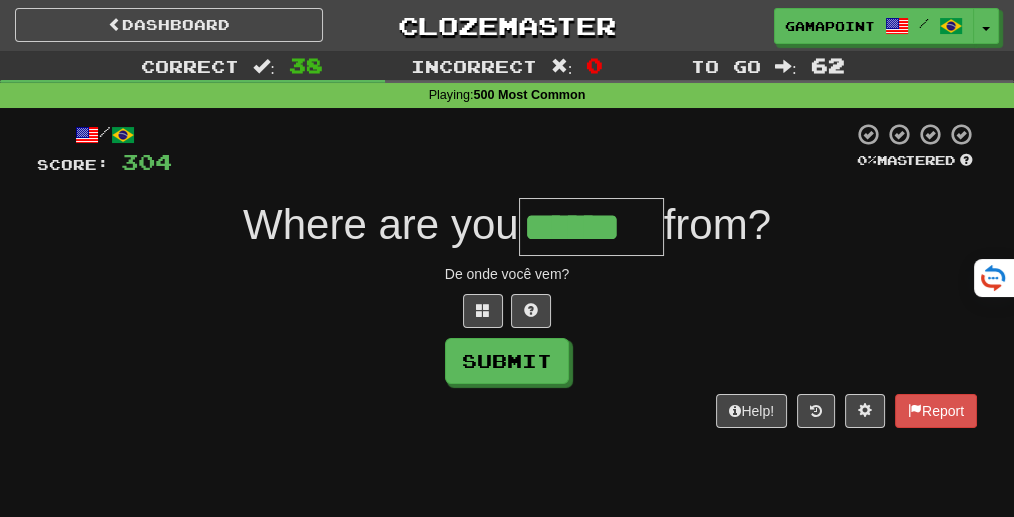 type on "******" 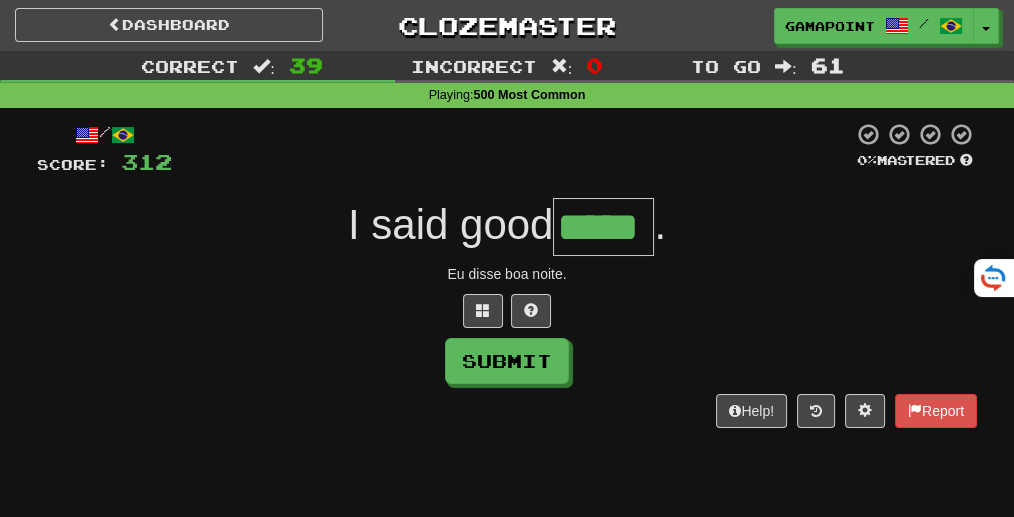 type on "*****" 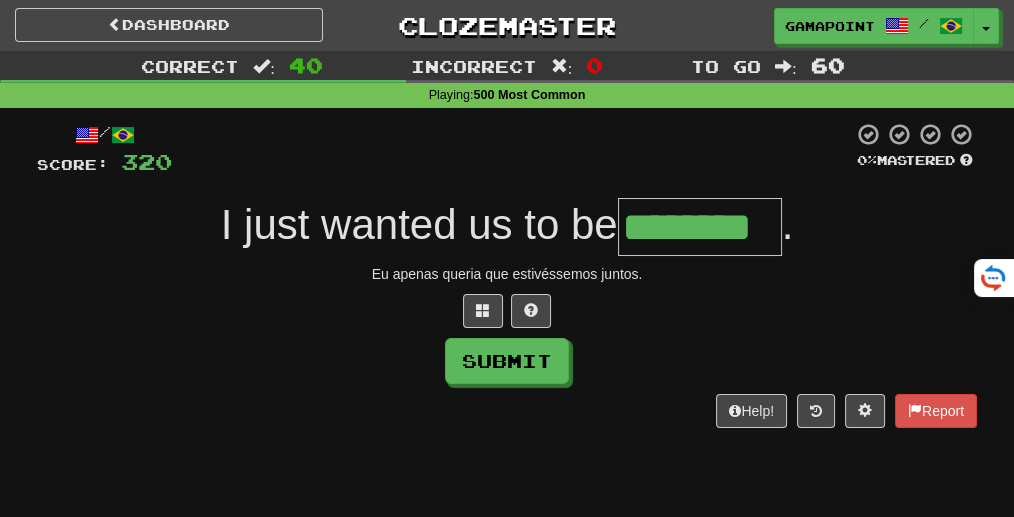 type on "********" 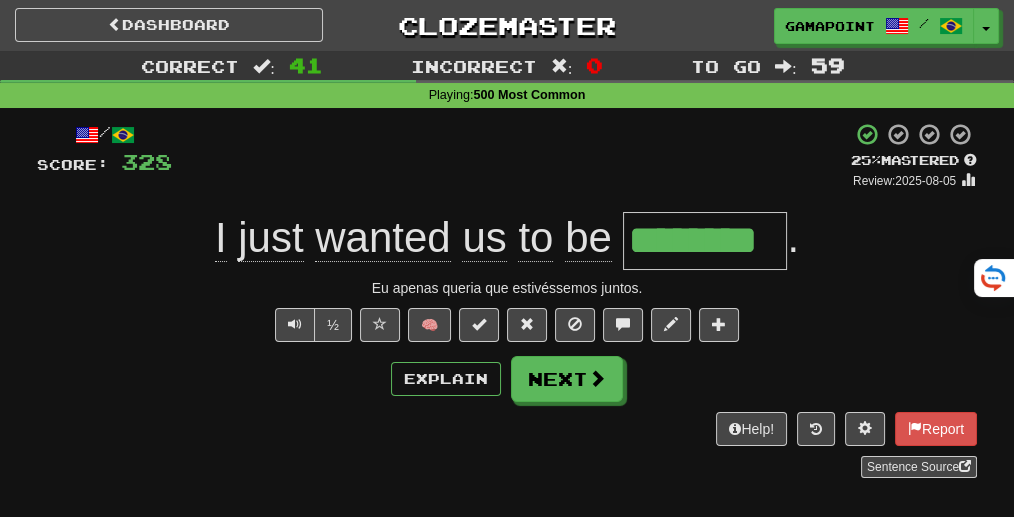 click on "/  Score:   328 + 8 25 %  Mastered Review:  2025-08-05 I   just   wanted   us   to   be   ******** . Eu apenas queria que estivéssemos juntos. ½ 🧠 Explain Next  Help!  Report Sentence Source" at bounding box center [507, 299] 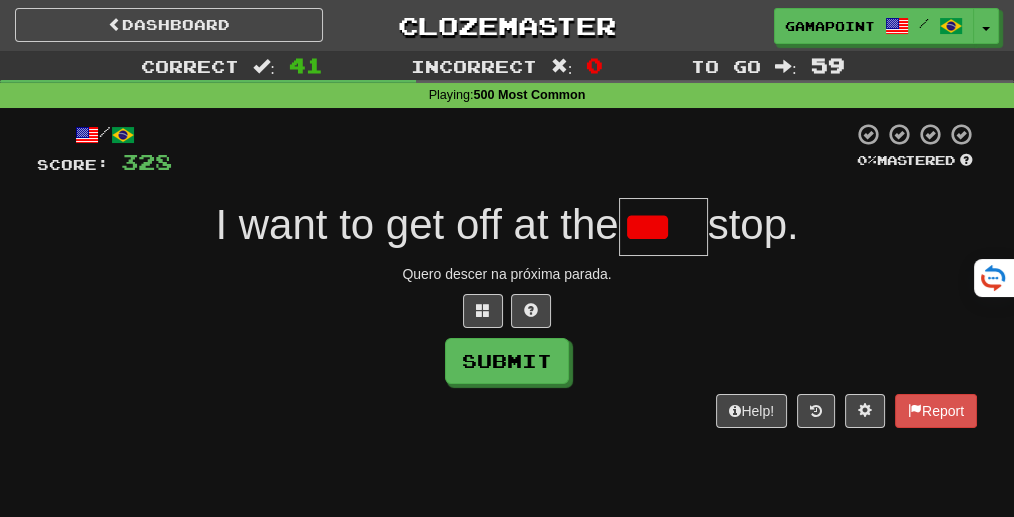 scroll, scrollTop: 0, scrollLeft: 0, axis: both 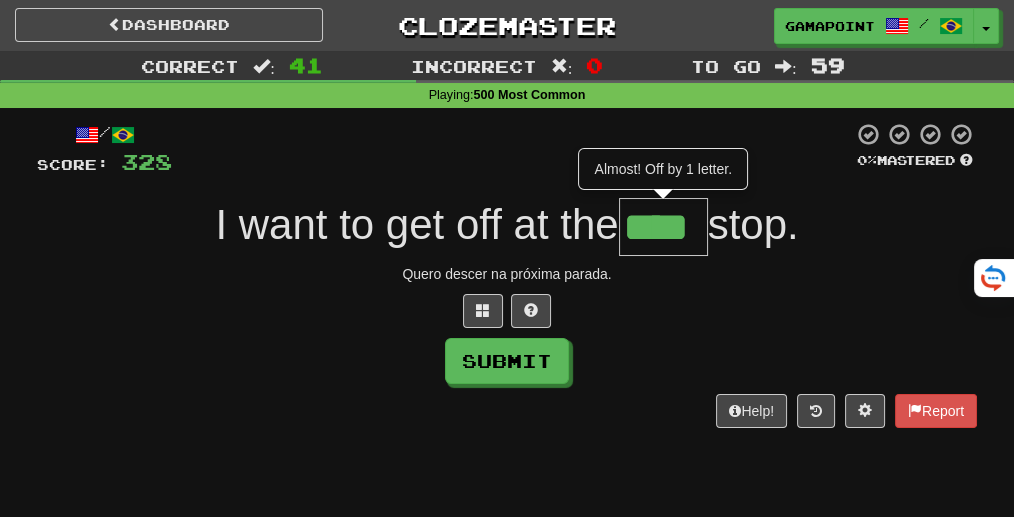 type on "****" 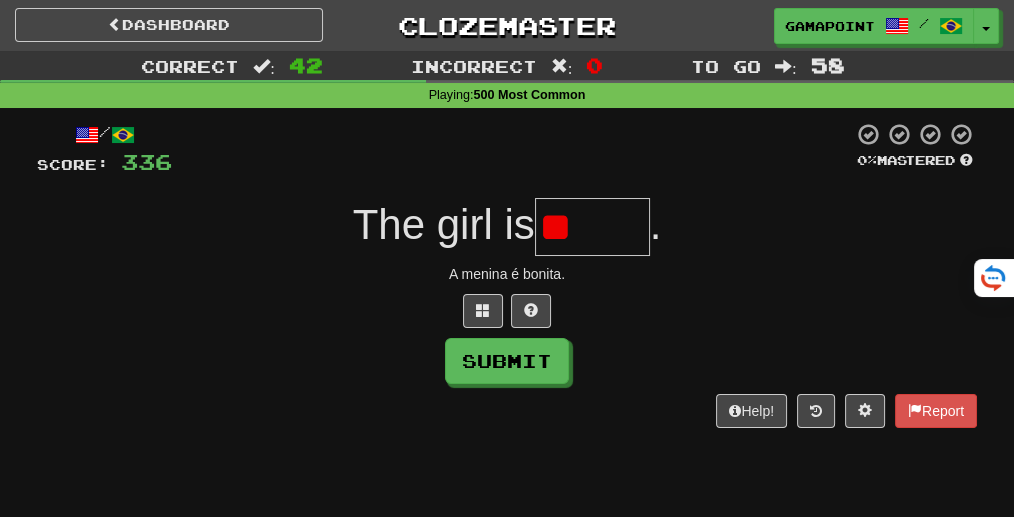 type on "*" 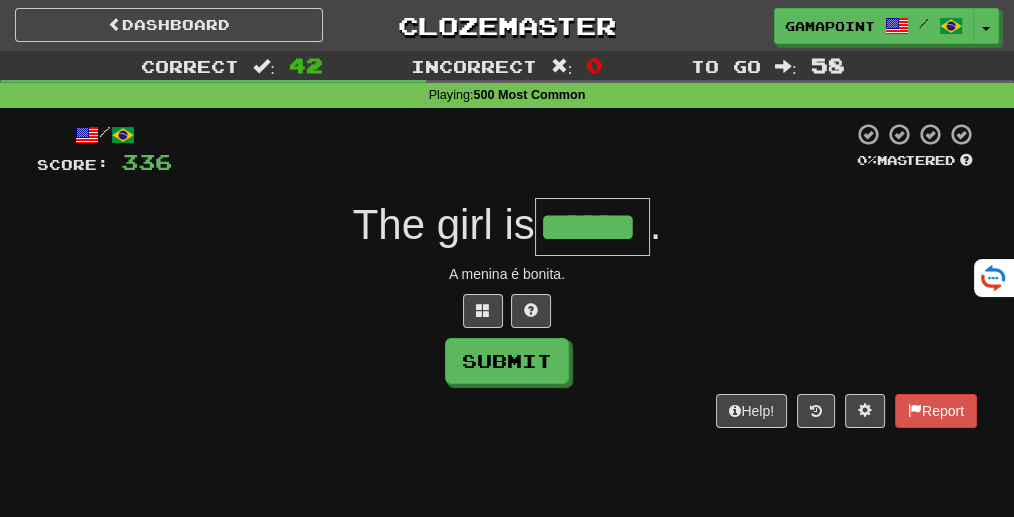 type on "******" 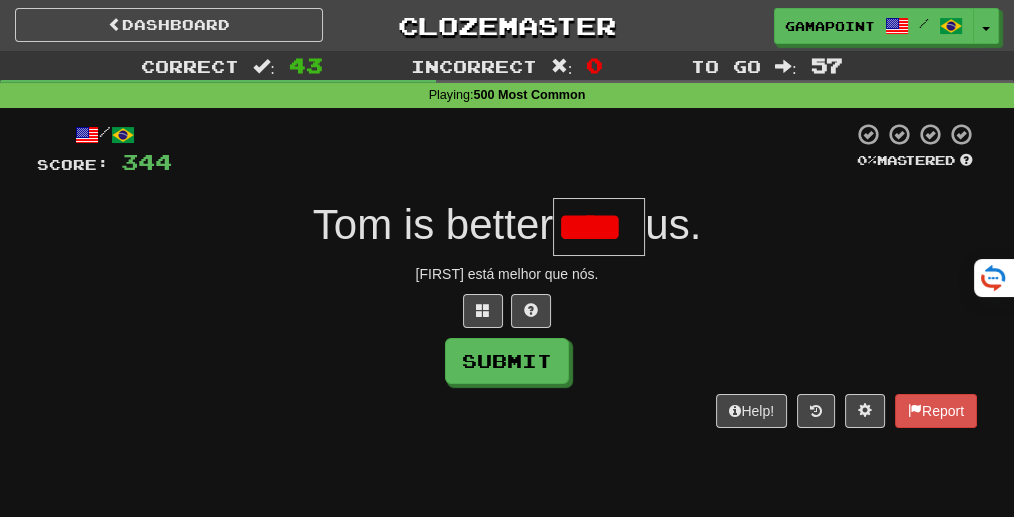 scroll, scrollTop: 0, scrollLeft: 0, axis: both 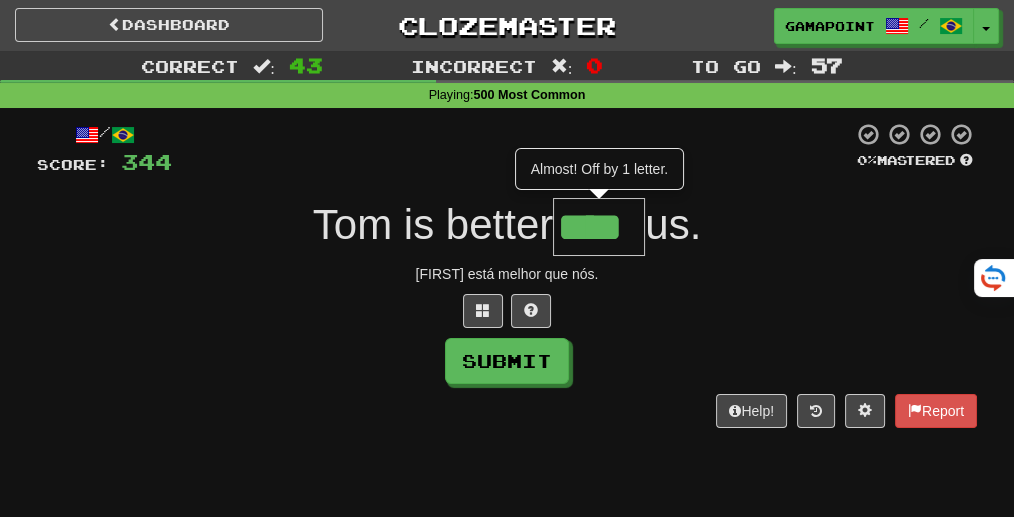 type on "****" 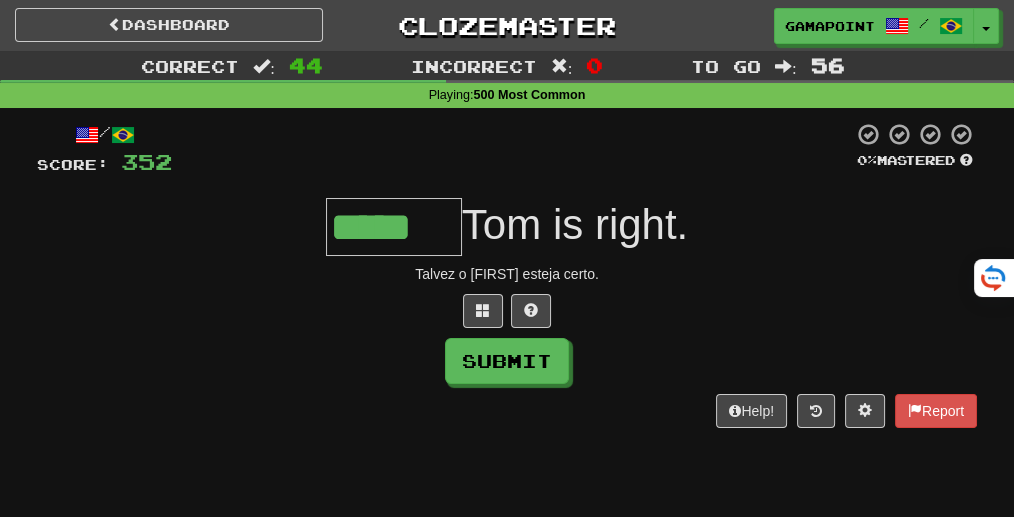type on "*****" 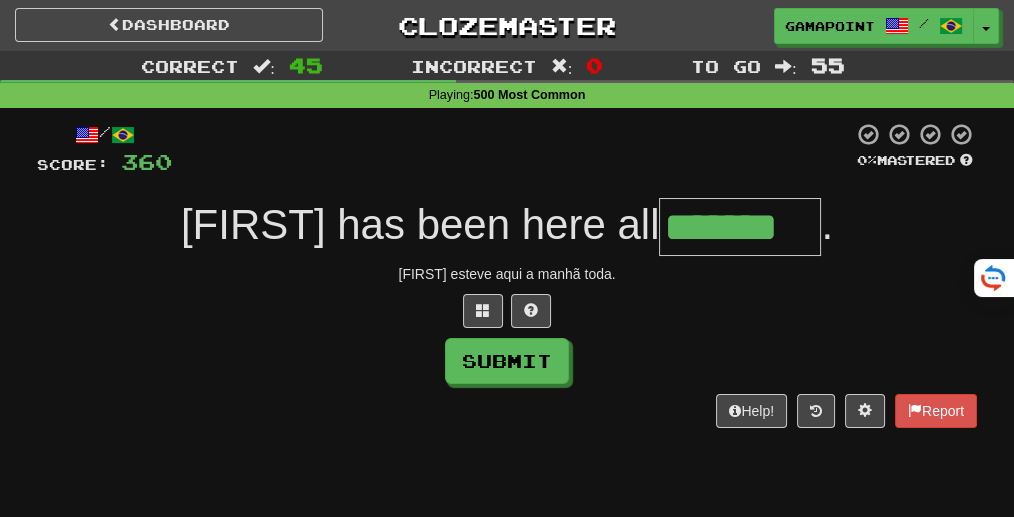 type on "*******" 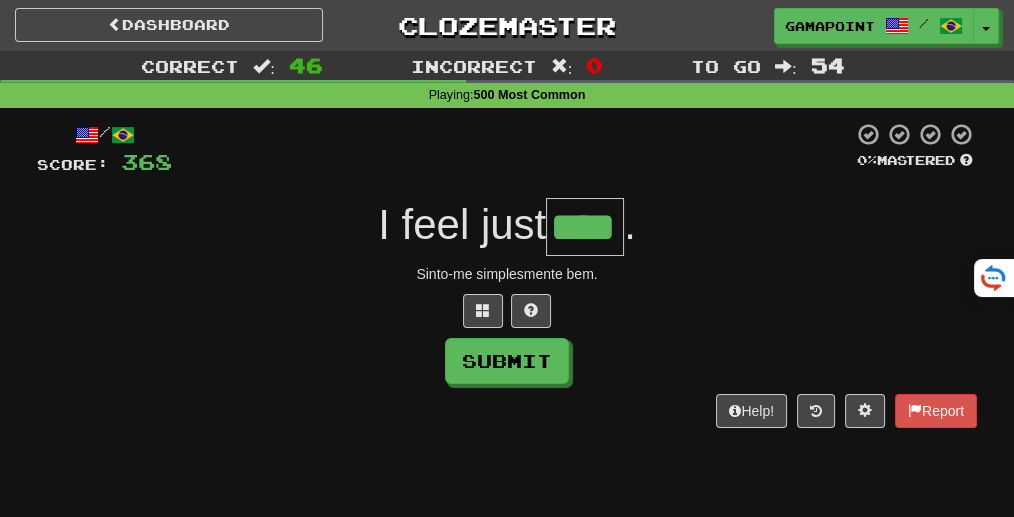 type on "****" 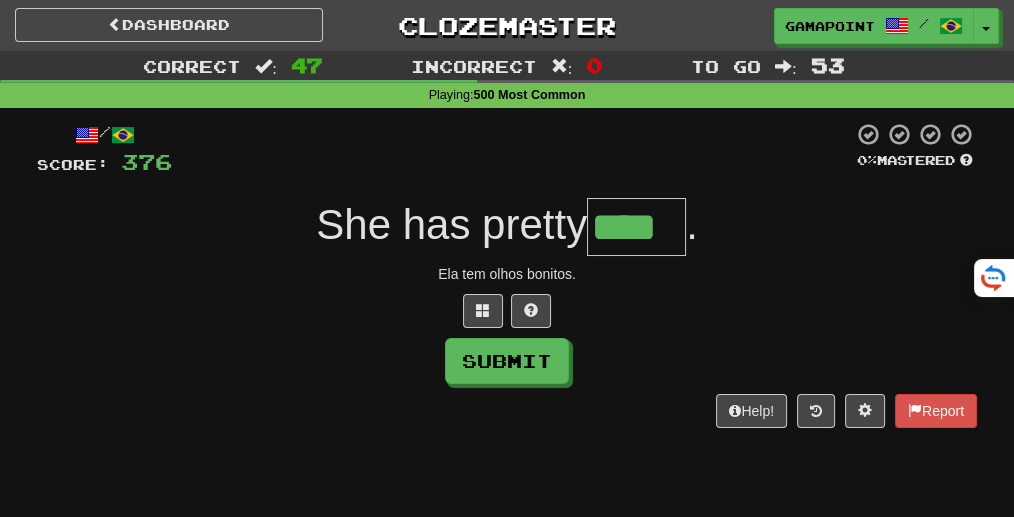 type on "****" 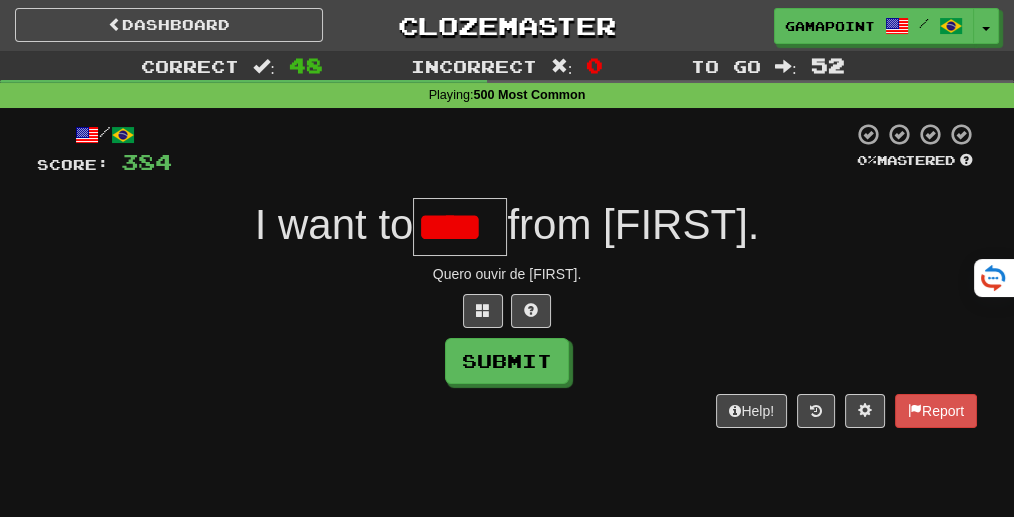 scroll, scrollTop: 0, scrollLeft: 0, axis: both 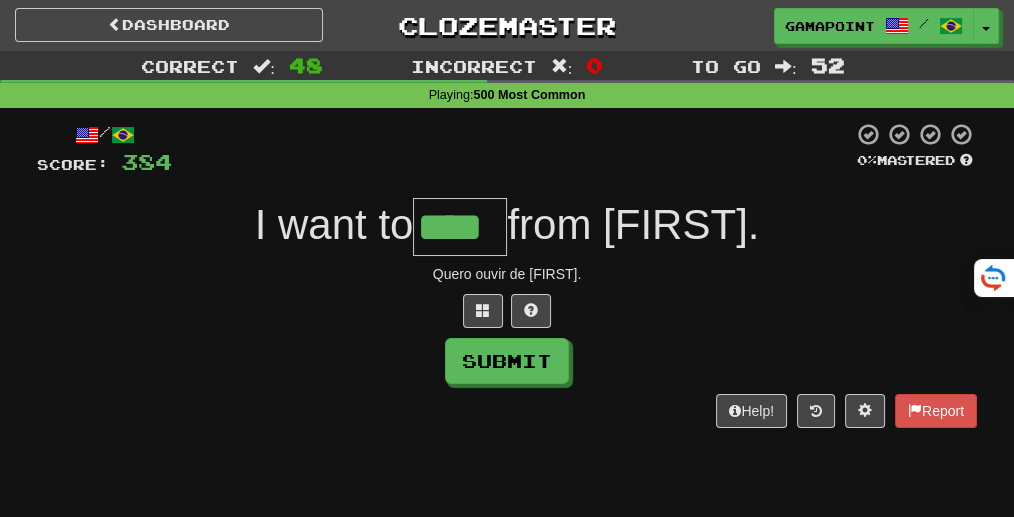 type on "****" 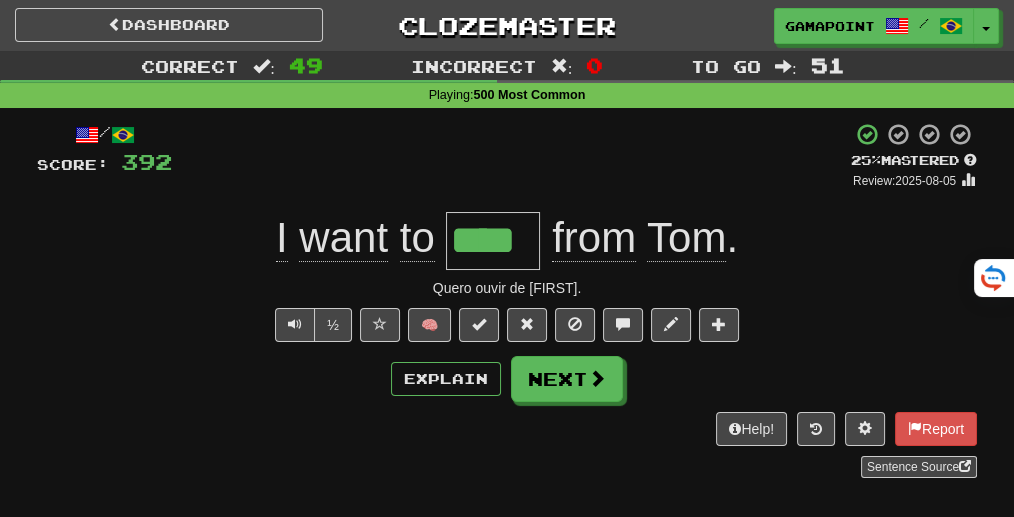 click on "+ 8" at bounding box center (511, 156) 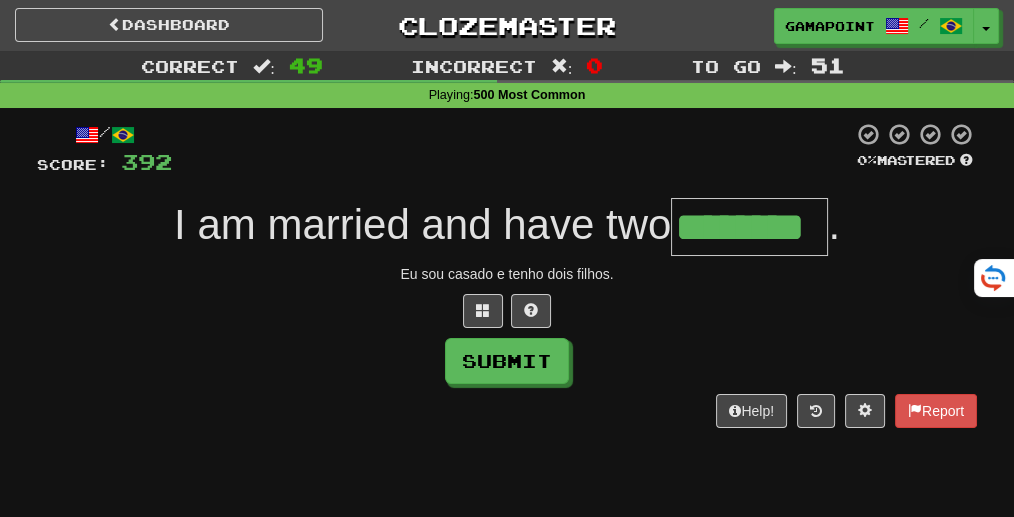 type on "********" 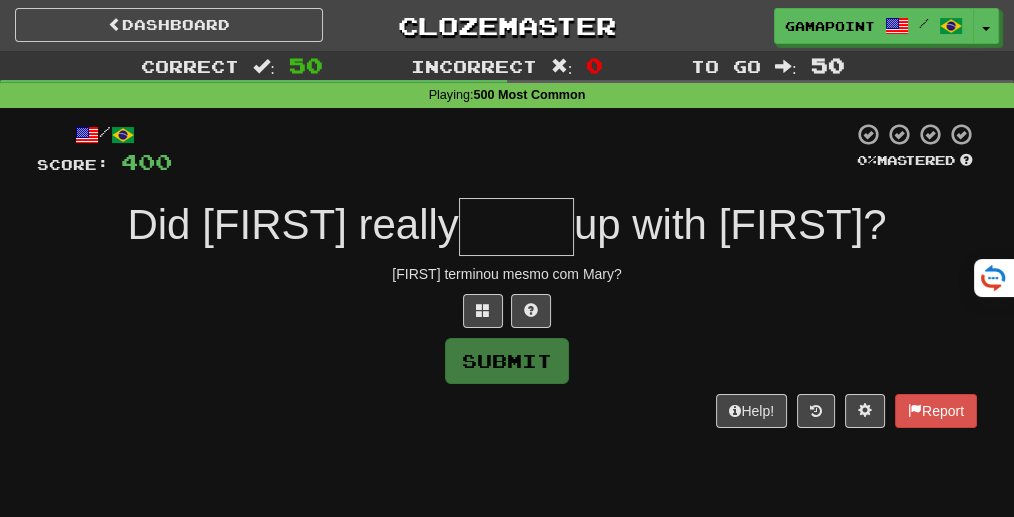 click at bounding box center (512, 149) 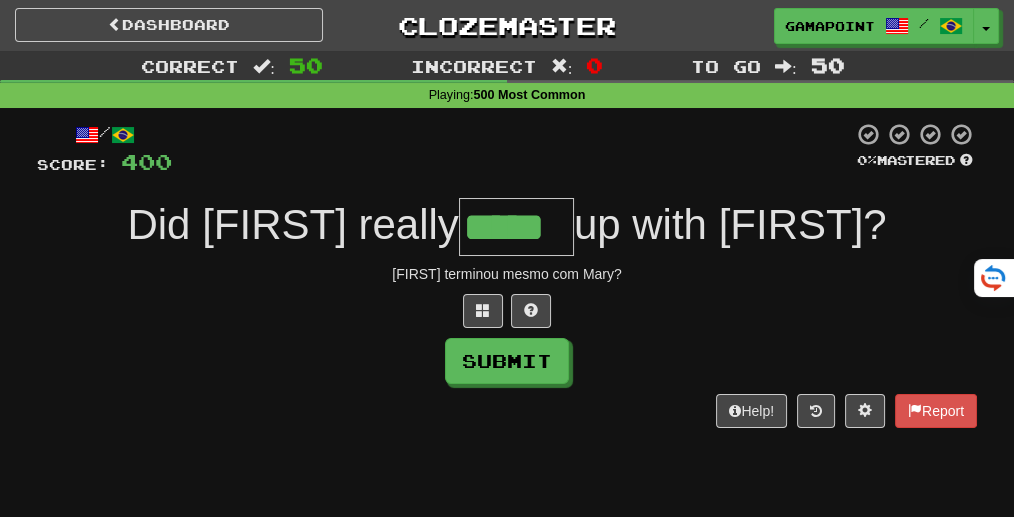 type on "*****" 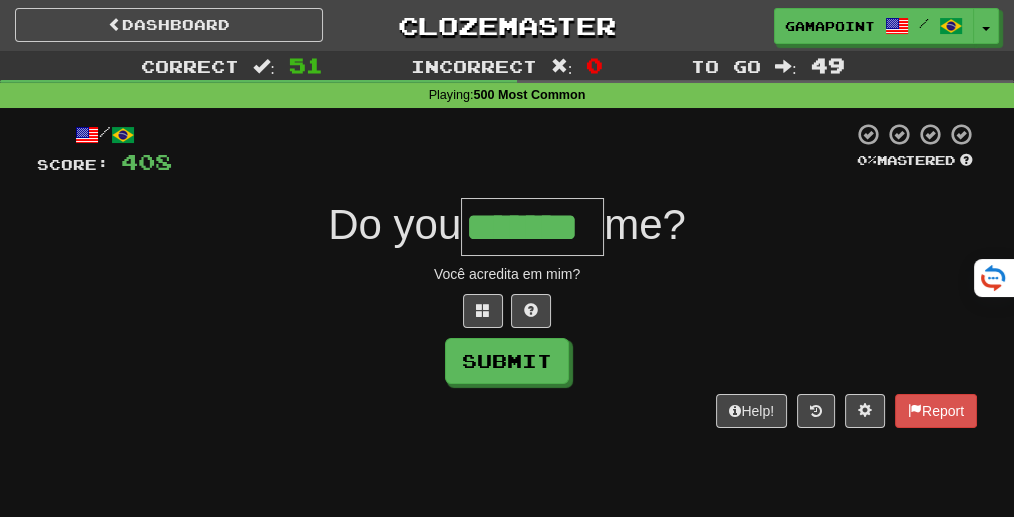 type on "*******" 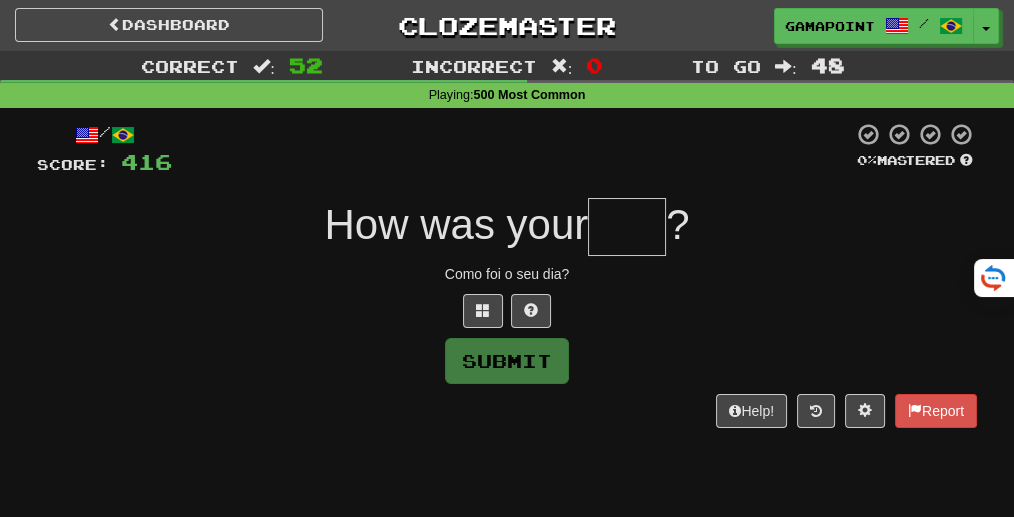 click at bounding box center (627, 227) 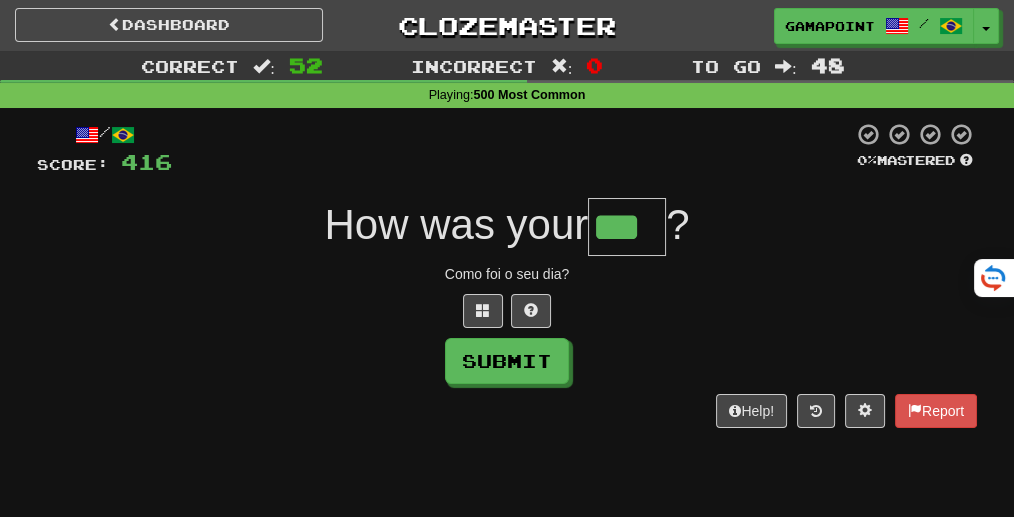 type on "***" 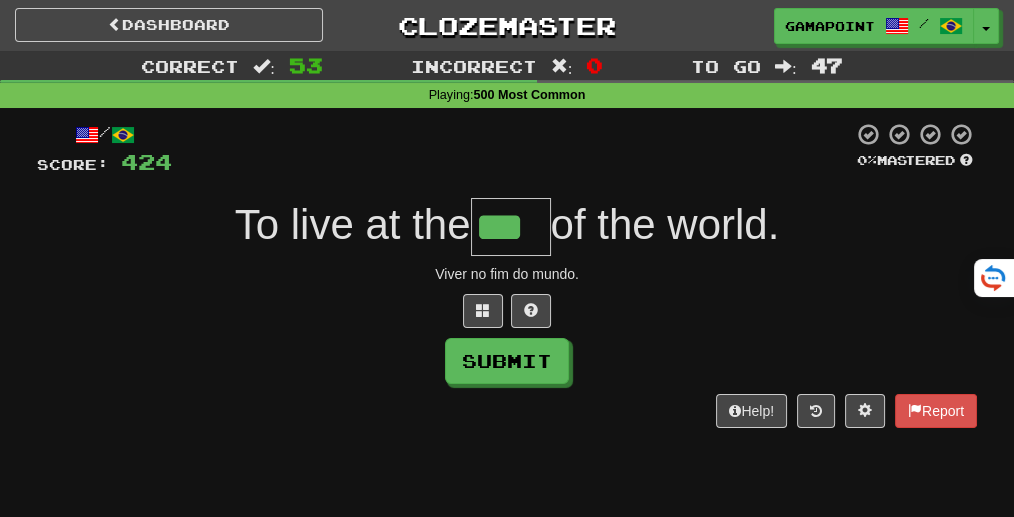 scroll, scrollTop: 0, scrollLeft: 0, axis: both 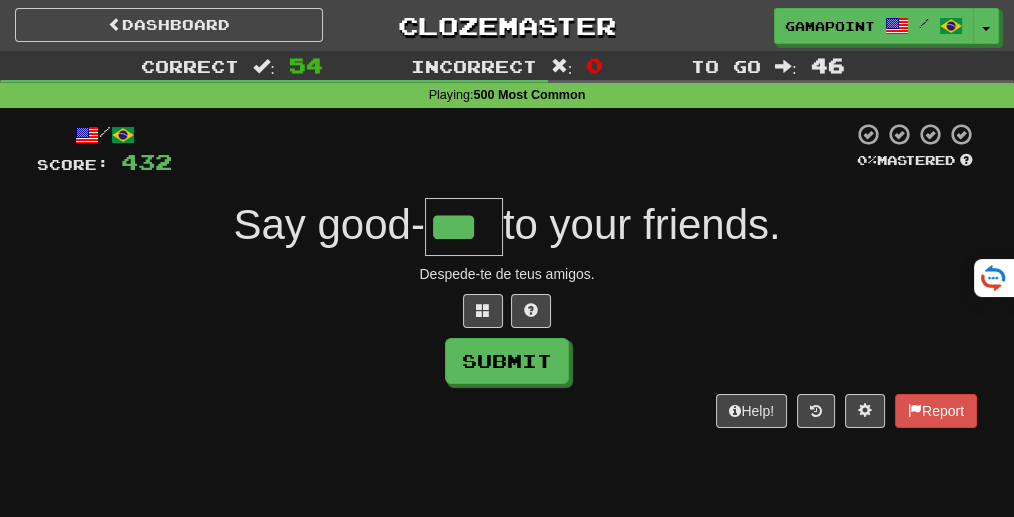 type on "***" 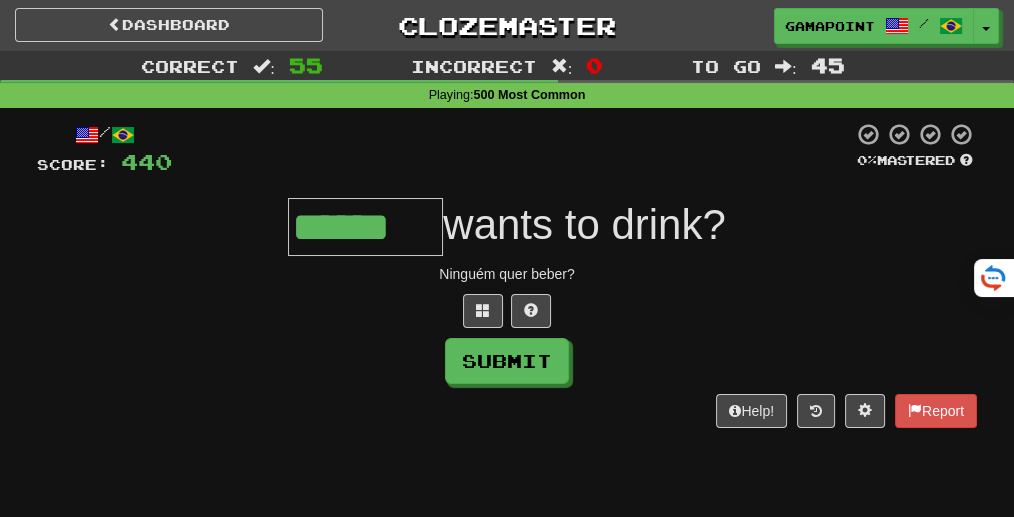 type on "******" 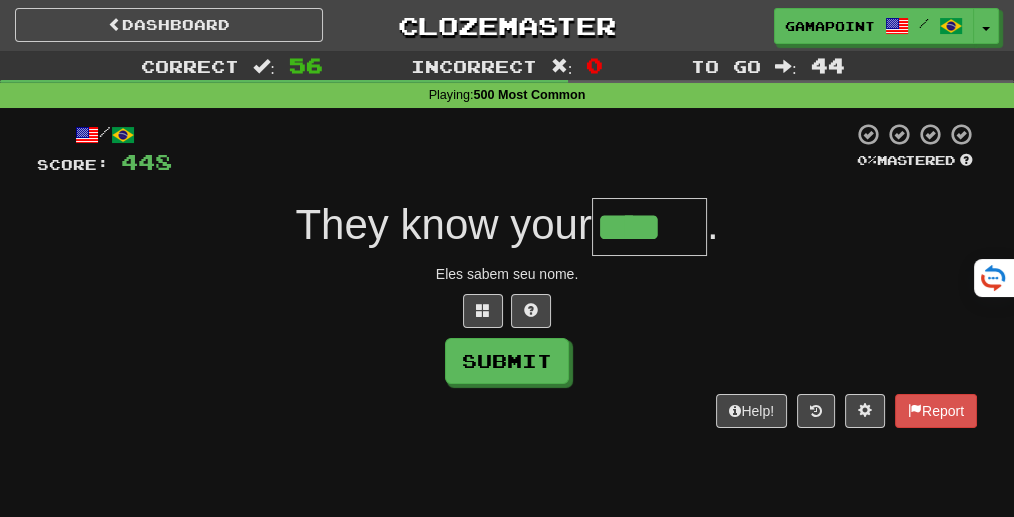 type on "****" 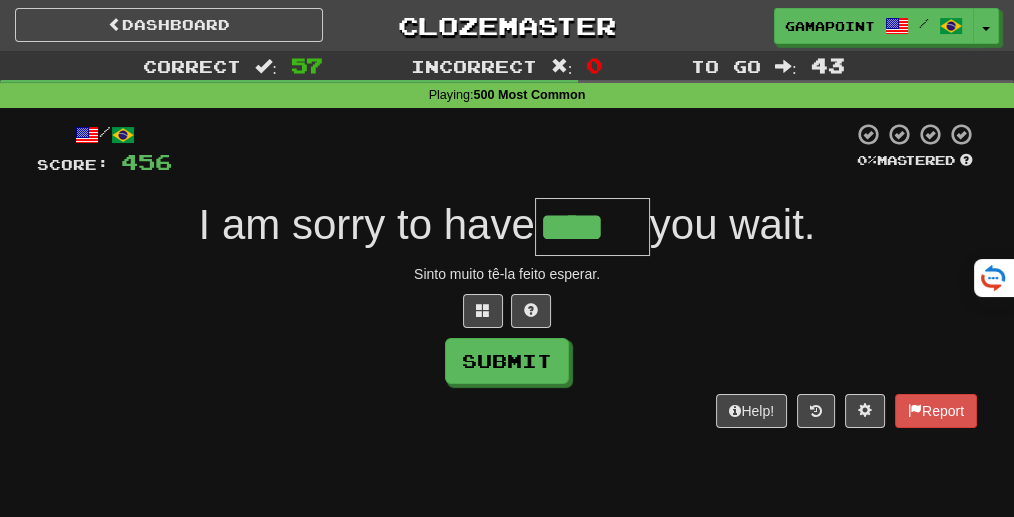 type on "****" 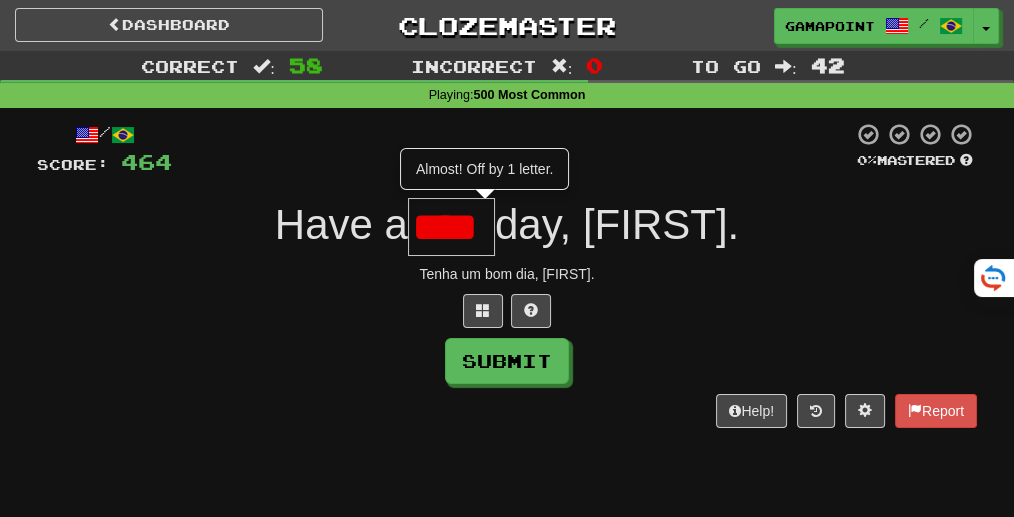 scroll, scrollTop: 0, scrollLeft: 0, axis: both 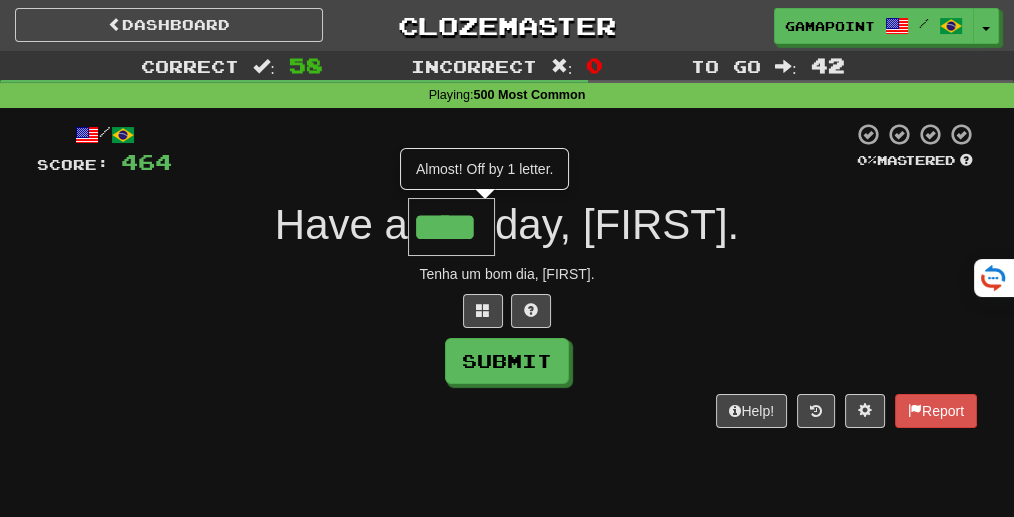 type on "****" 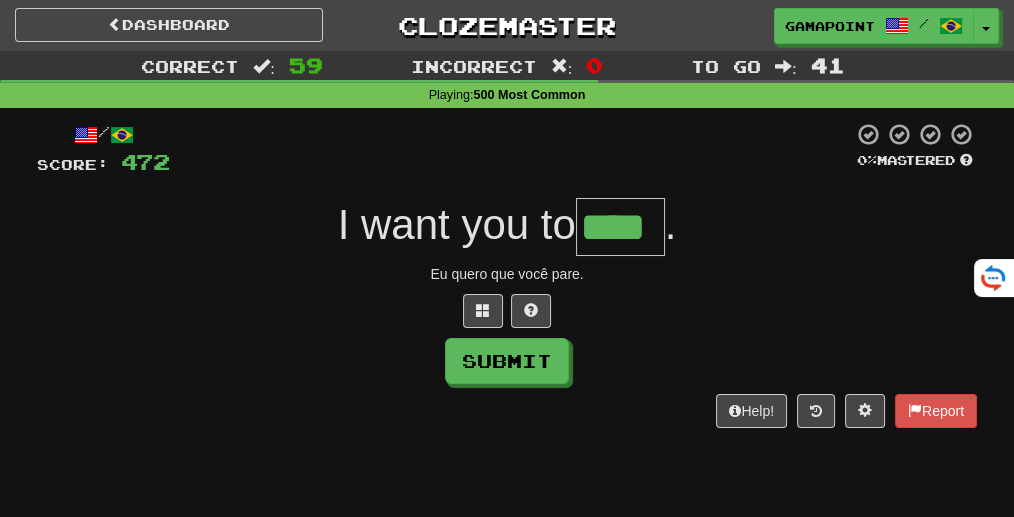 type on "****" 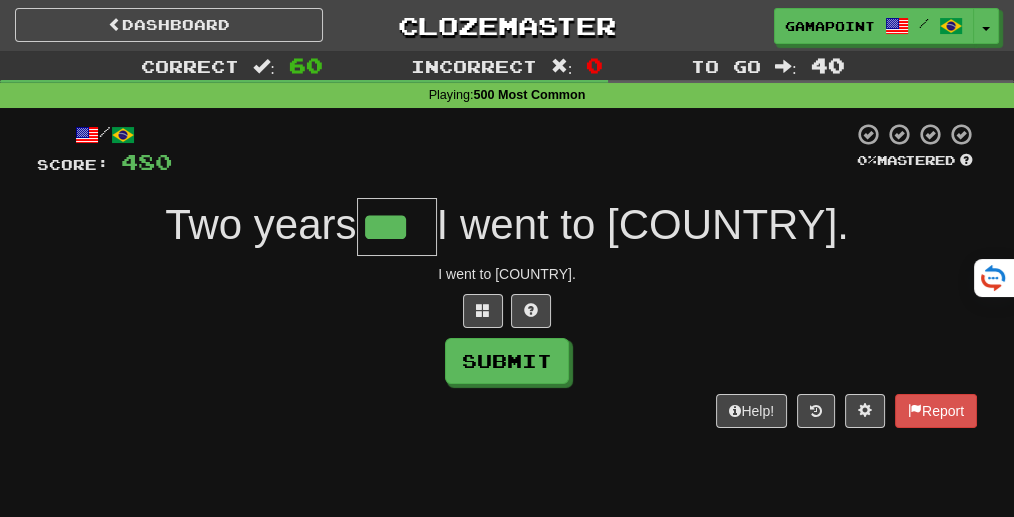 type on "***" 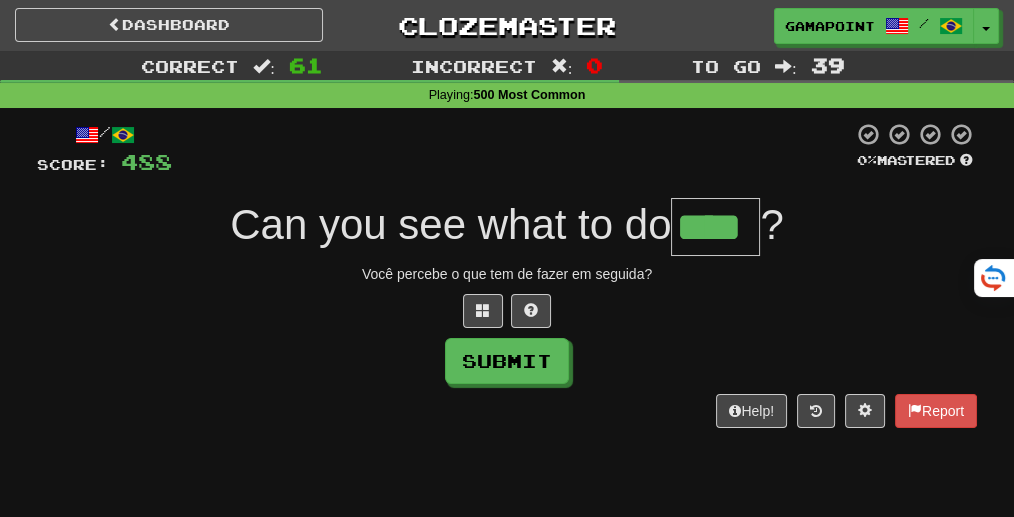 type on "****" 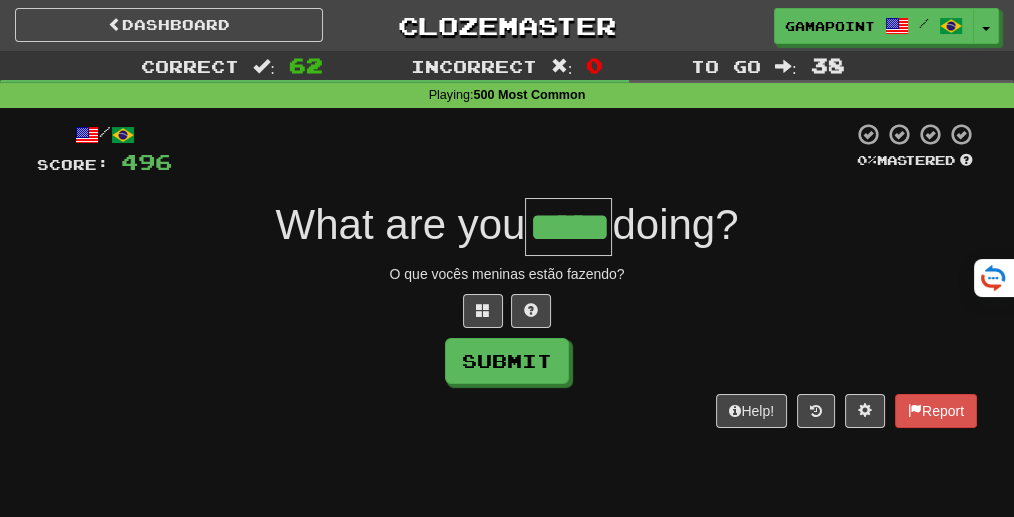 type on "*****" 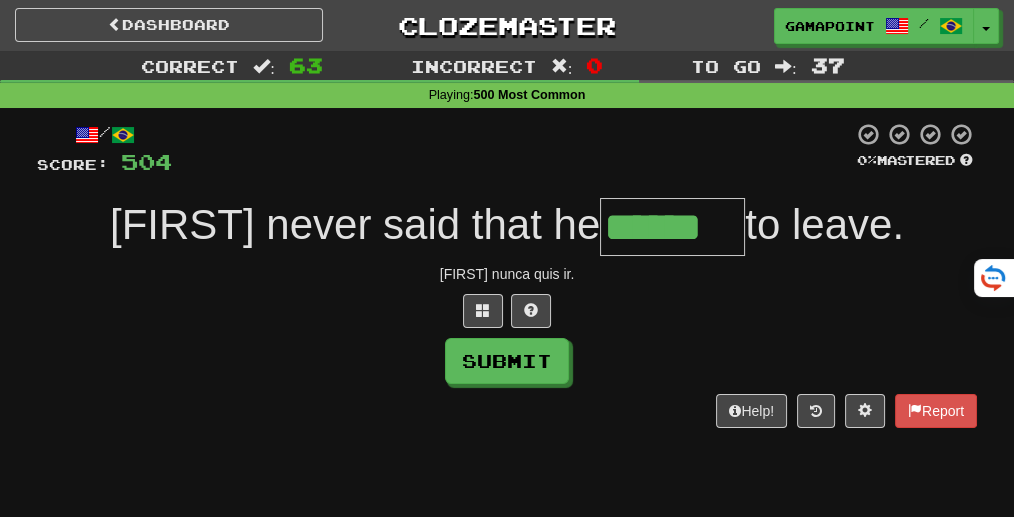 type on "******" 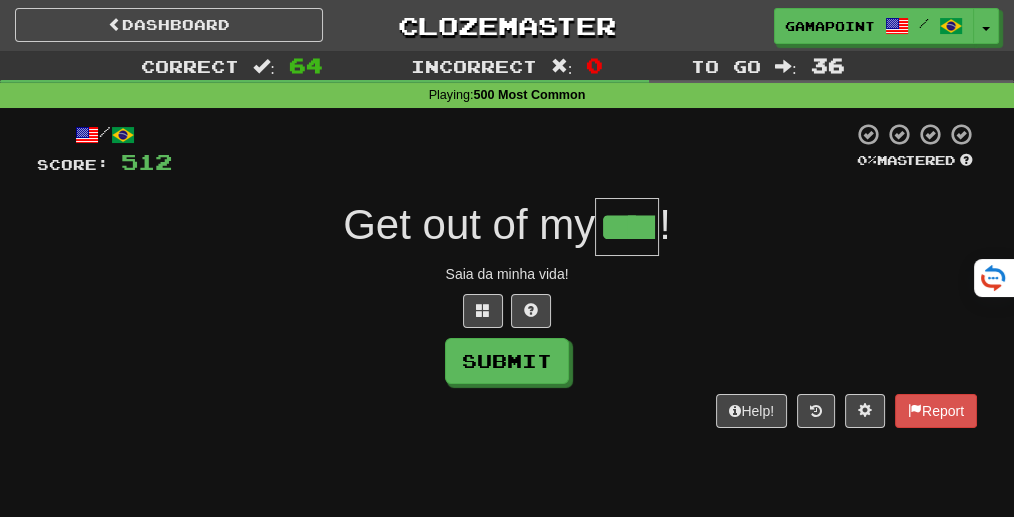 type on "****" 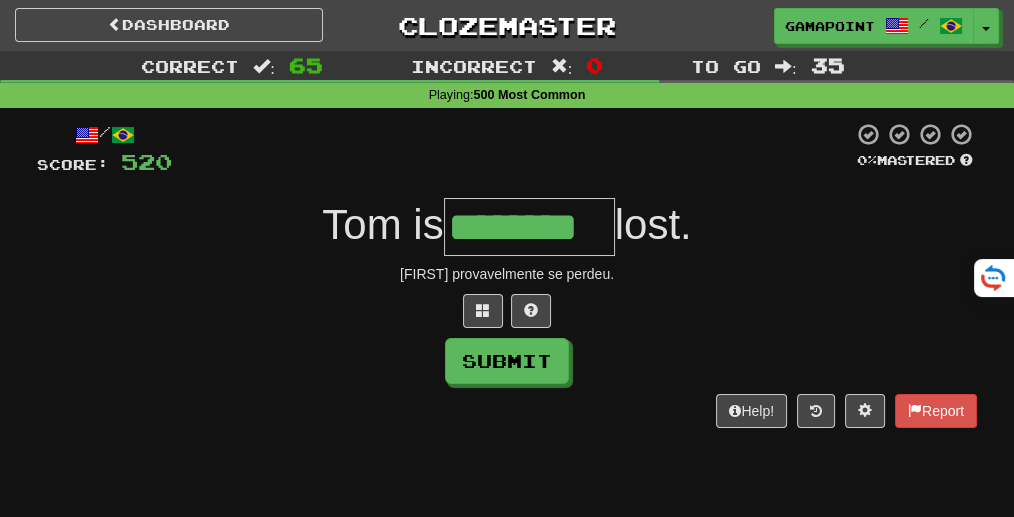 type on "********" 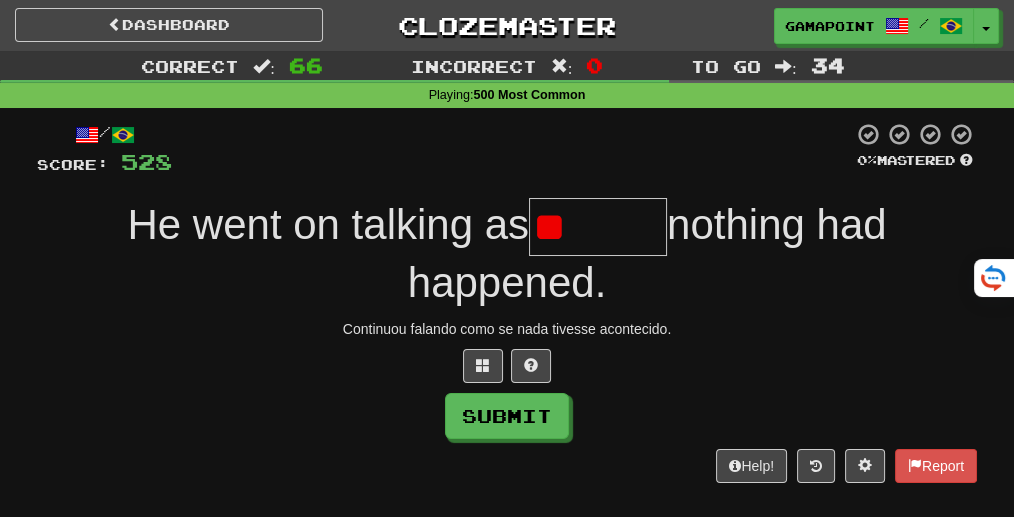 type on "*" 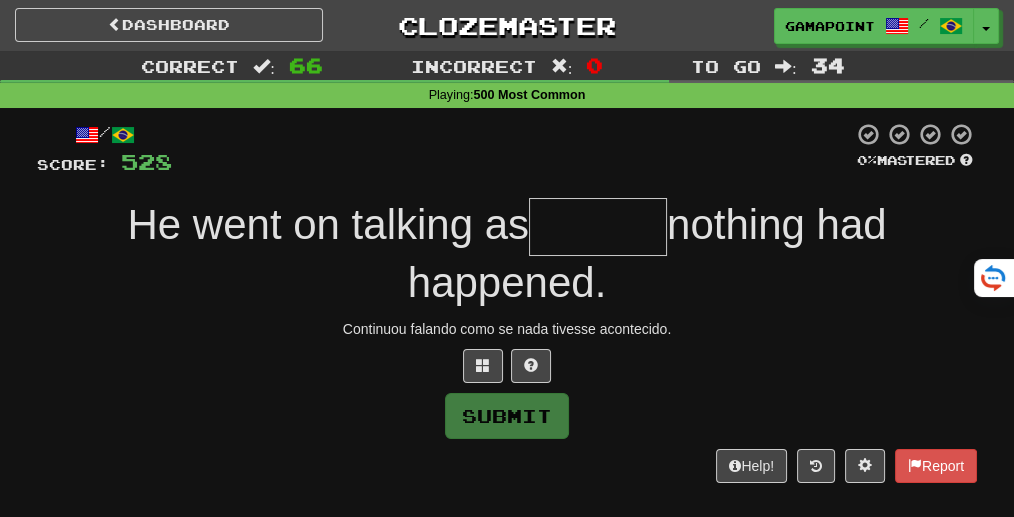 type on "*" 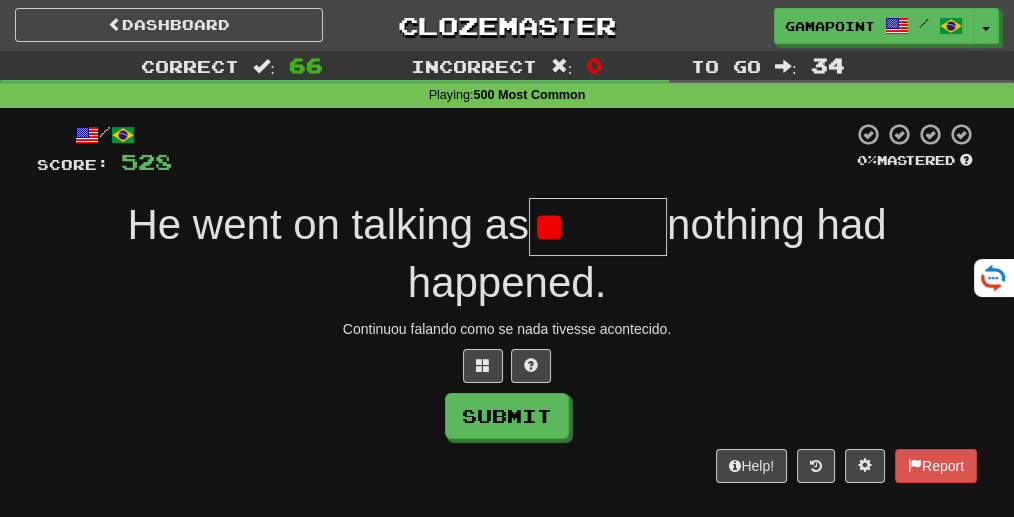 type on "*" 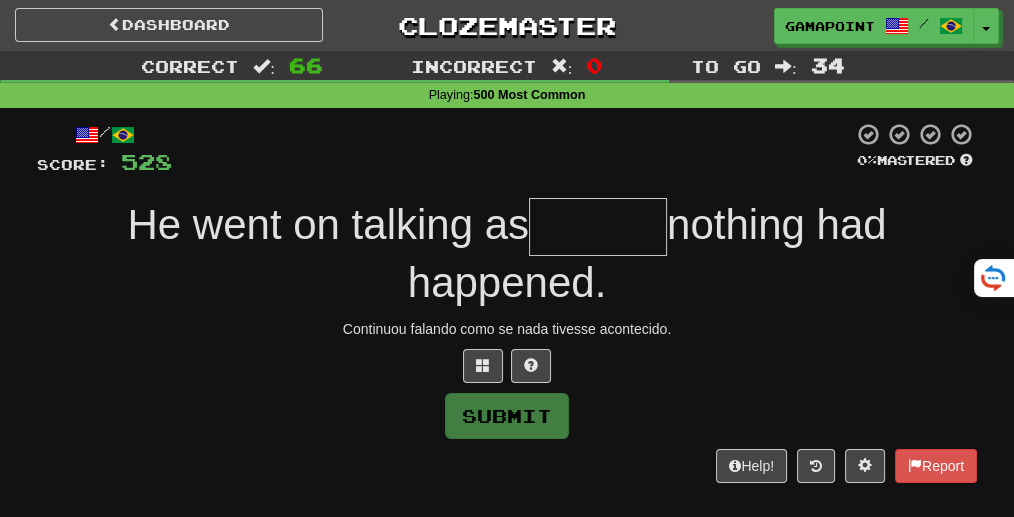 type on "*" 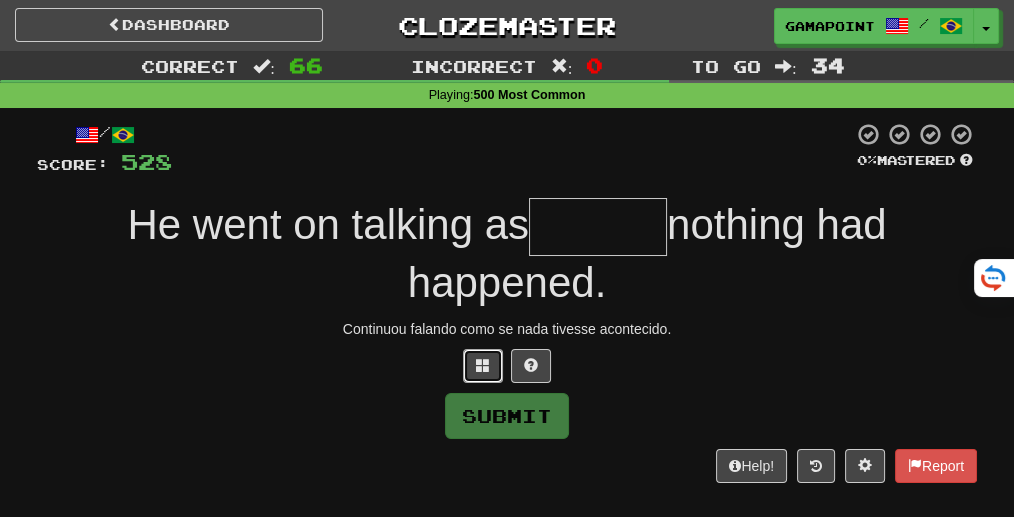 click at bounding box center (483, 365) 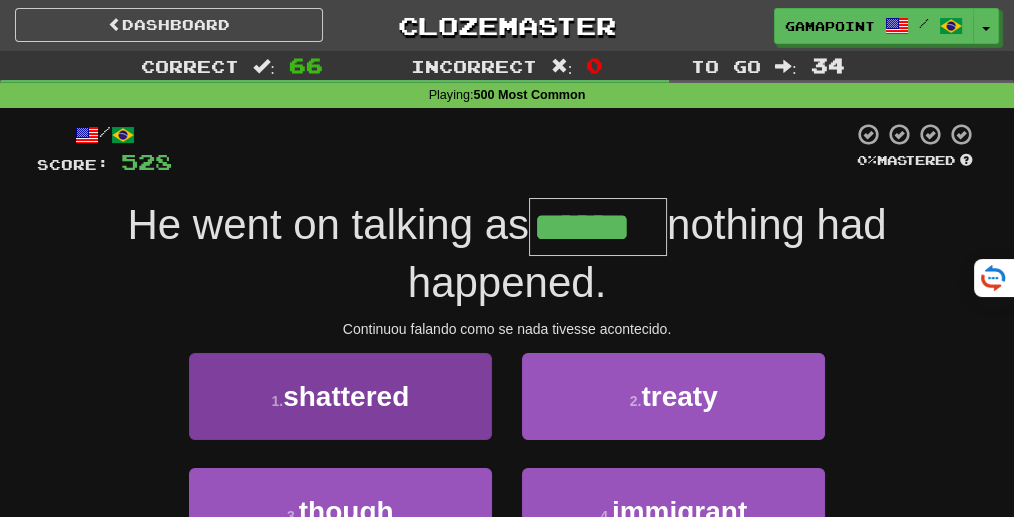 type on "******" 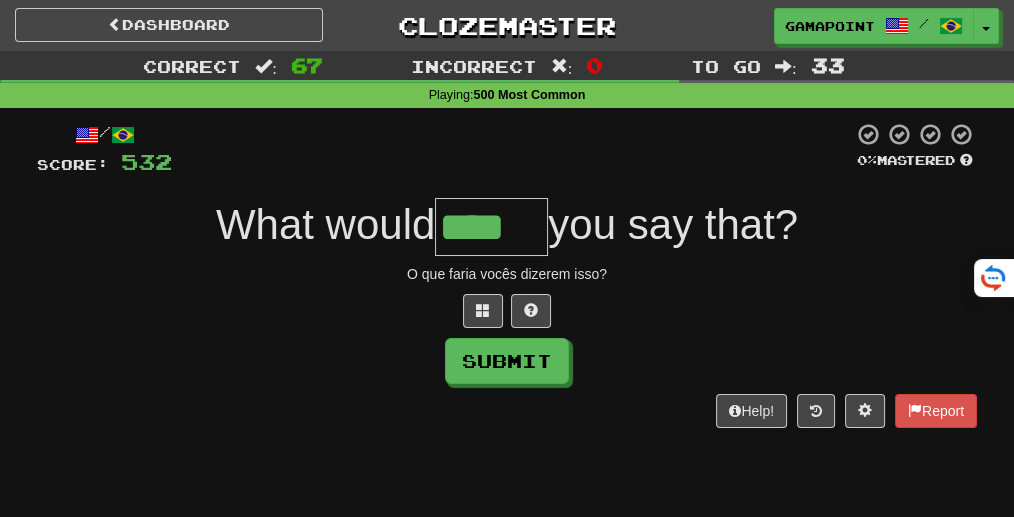 type on "****" 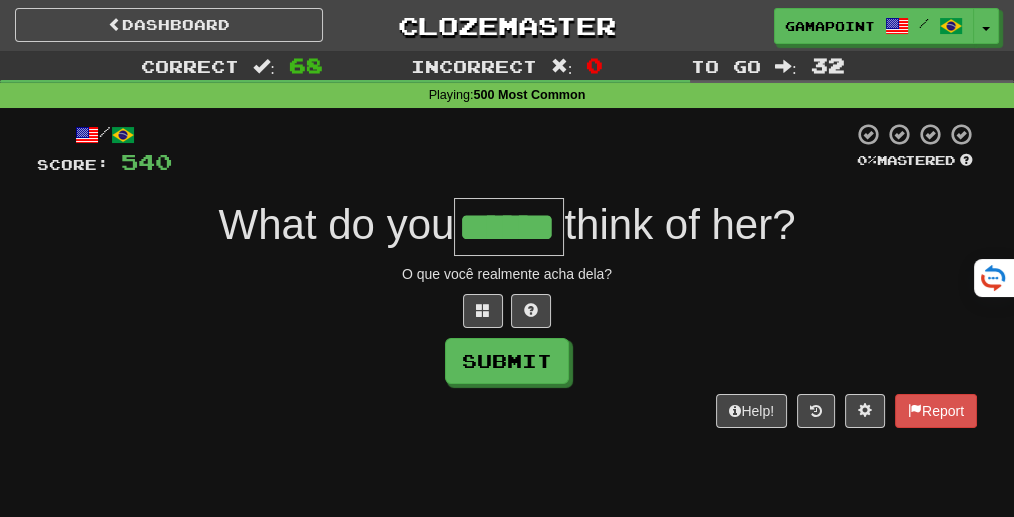 type on "******" 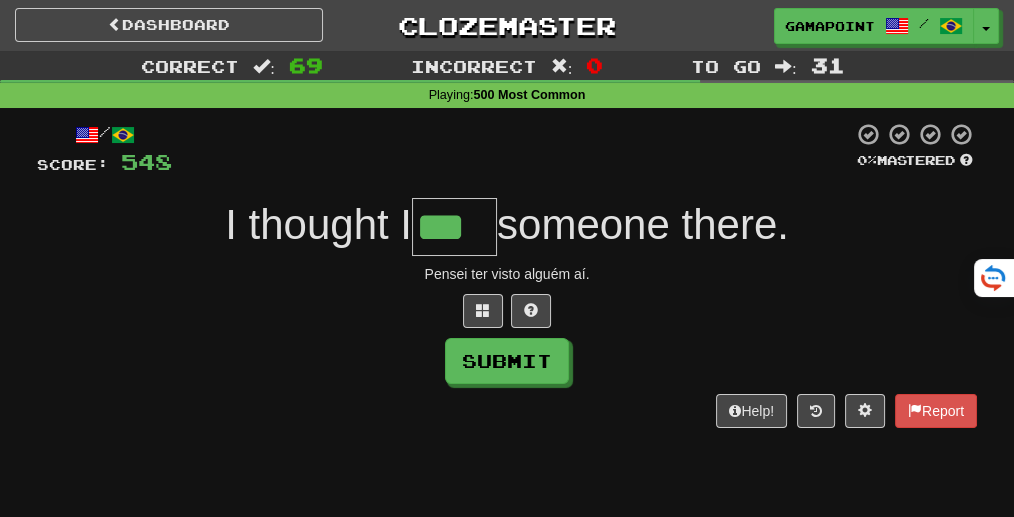 type on "***" 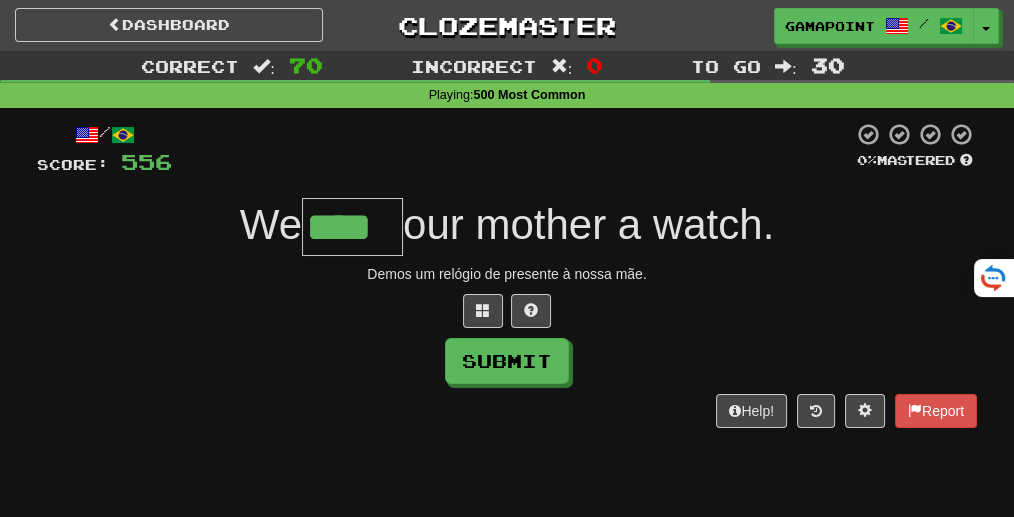 type on "****" 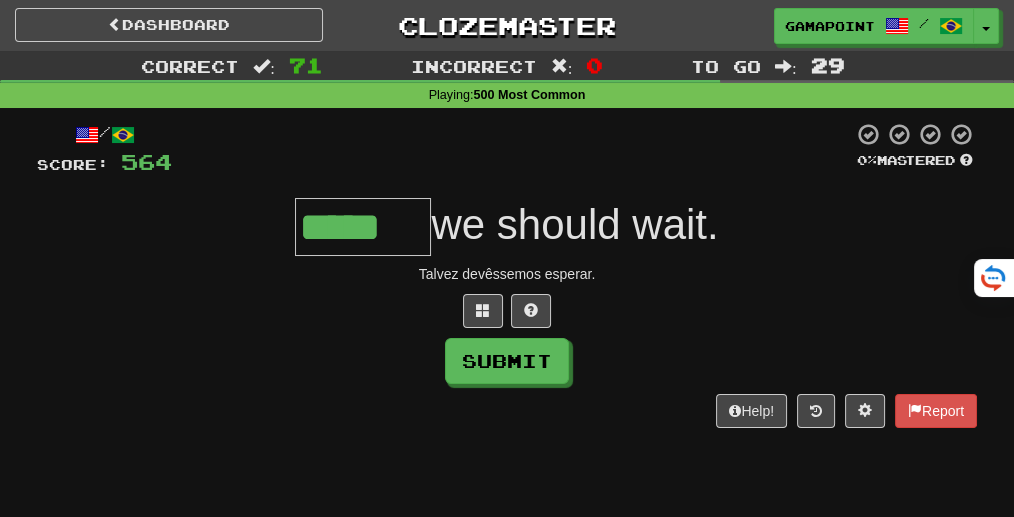 type on "*****" 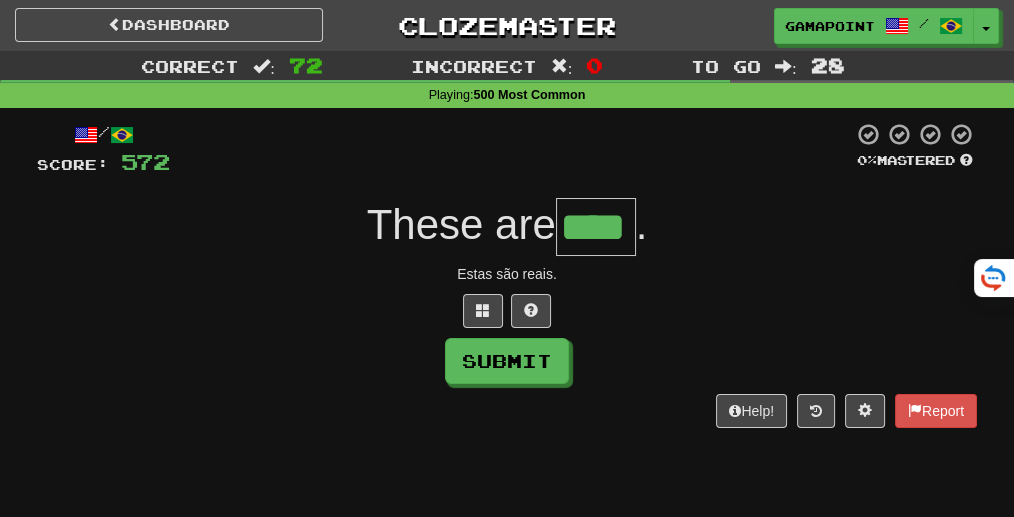 type on "****" 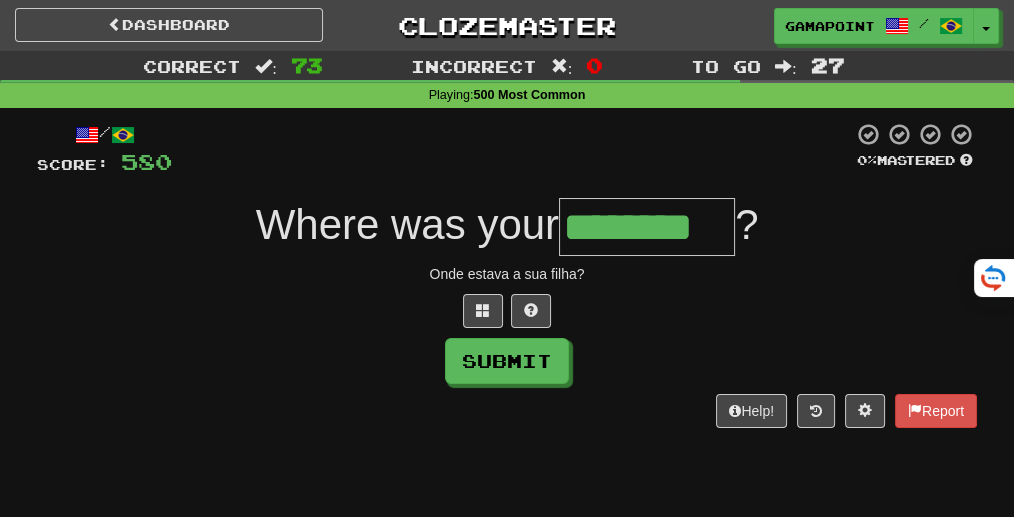 type on "********" 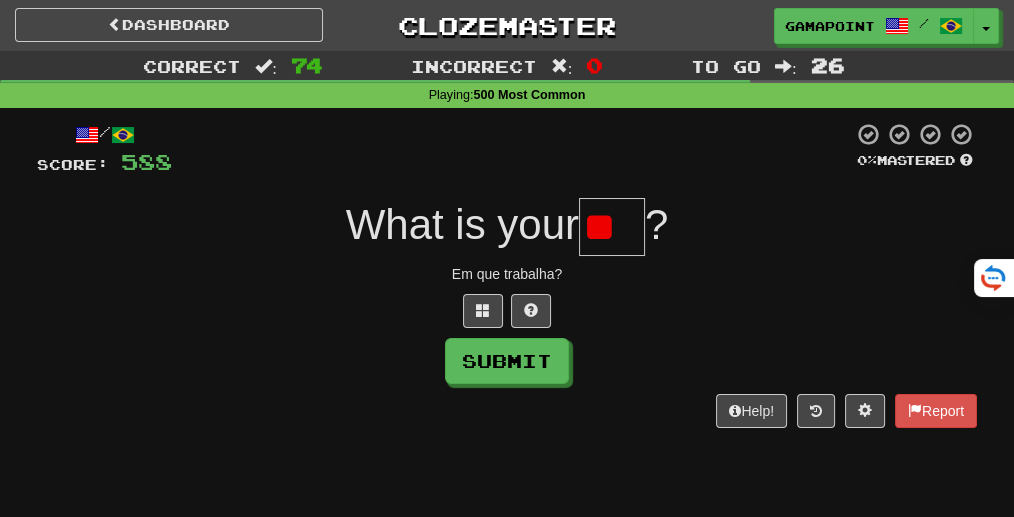 type on "*" 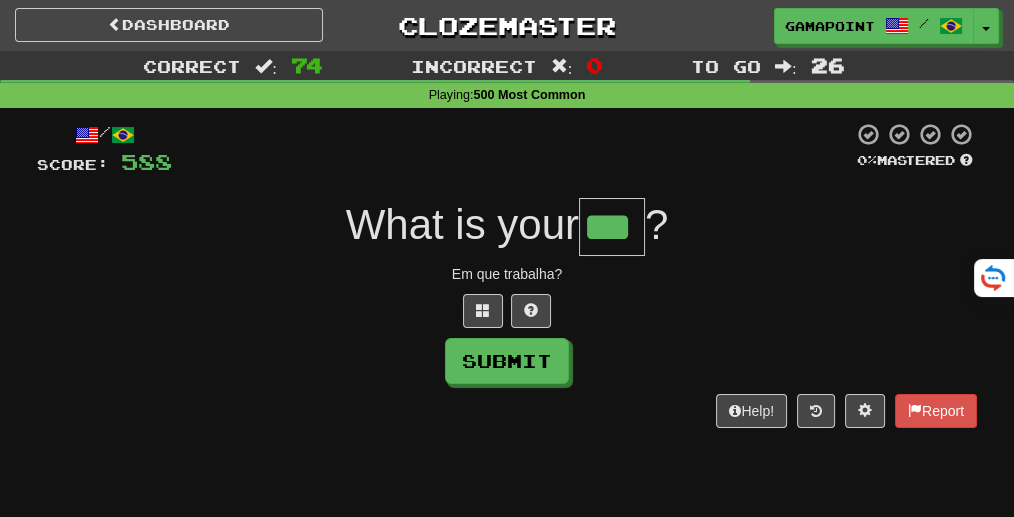 type on "***" 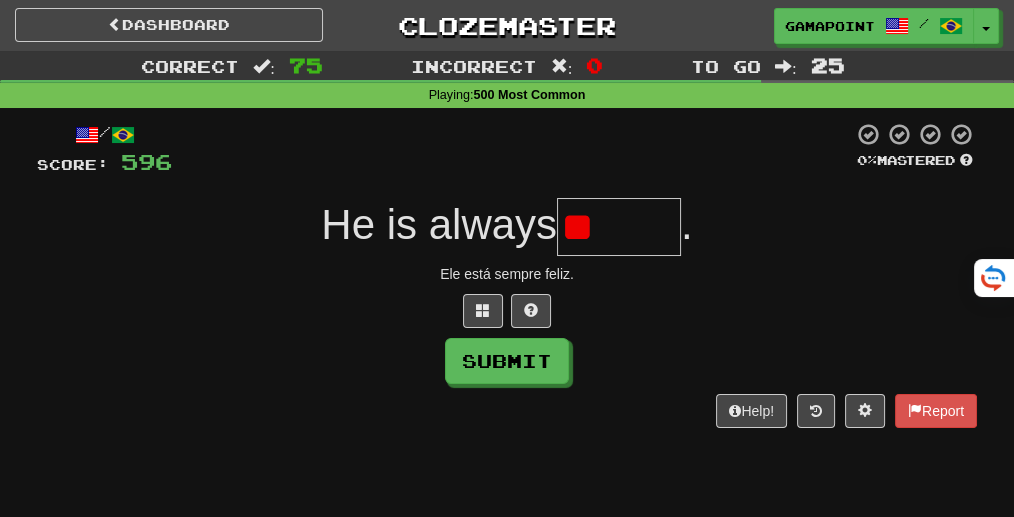 type on "*" 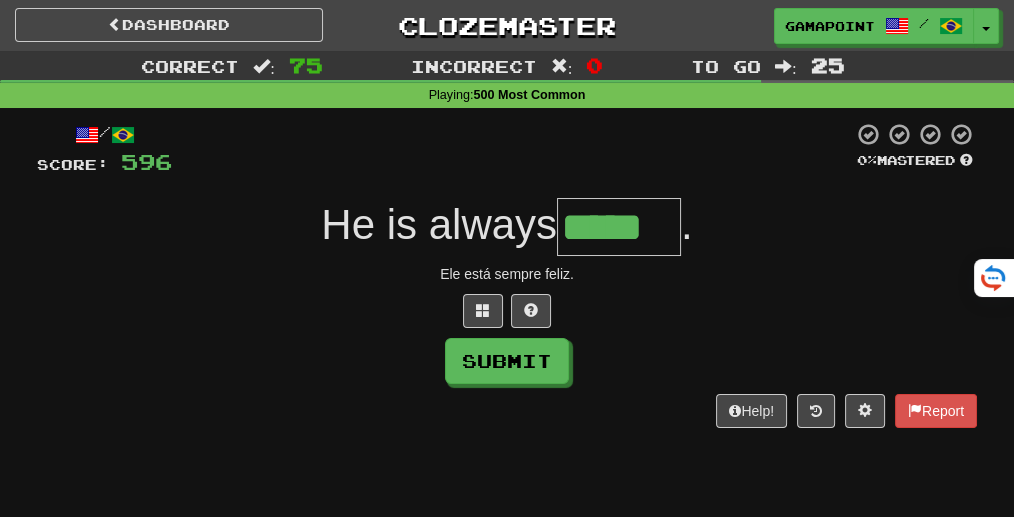 type on "*****" 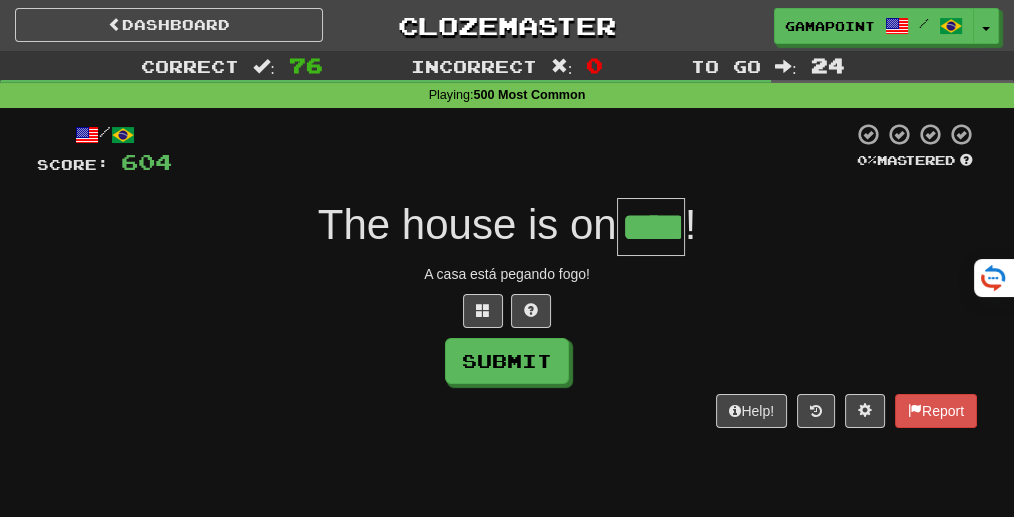 type on "****" 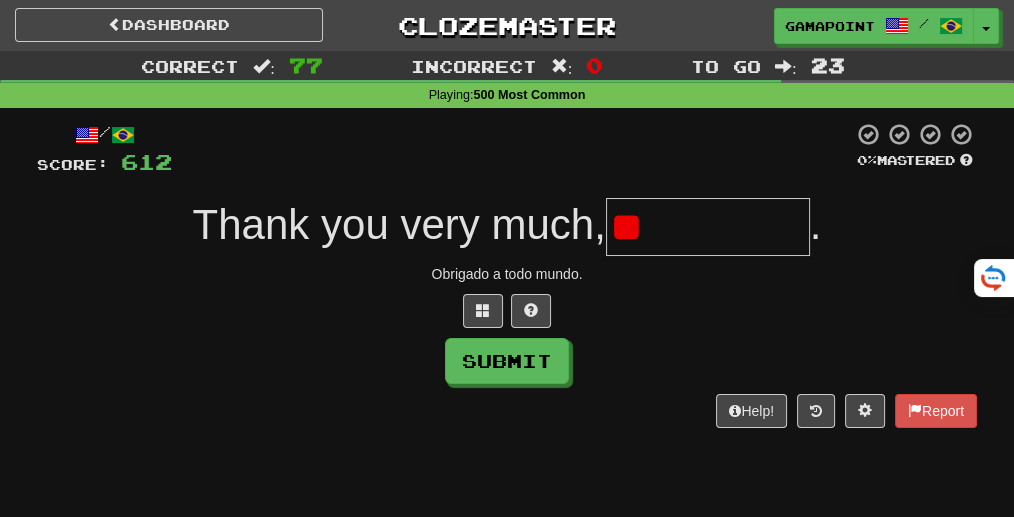 type on "*" 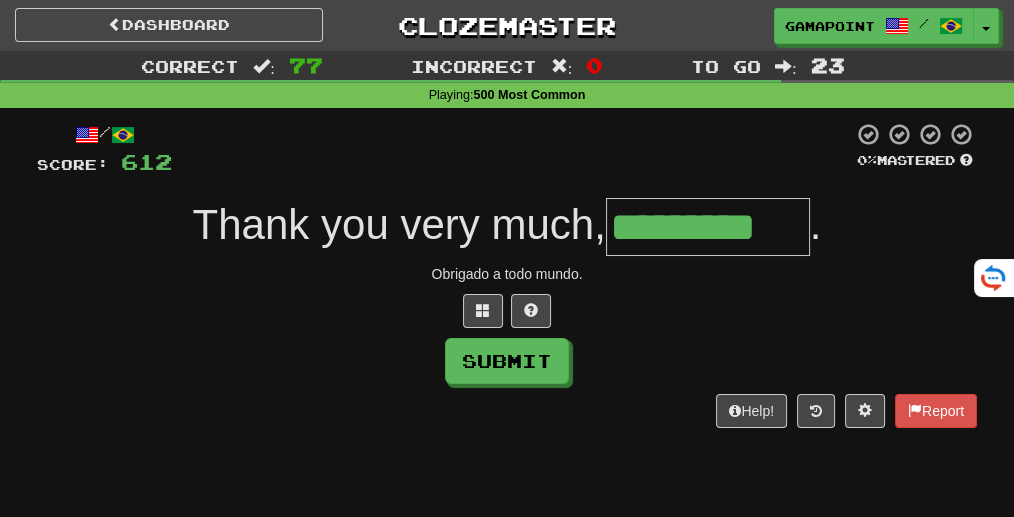 type on "*********" 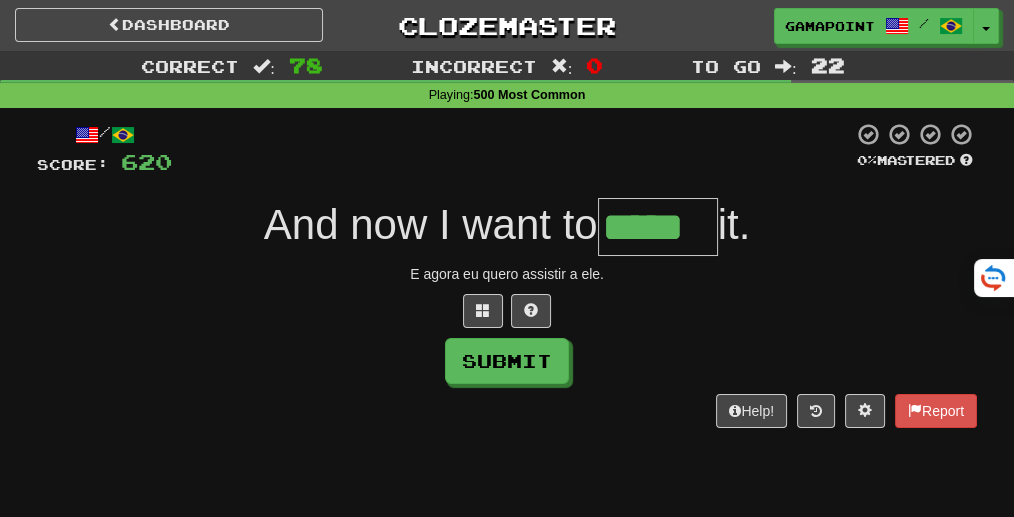 type on "*****" 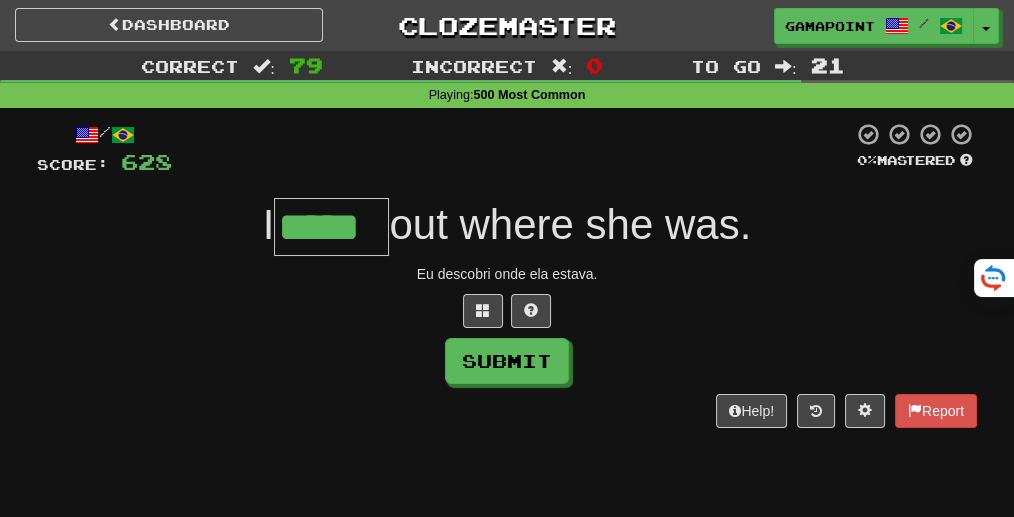 type on "*****" 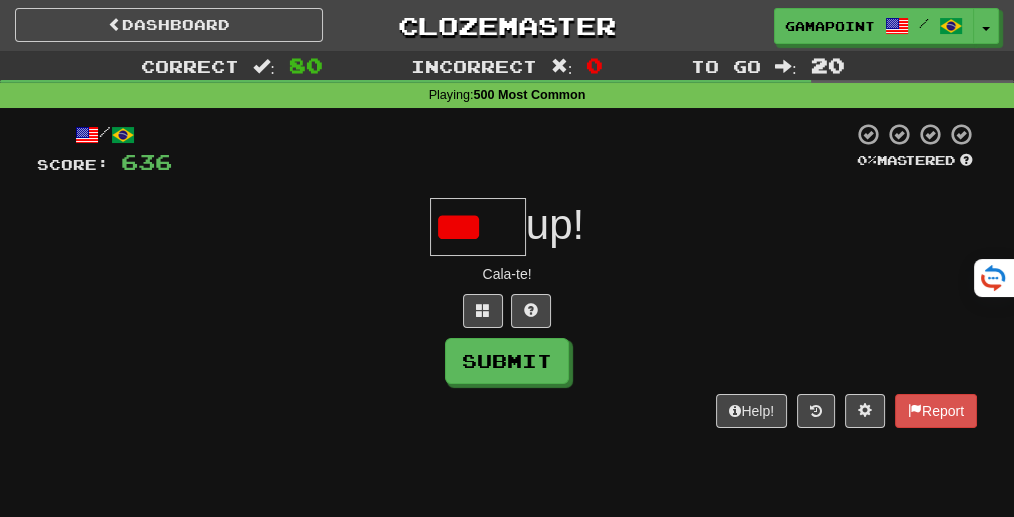 scroll, scrollTop: 0, scrollLeft: 0, axis: both 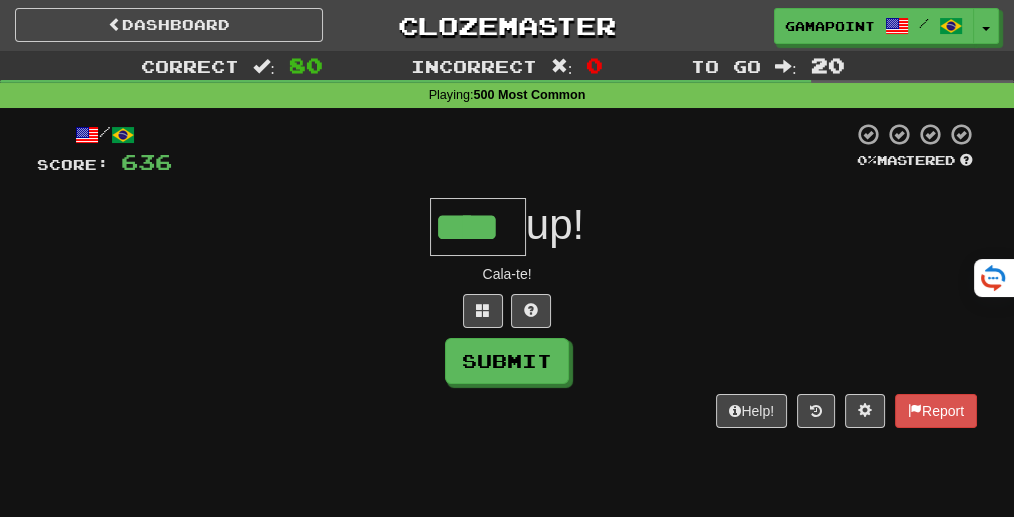 type on "****" 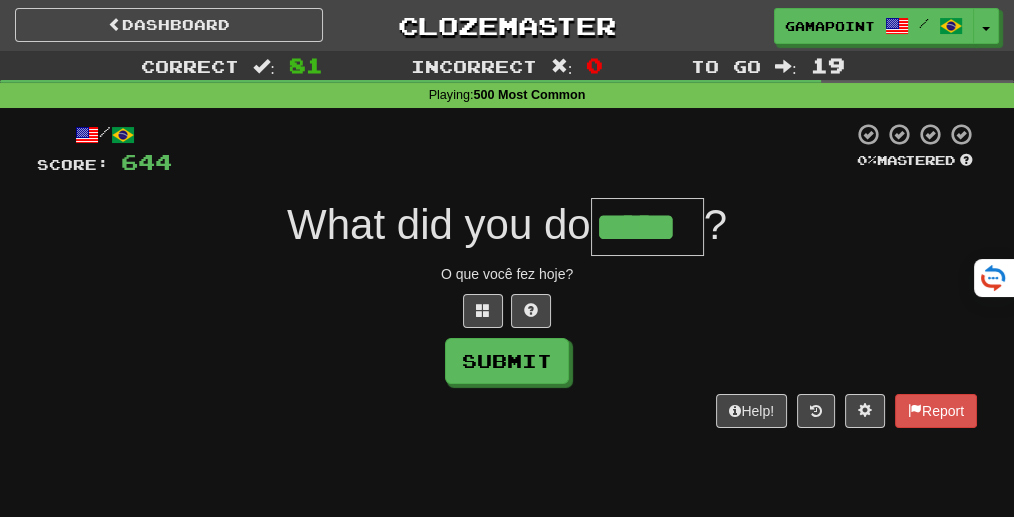 type on "*****" 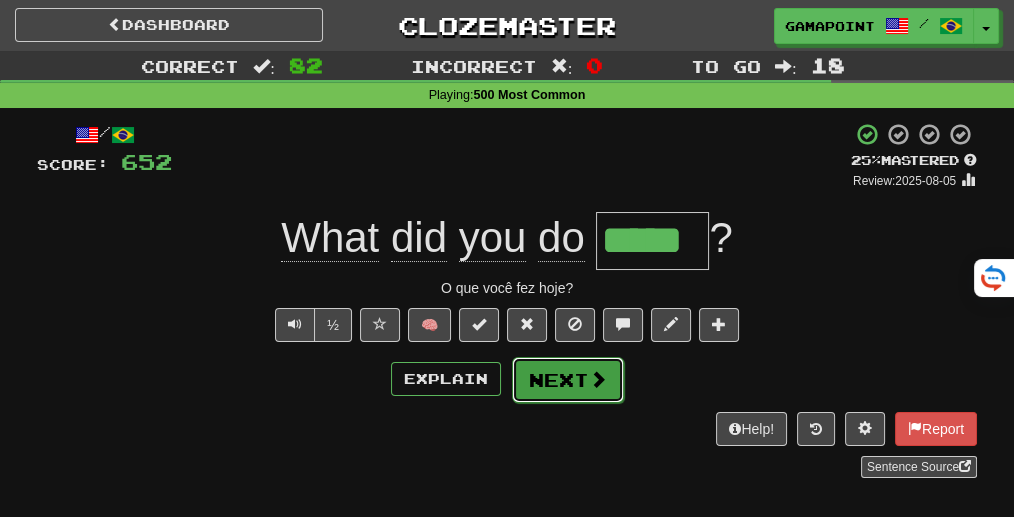 click on "Next" at bounding box center (568, 380) 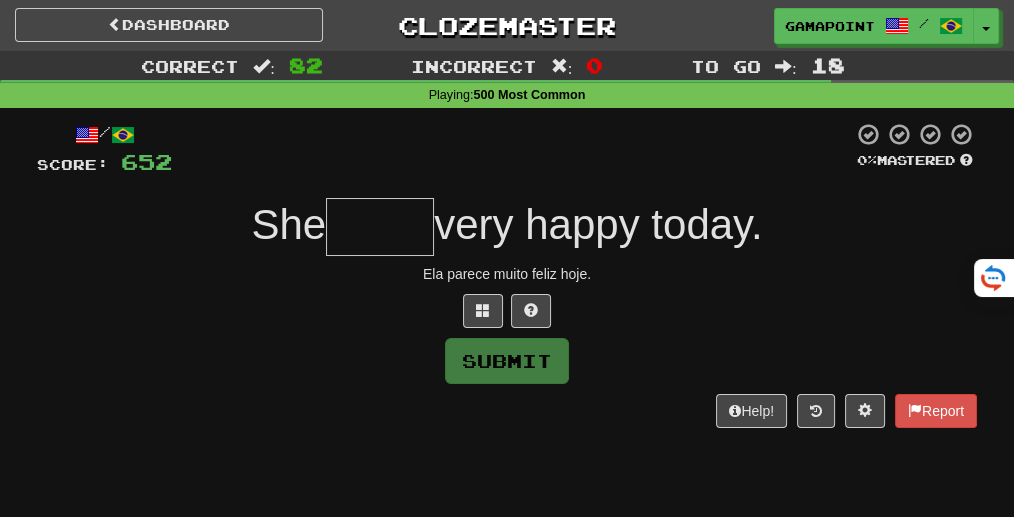 click on "/  Score:   652 0 %  Mastered She   very happy today. Ela parece muito feliz hoje. Submit  Help!  Report" at bounding box center (507, 275) 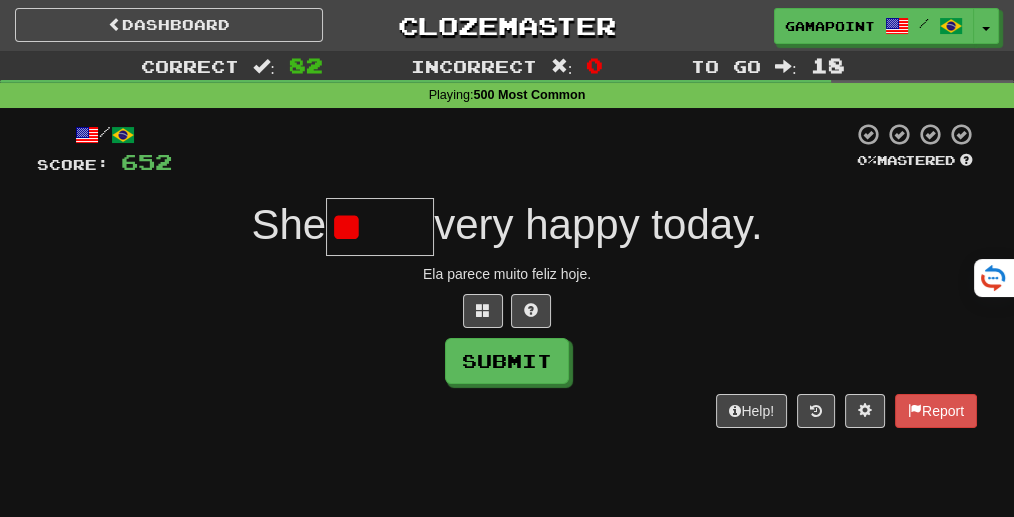 type on "*" 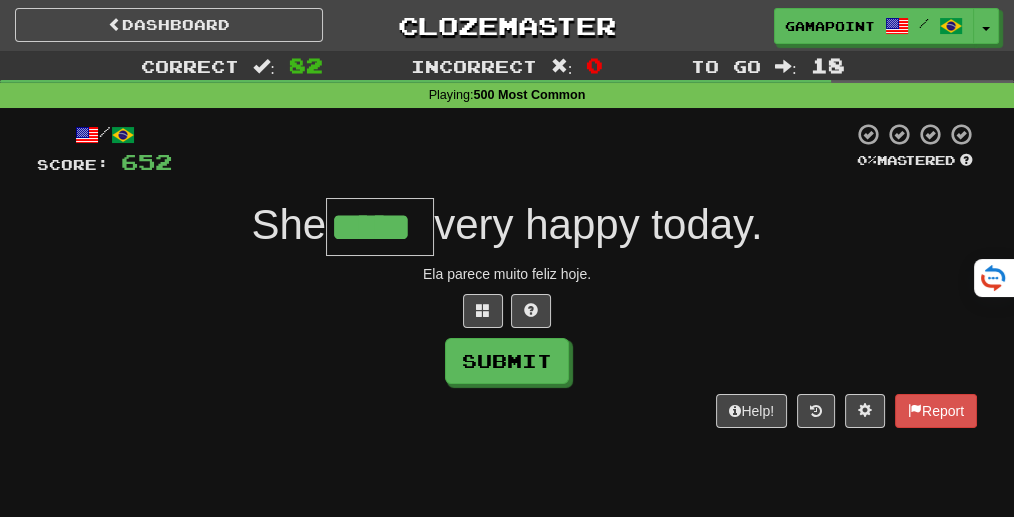 type on "*****" 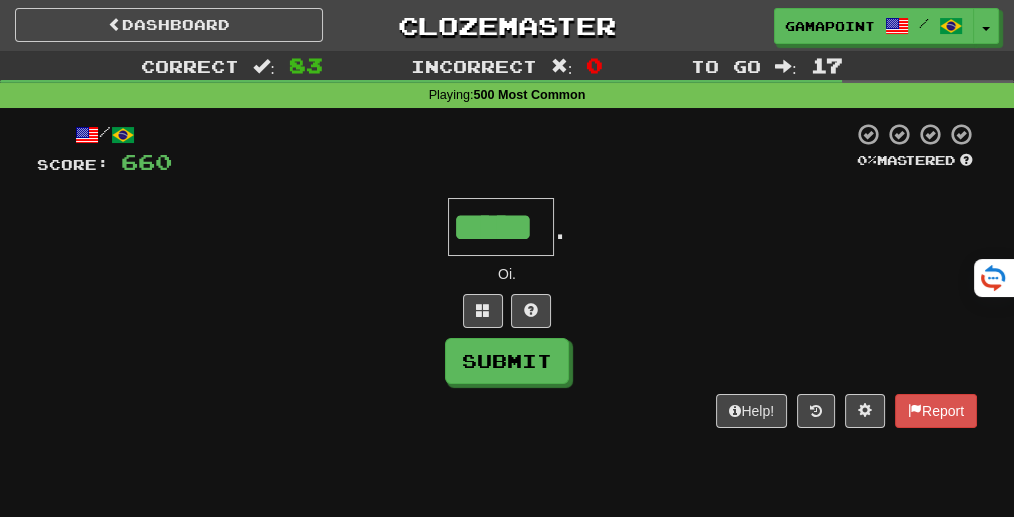 type on "*****" 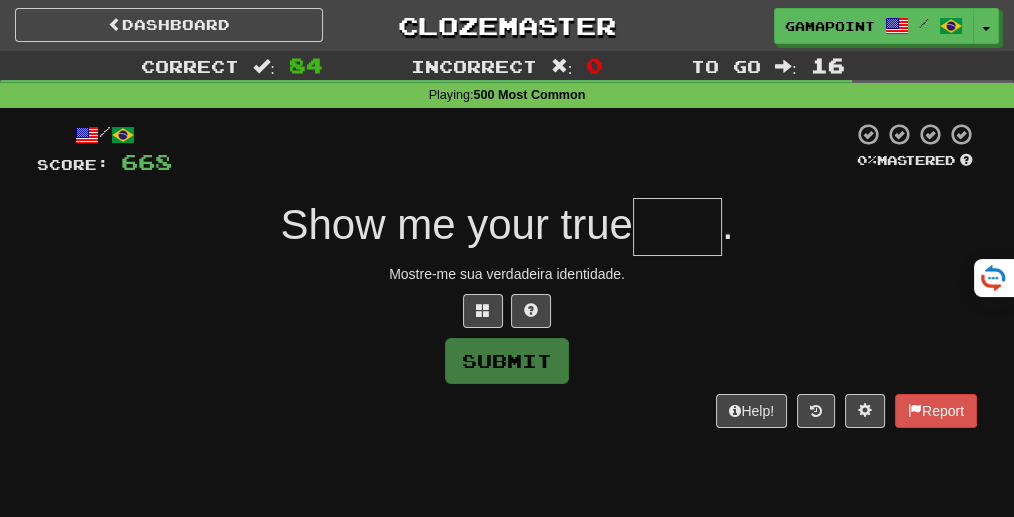 click on "/  Score:   668 0 %  Mastered Show me your true  . Mostre-me sua verdadeira identidade. Submit  Help!  Report" at bounding box center [507, 275] 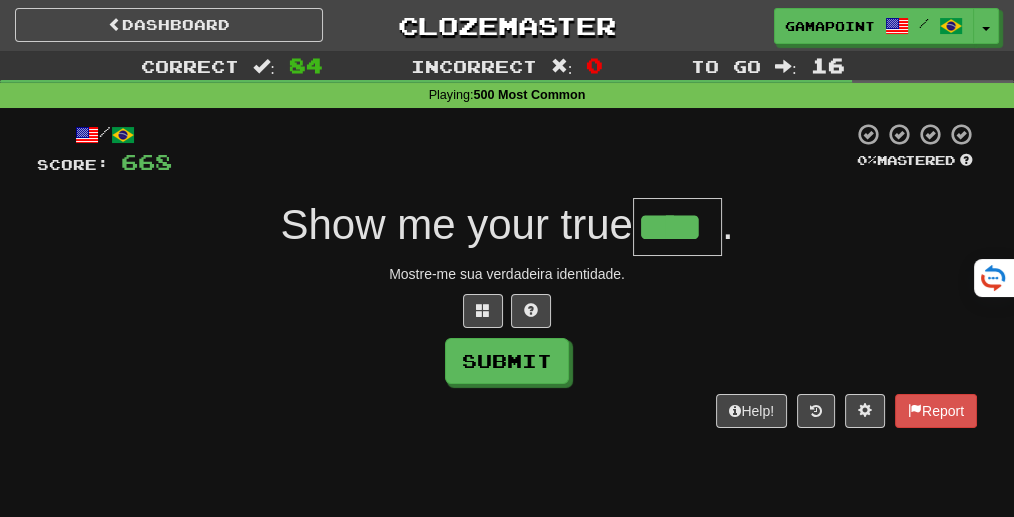 type on "****" 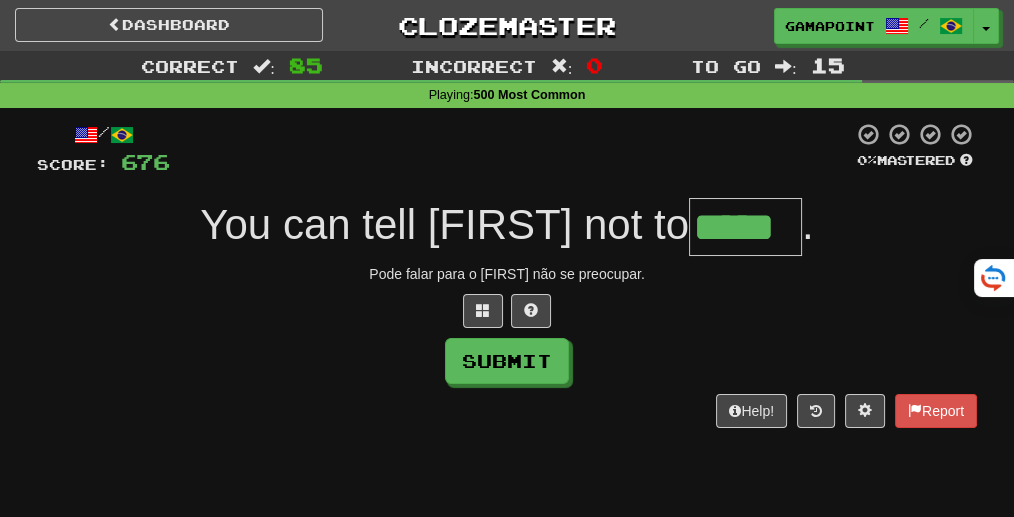 type on "*****" 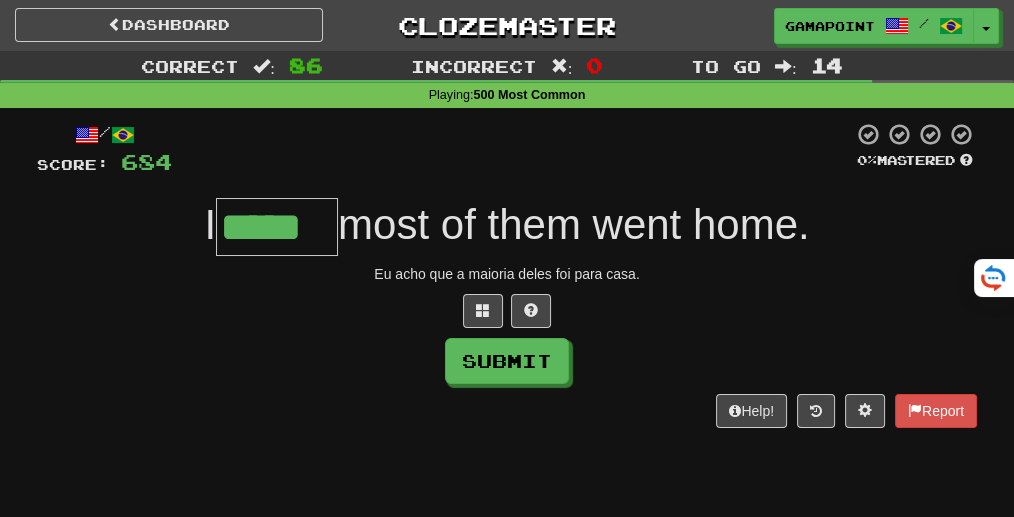 type on "*****" 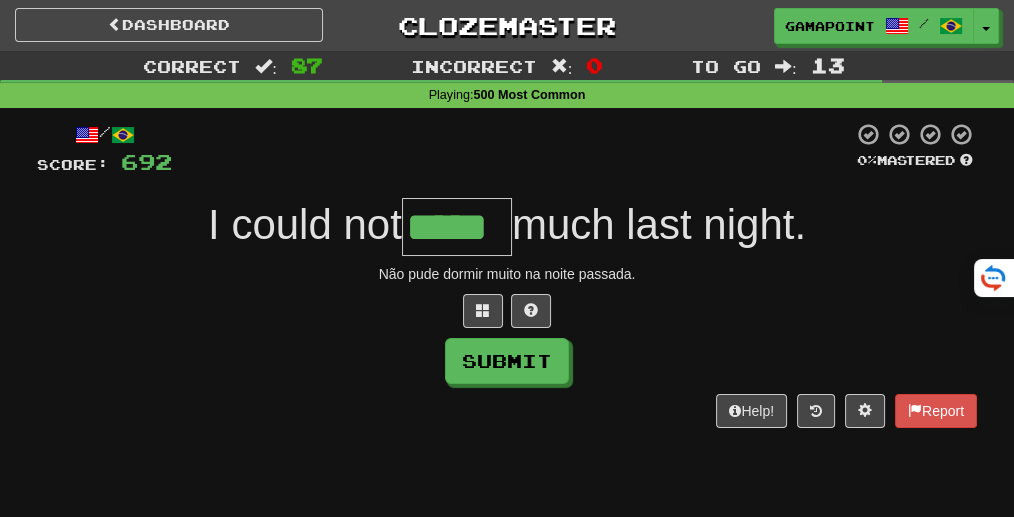 type on "*****" 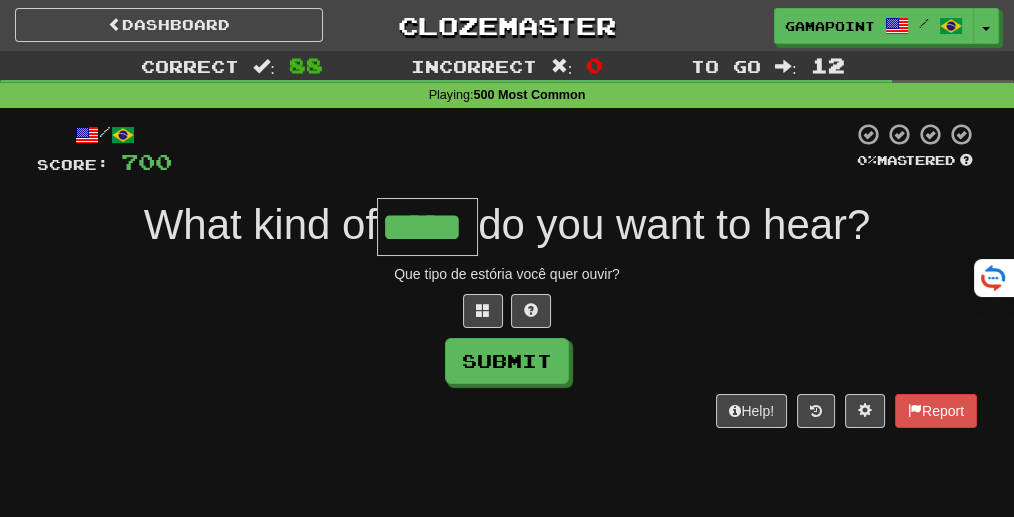type on "*****" 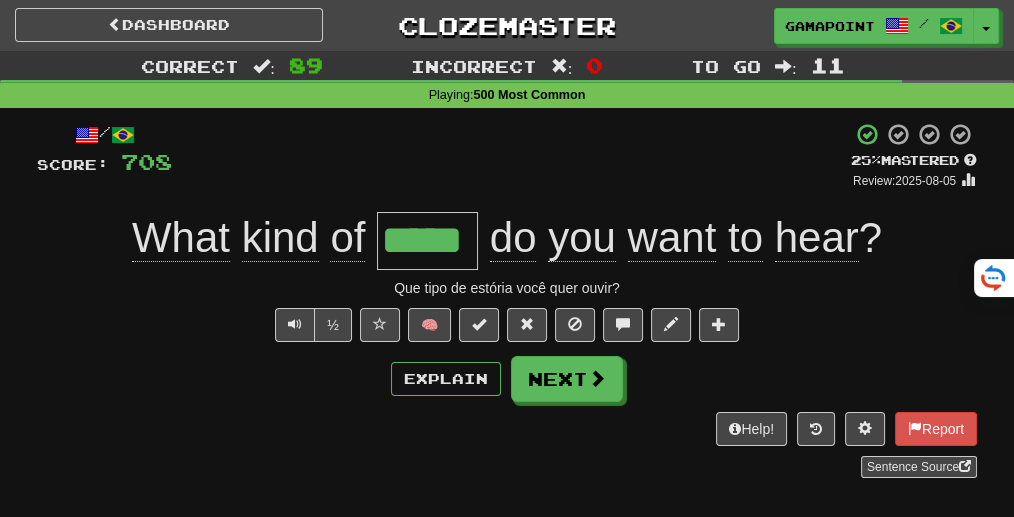 click on "/  Score:   708 + 8 25 %  Mastered Review:  2025-08-05 What   kind   of   *****   do   you   want   to   hear ? Que tipo de estória você quer ouvir? ½ 🧠 Explain Next  Help!  Report Sentence Source" at bounding box center [507, 299] 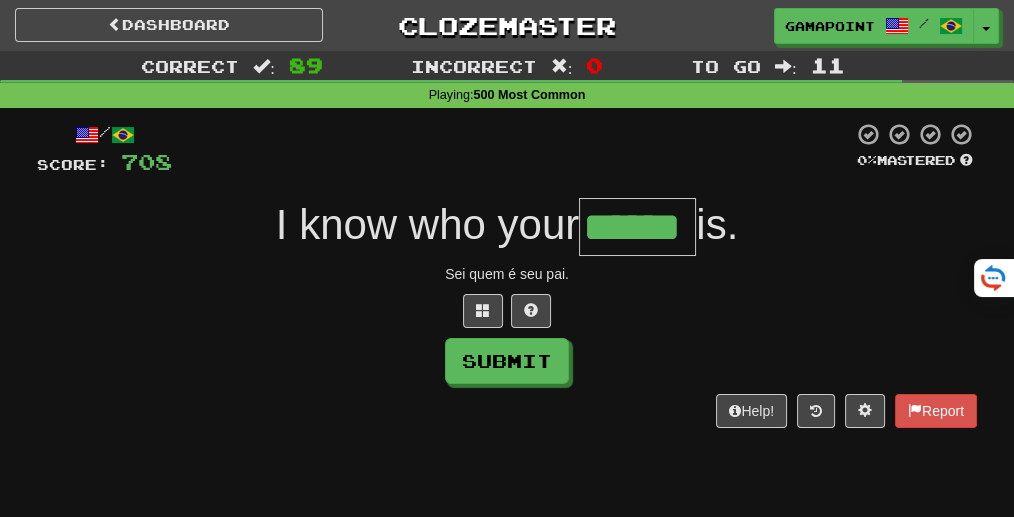 type on "******" 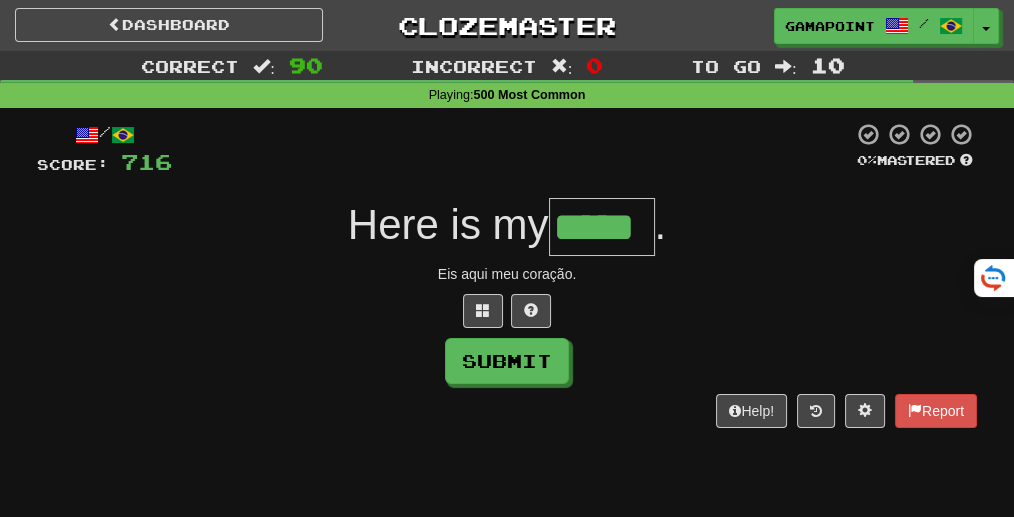type on "*****" 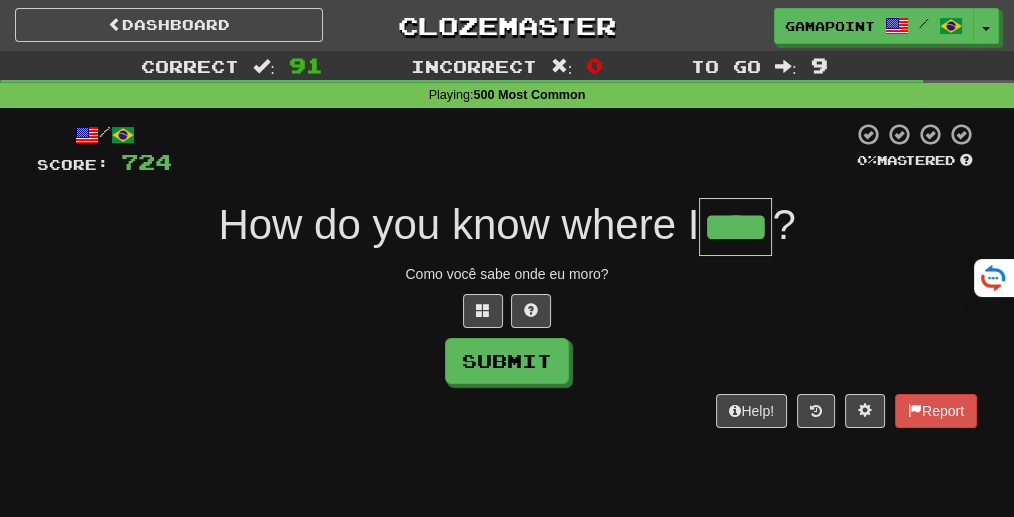 type on "****" 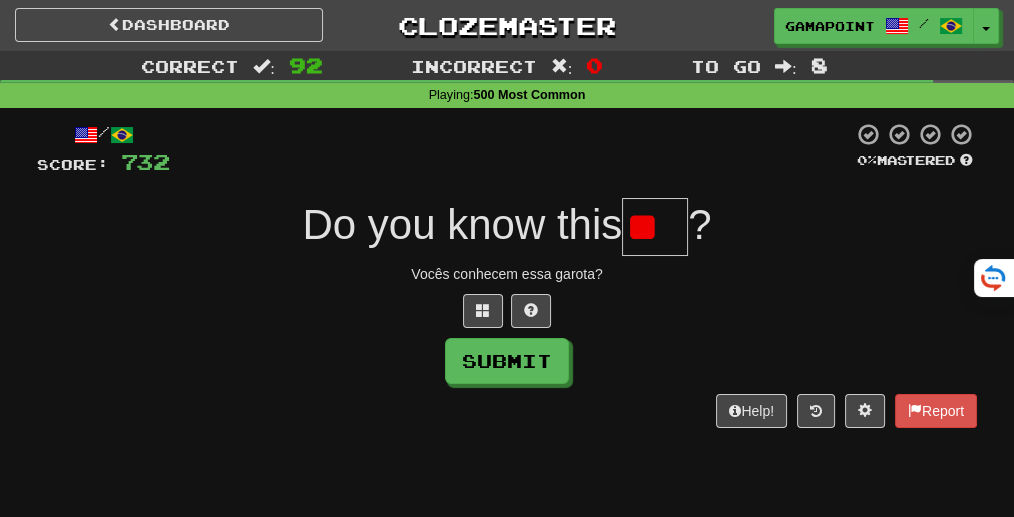 type on "*" 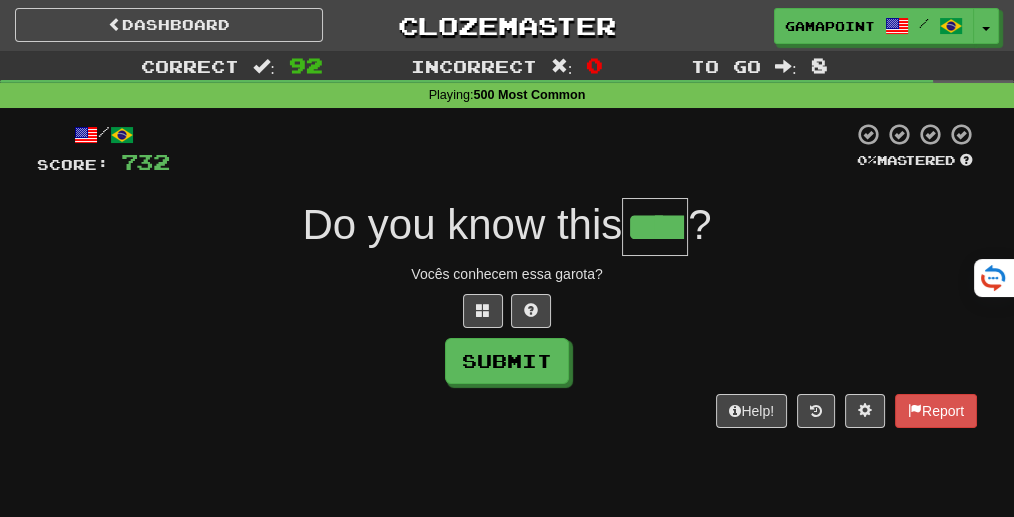 type on "****" 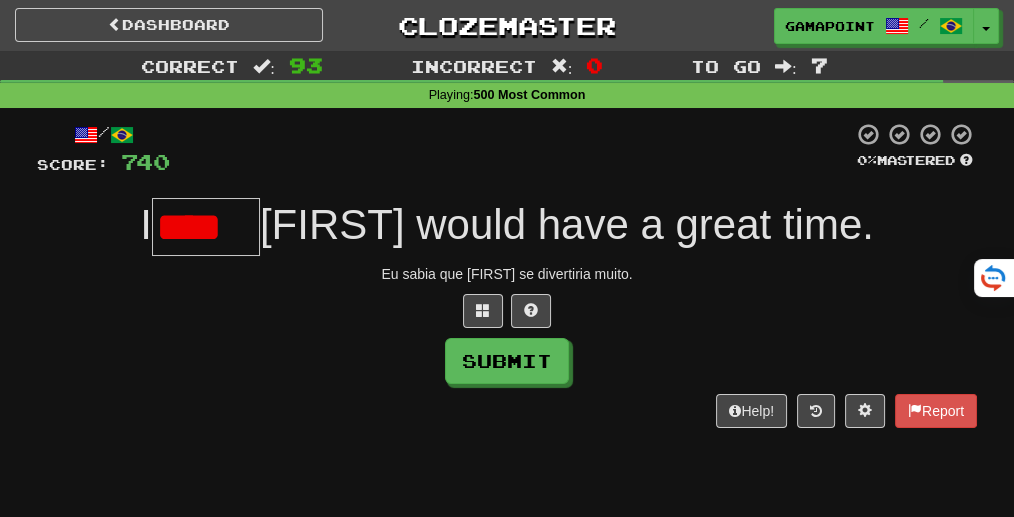 scroll, scrollTop: 0, scrollLeft: 0, axis: both 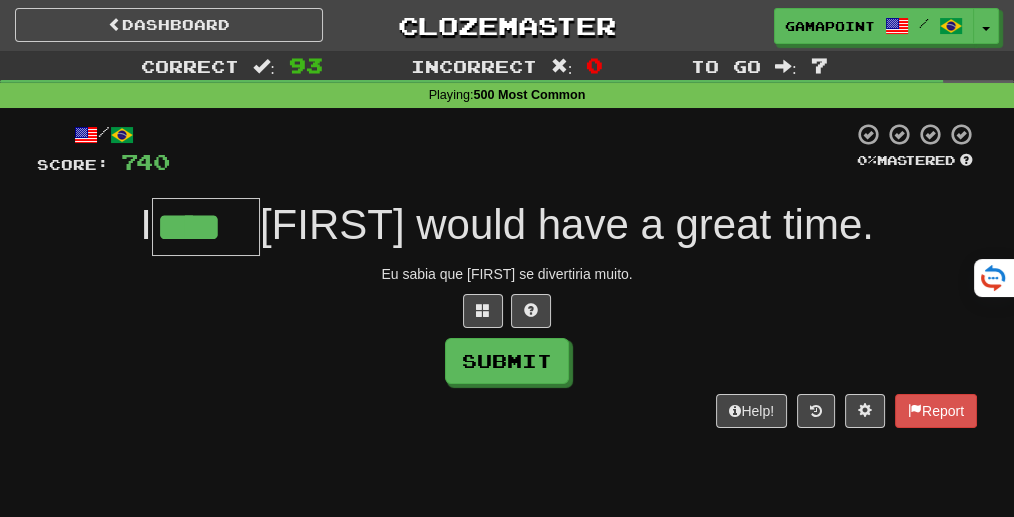 type on "****" 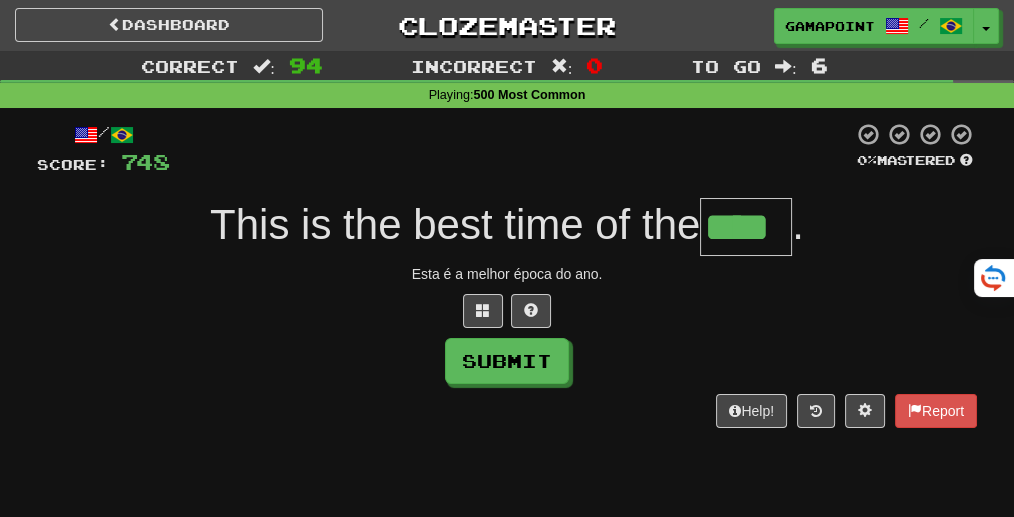 type on "****" 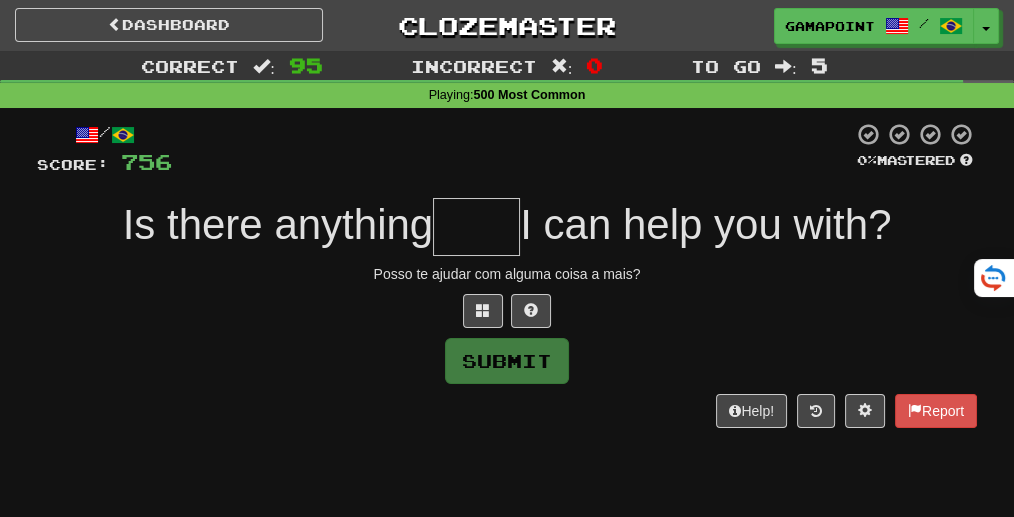click at bounding box center (507, 311) 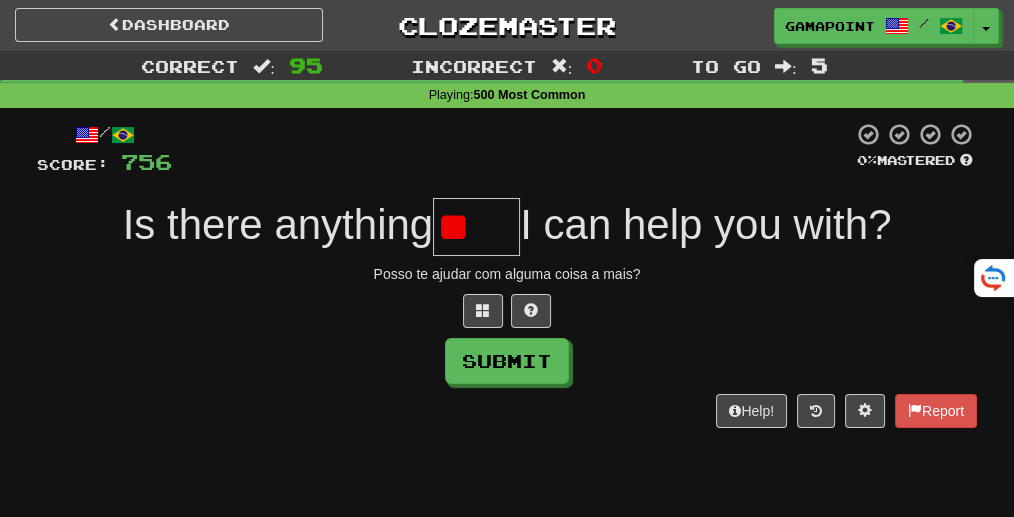 type on "*" 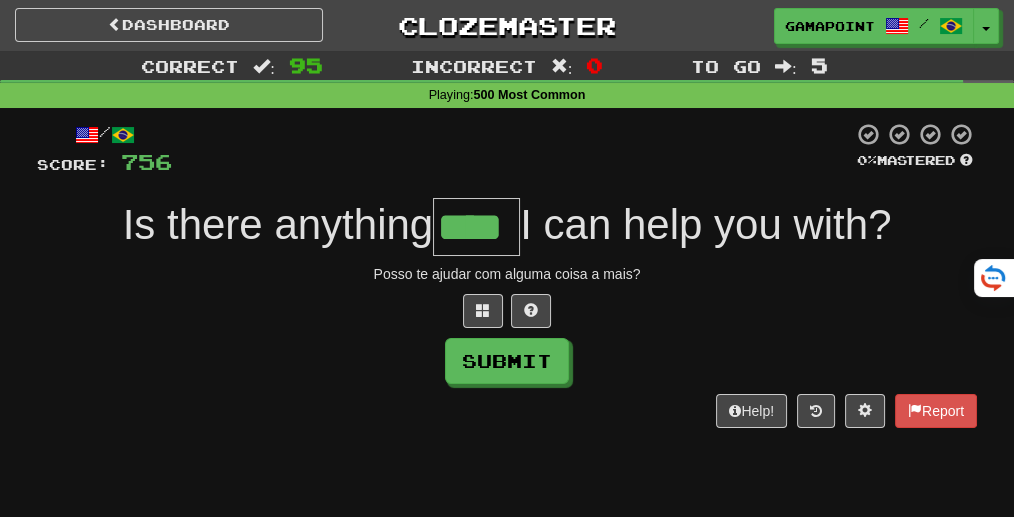 type on "****" 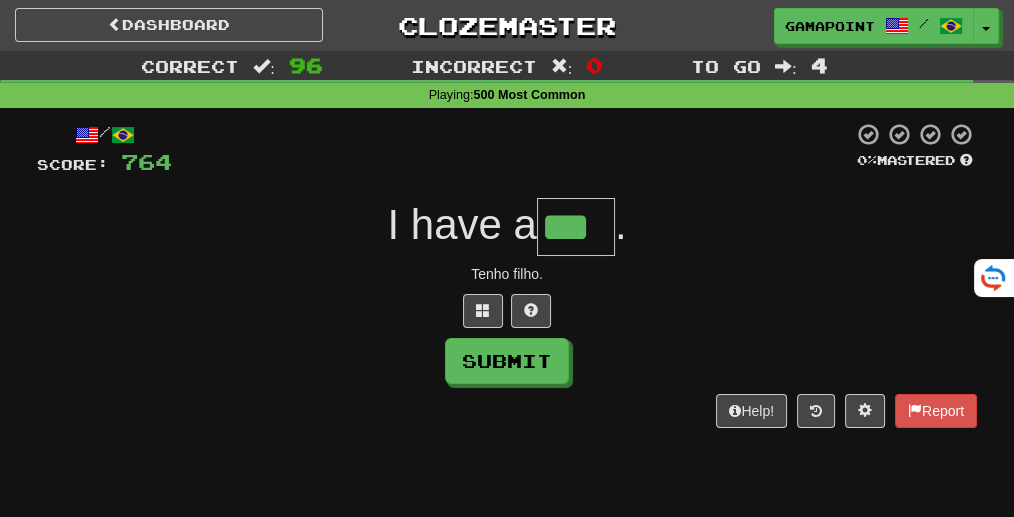 type on "***" 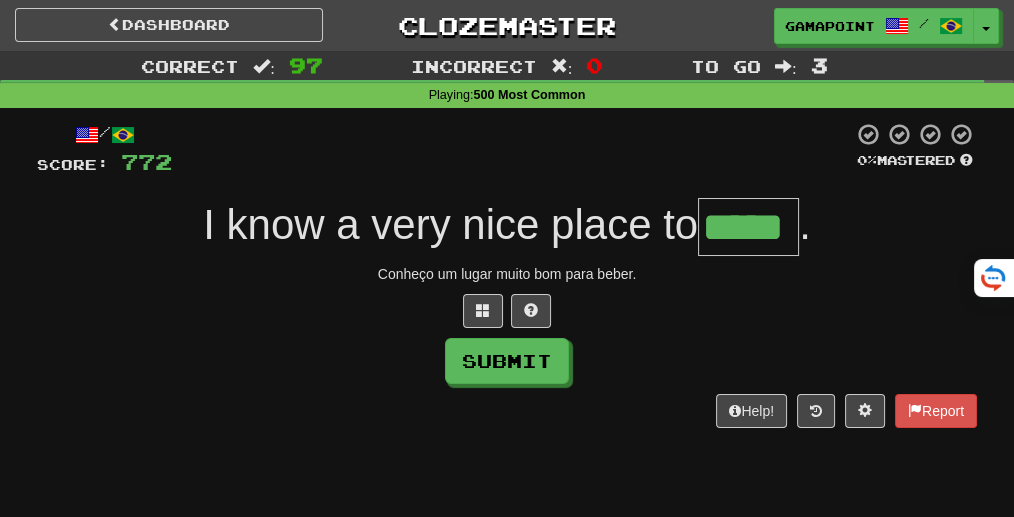 type on "*****" 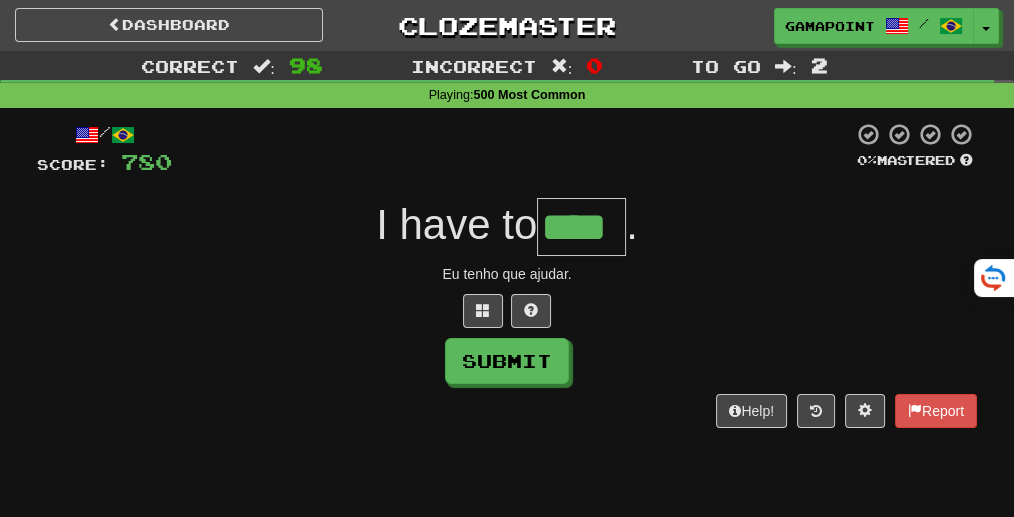 type on "****" 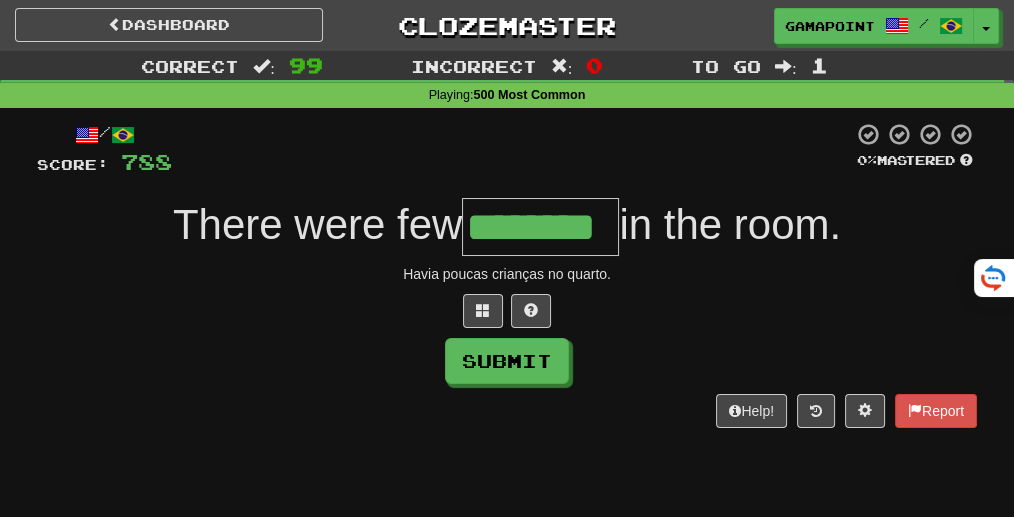 type on "********" 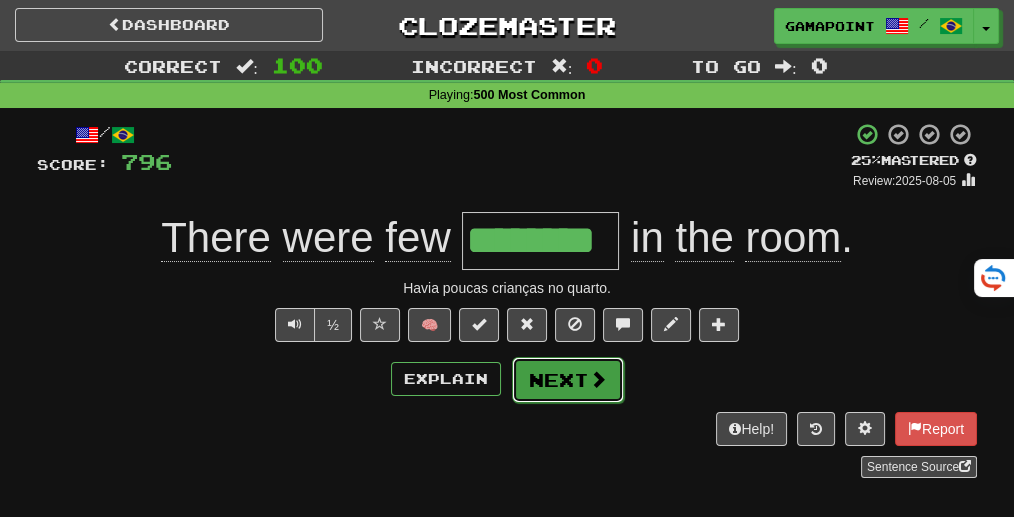 click on "Next" at bounding box center (568, 380) 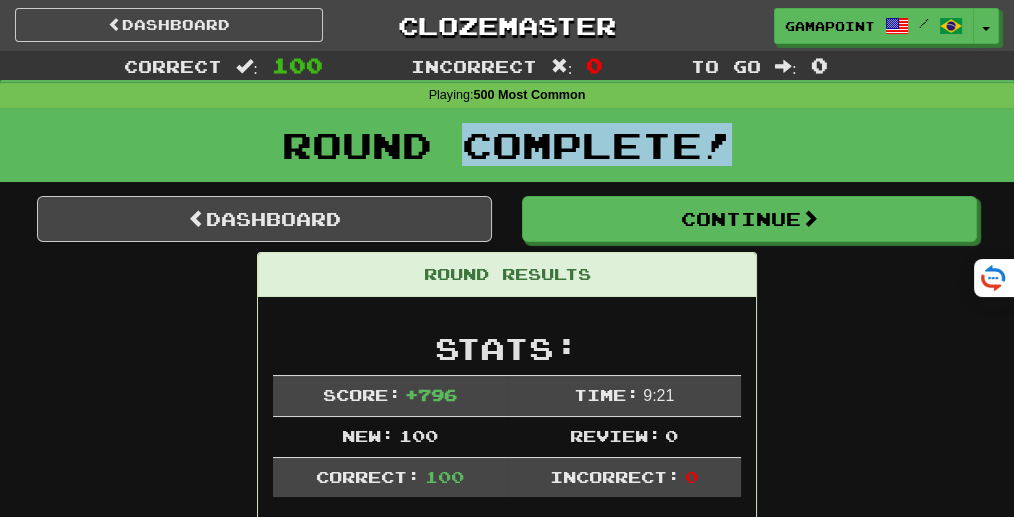 drag, startPoint x: 461, startPoint y: 153, endPoint x: 720, endPoint y: 148, distance: 259.04825 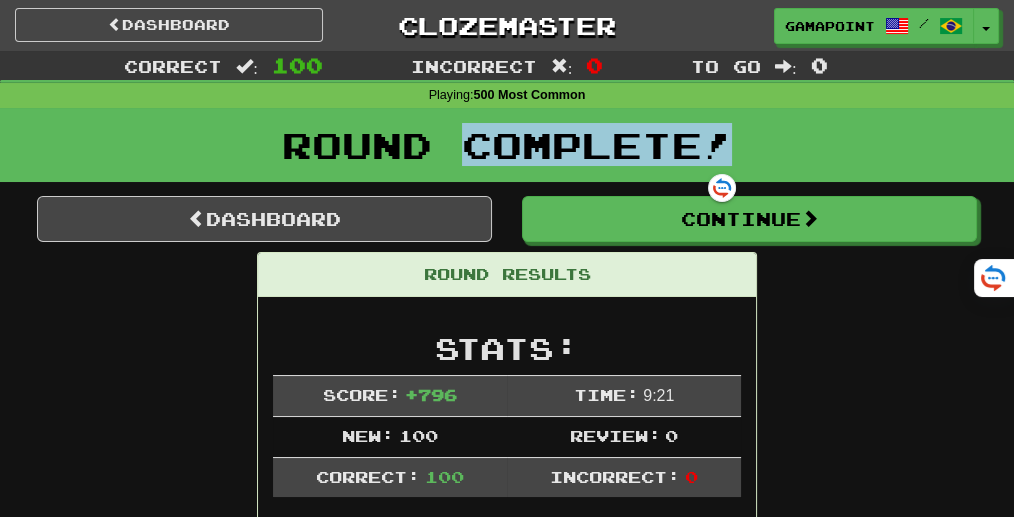 click on "Round Complete!" at bounding box center [507, 145] 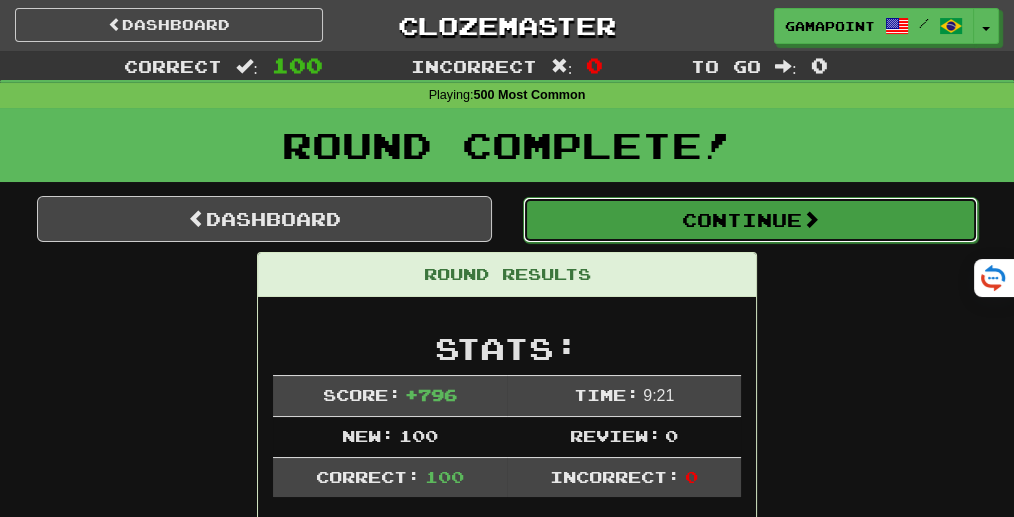 click on "Continue" at bounding box center (750, 220) 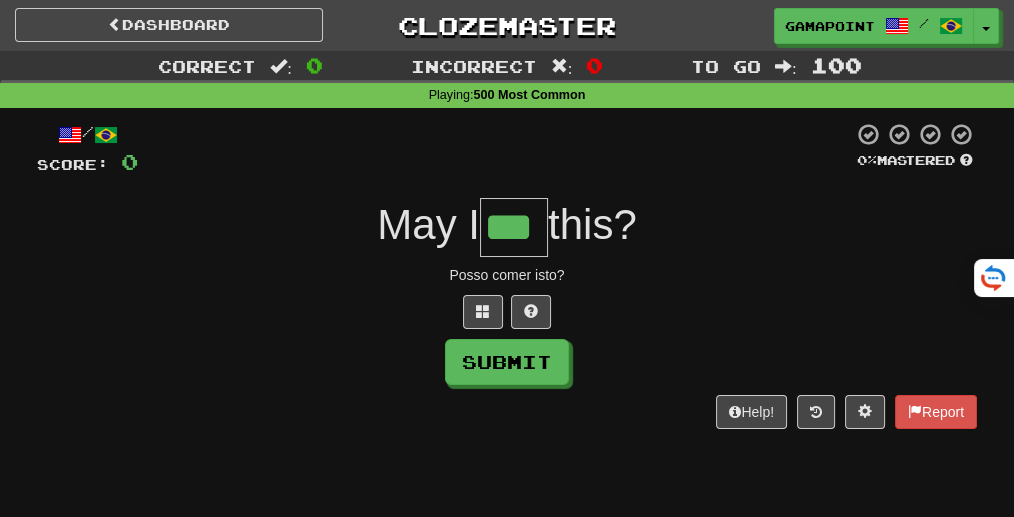type on "***" 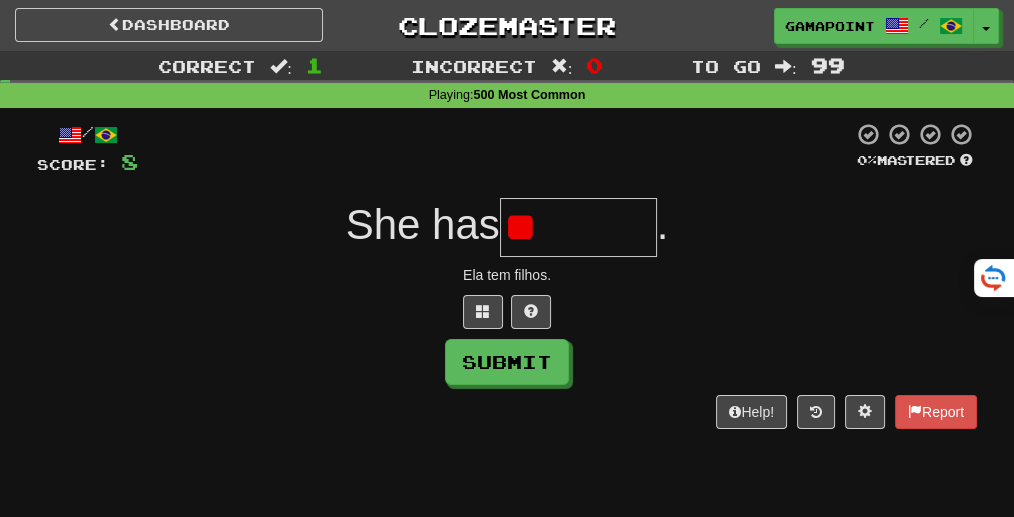 type on "*" 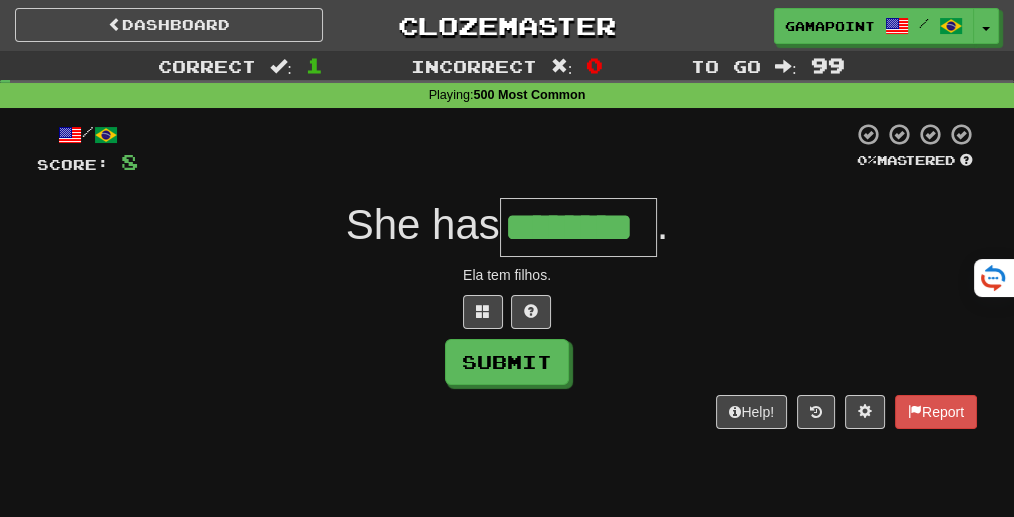 type on "********" 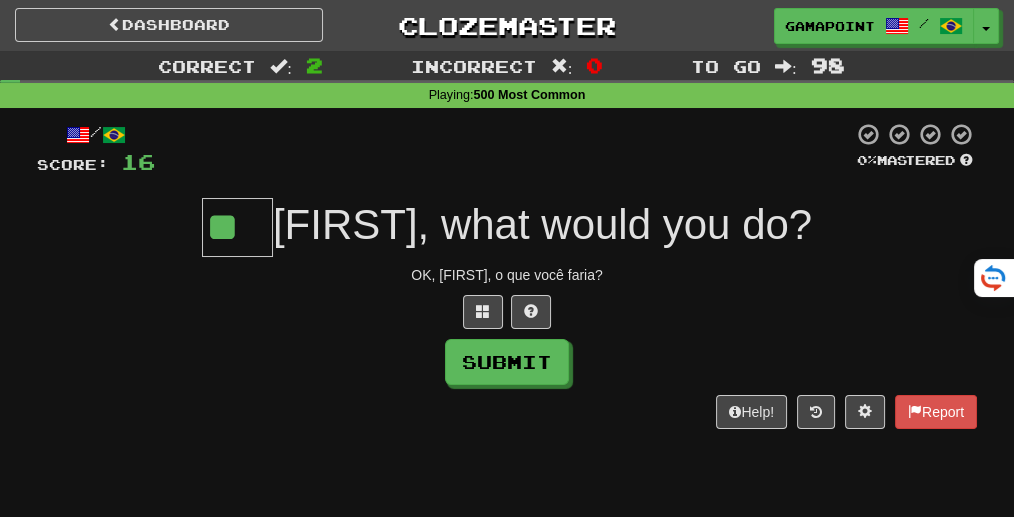 type on "**" 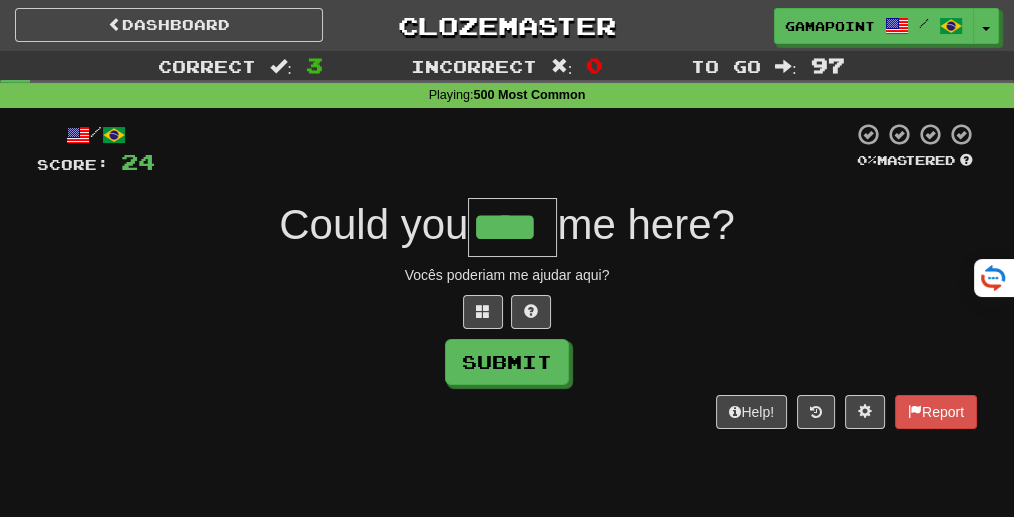 type on "****" 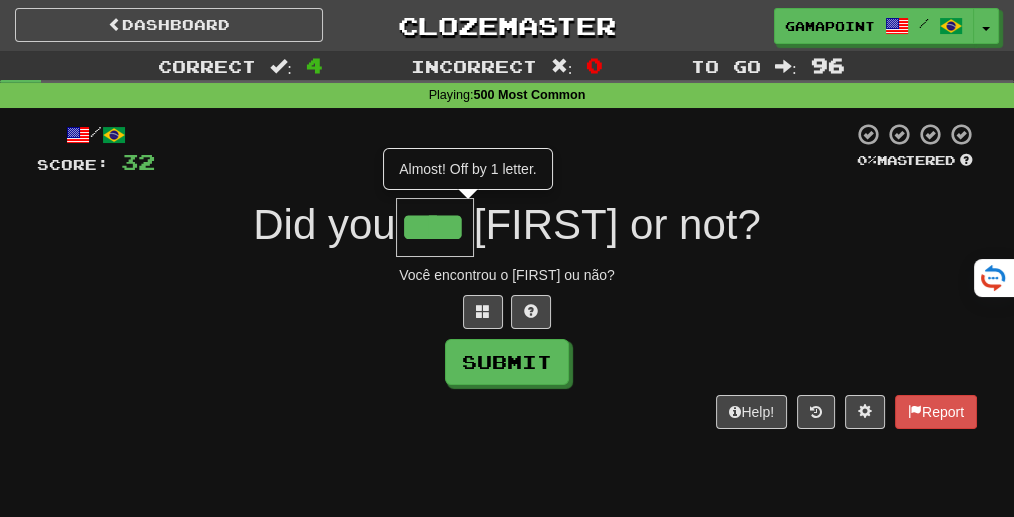 type on "****" 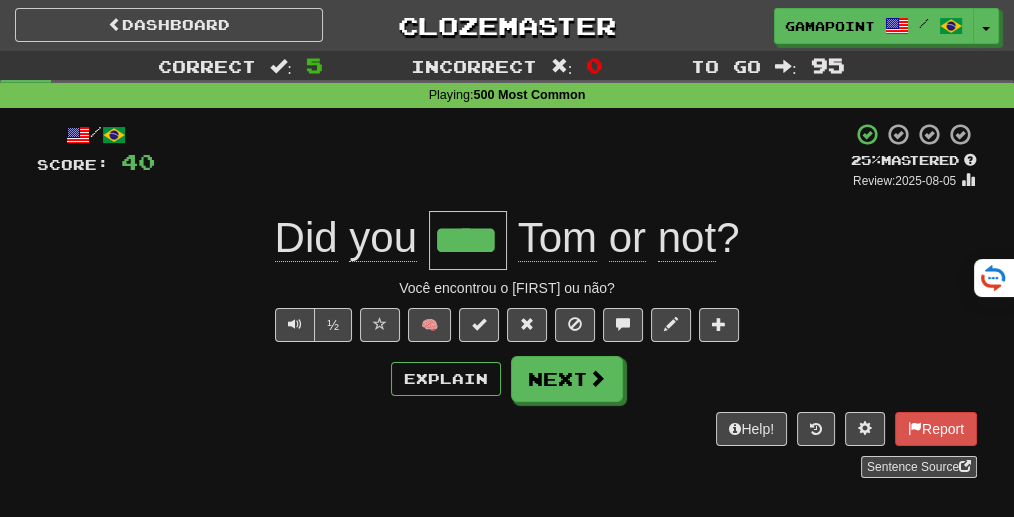 click on "+ 8" at bounding box center (503, 156) 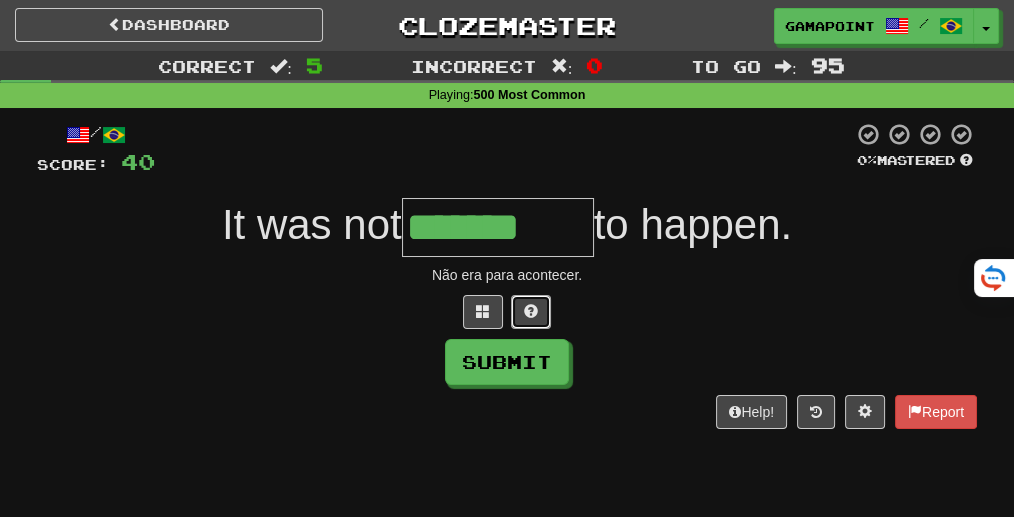 click at bounding box center (531, 312) 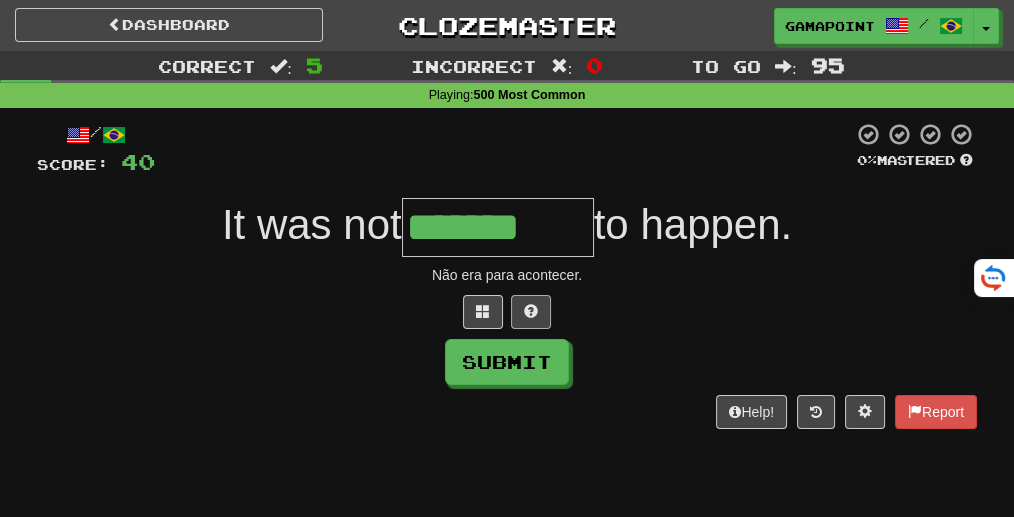 type on "********" 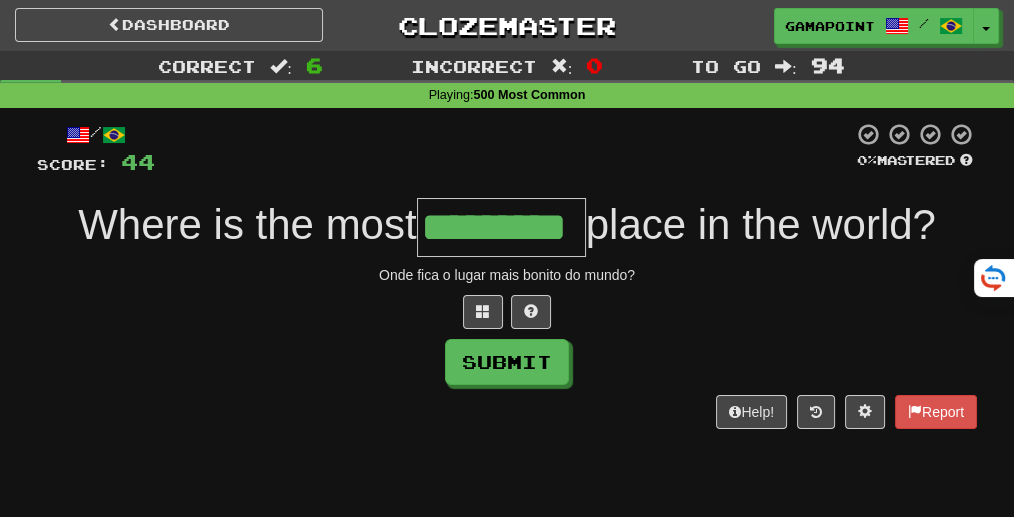 type on "*********" 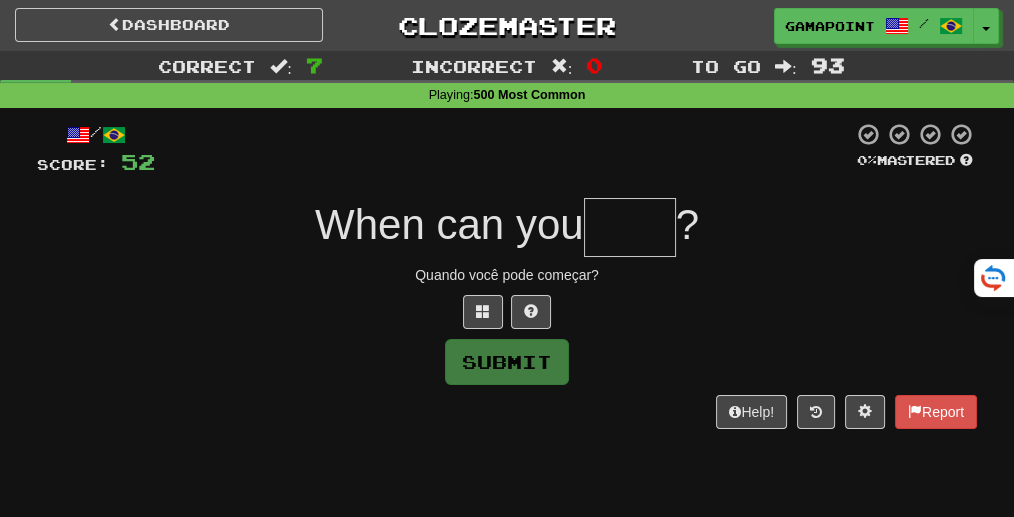 click at bounding box center (504, 149) 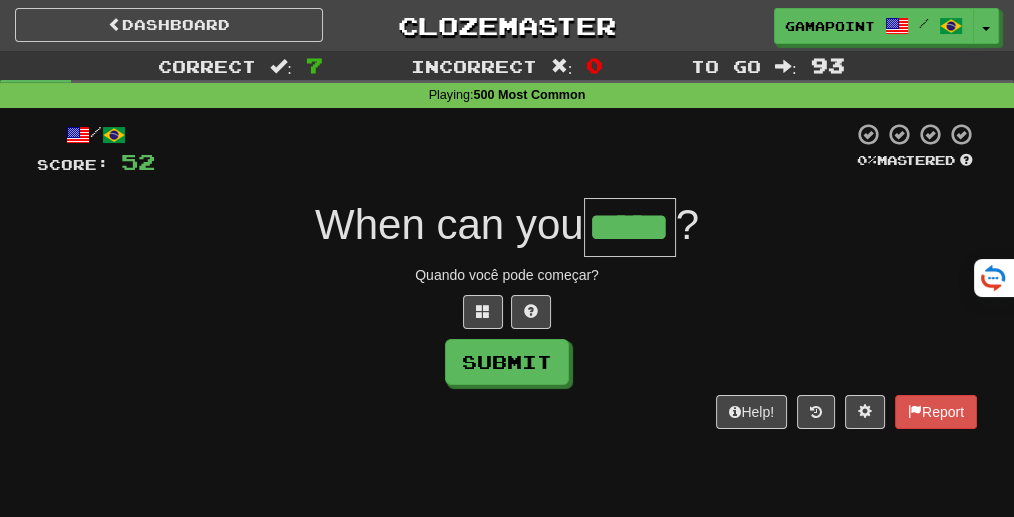type on "*****" 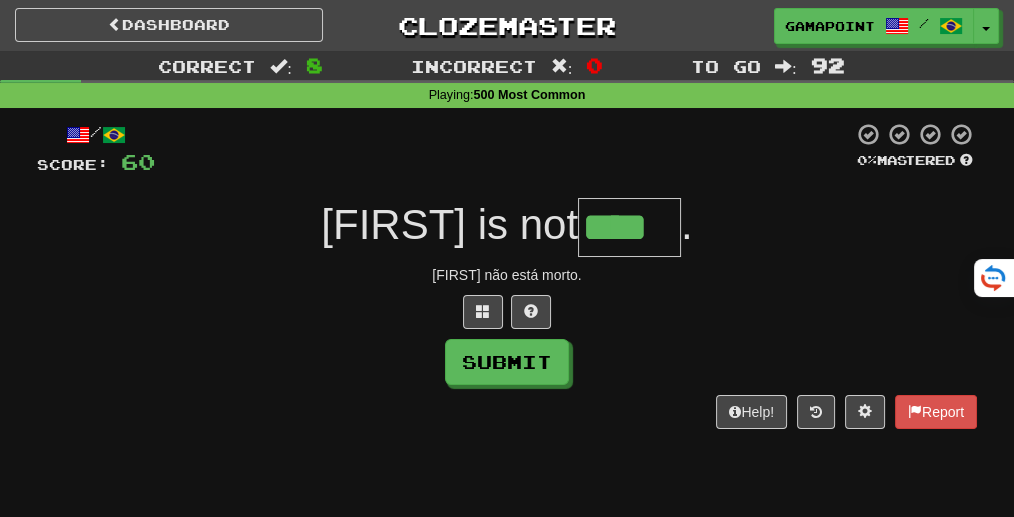type on "****" 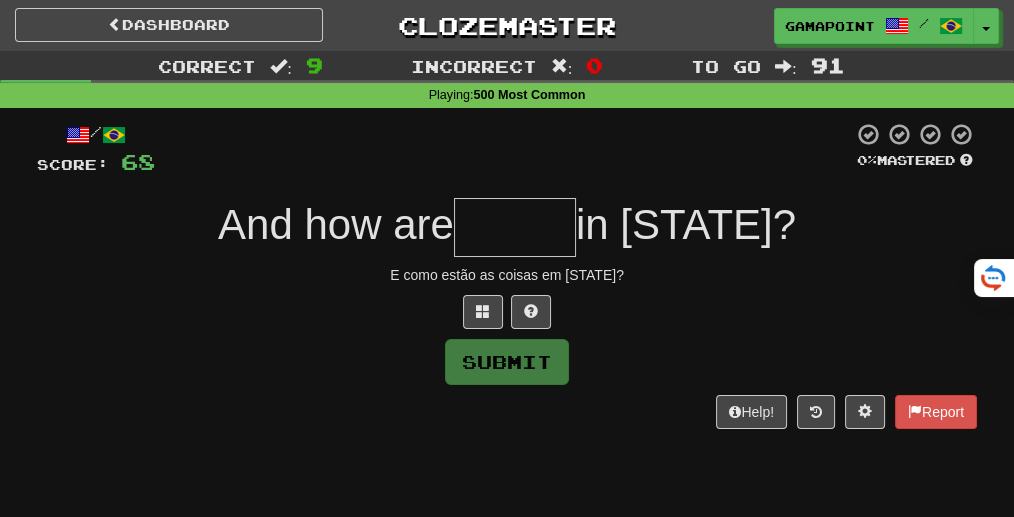 click on "E como estão as coisas em [STATE]?" at bounding box center [507, 275] 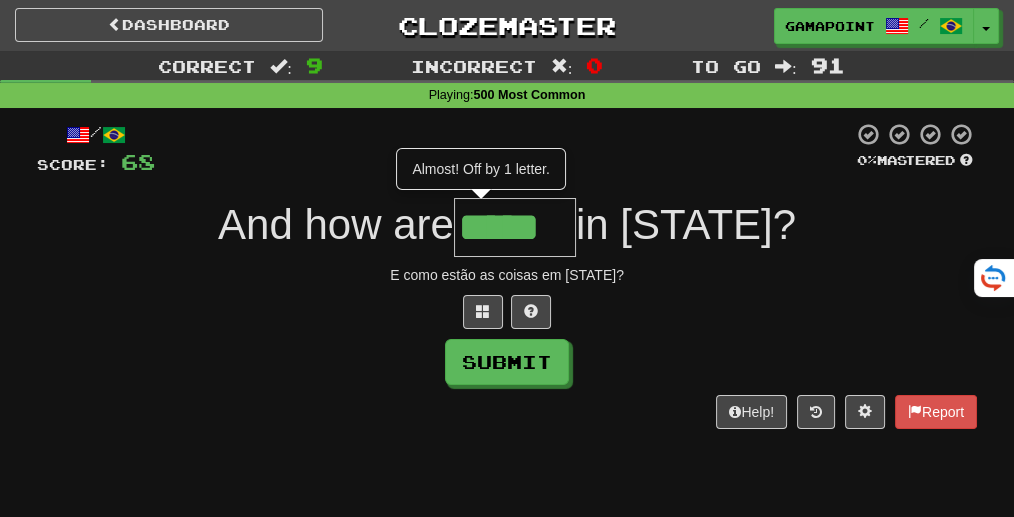 type on "******" 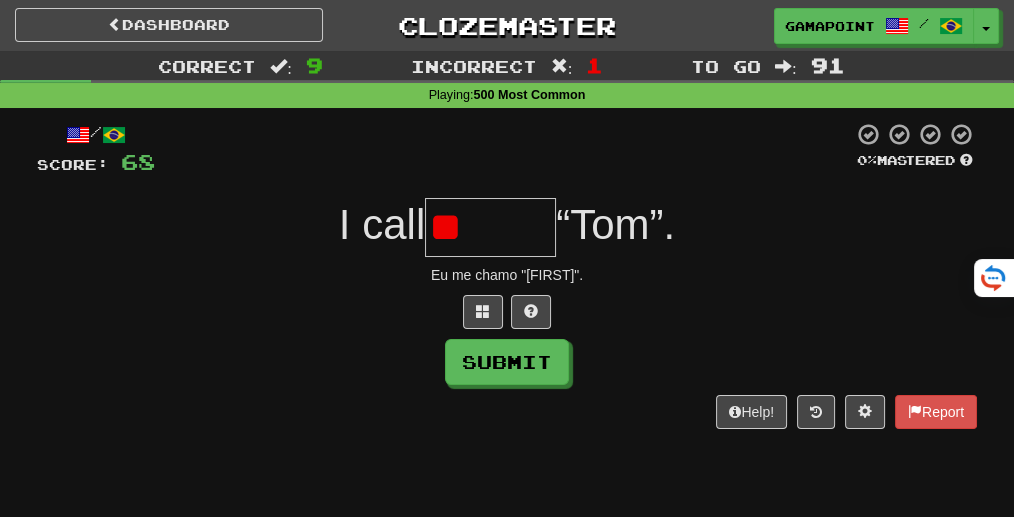 type on "*" 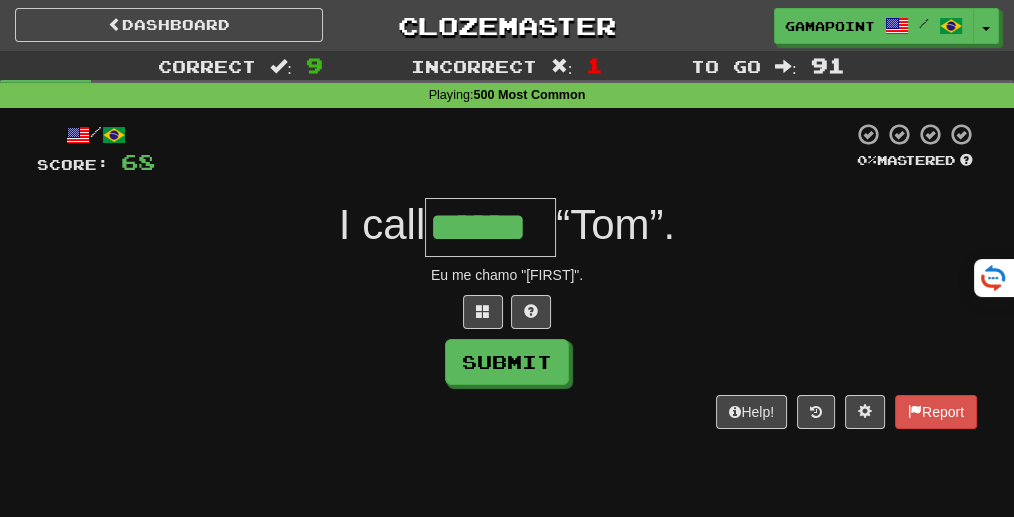 type on "******" 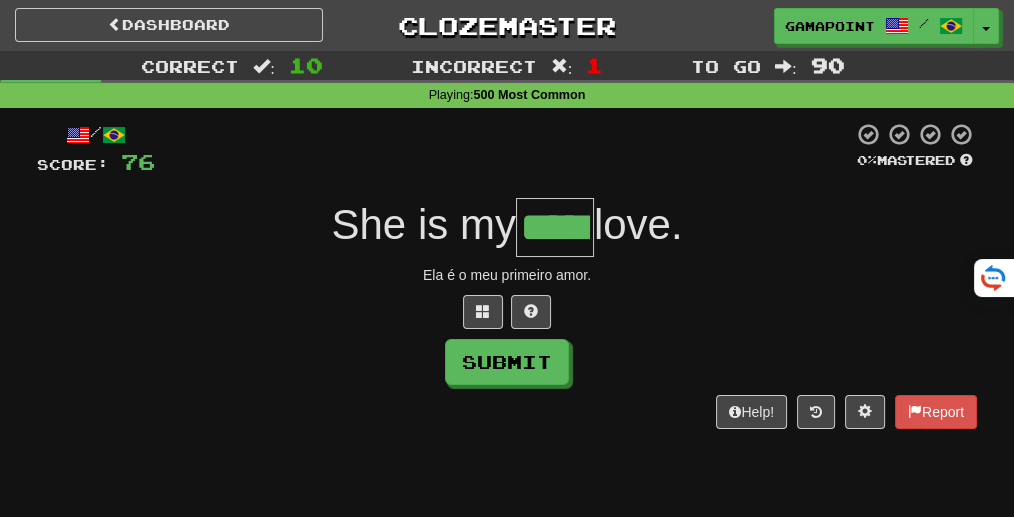 type on "*****" 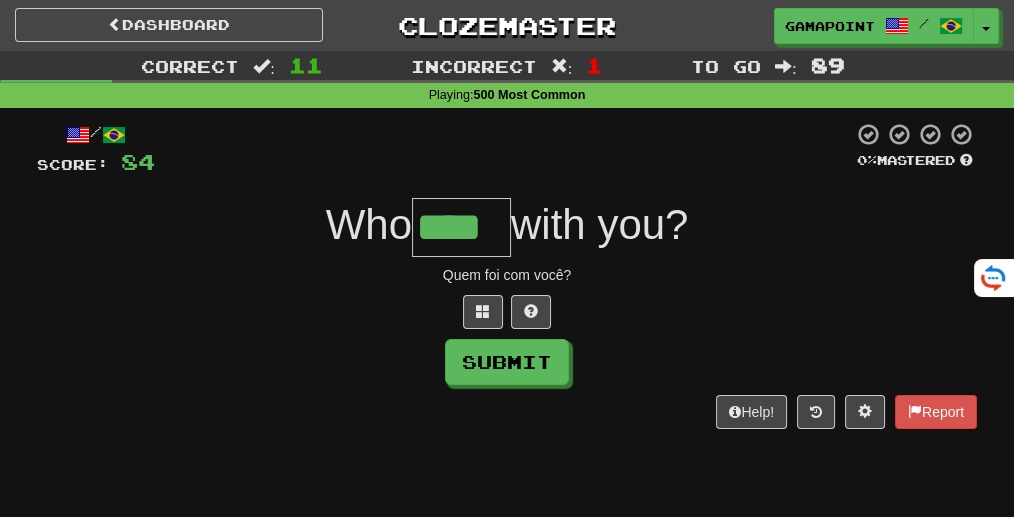 type on "****" 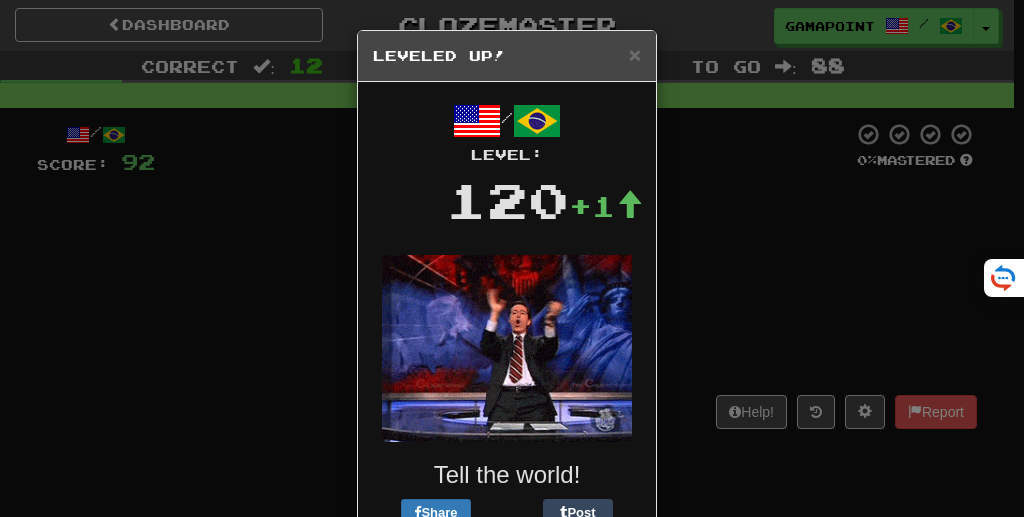 click on "× Leveled Up!  /  Level: 120 +1 Tell the world!  Share  Post Close" at bounding box center [512, 258] 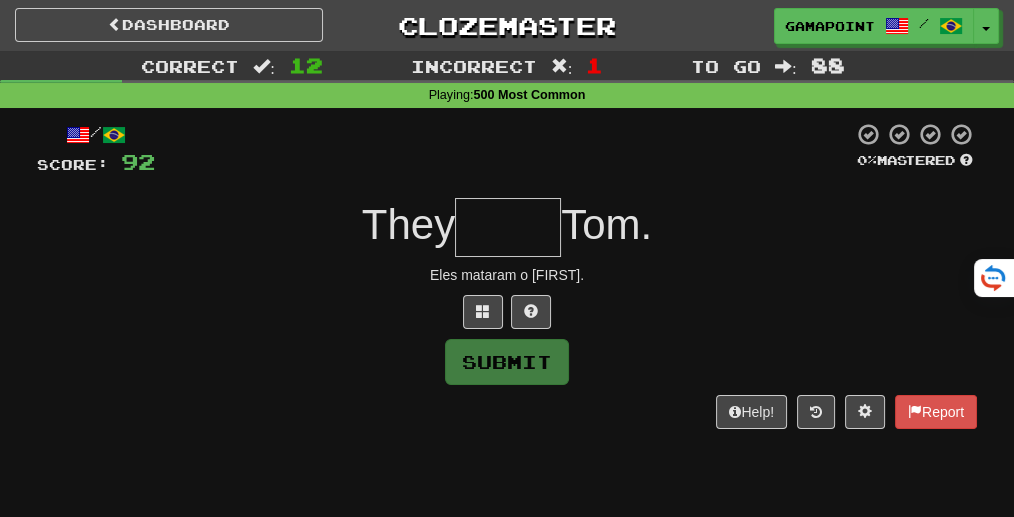 click on "/  Score:   92 0 %  Mastered They   Tom. Eles mataram o Tom. Submit  Help!  Report" at bounding box center (507, 275) 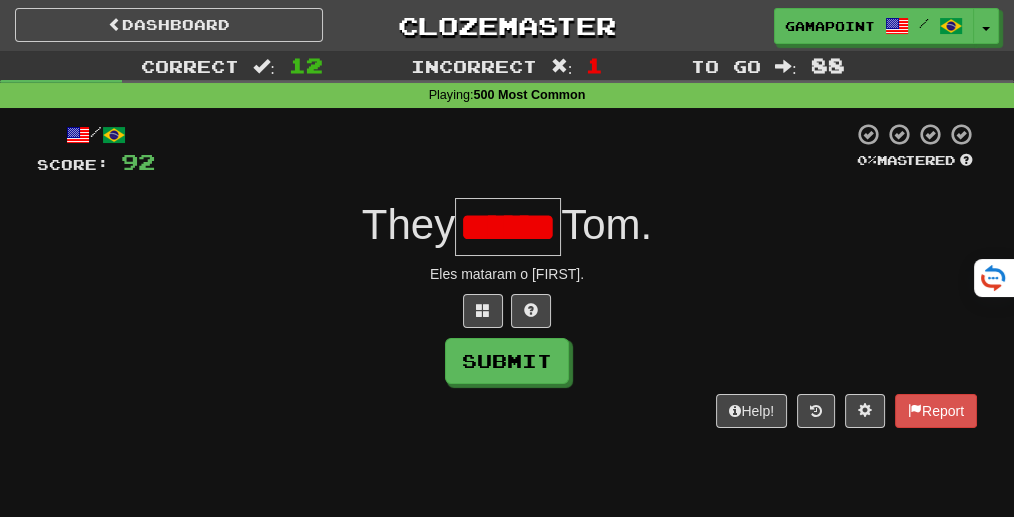 scroll, scrollTop: 0, scrollLeft: 0, axis: both 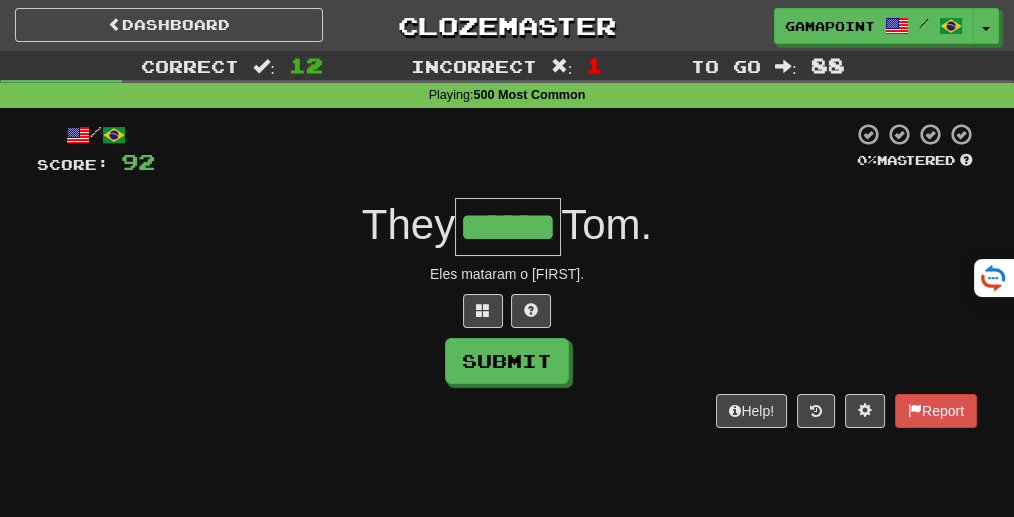 type on "******" 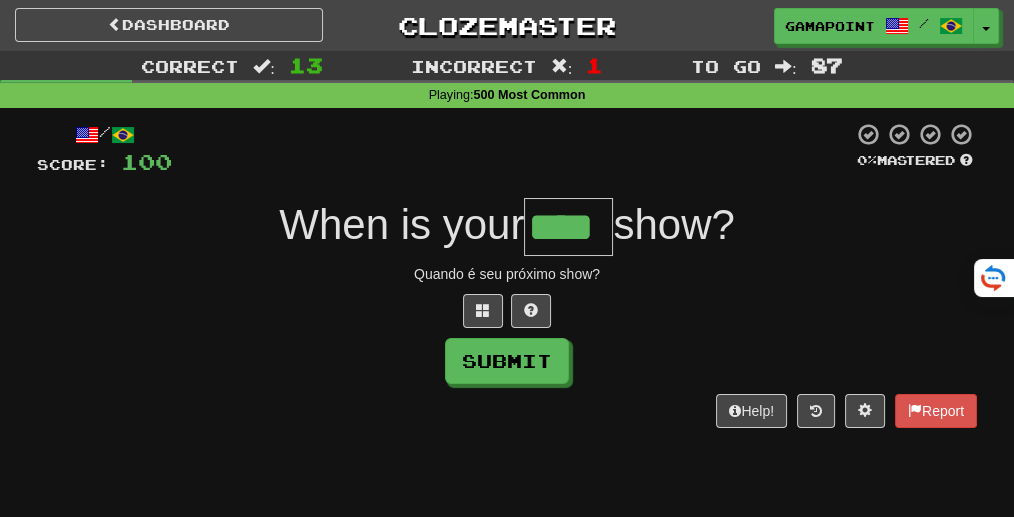 type on "****" 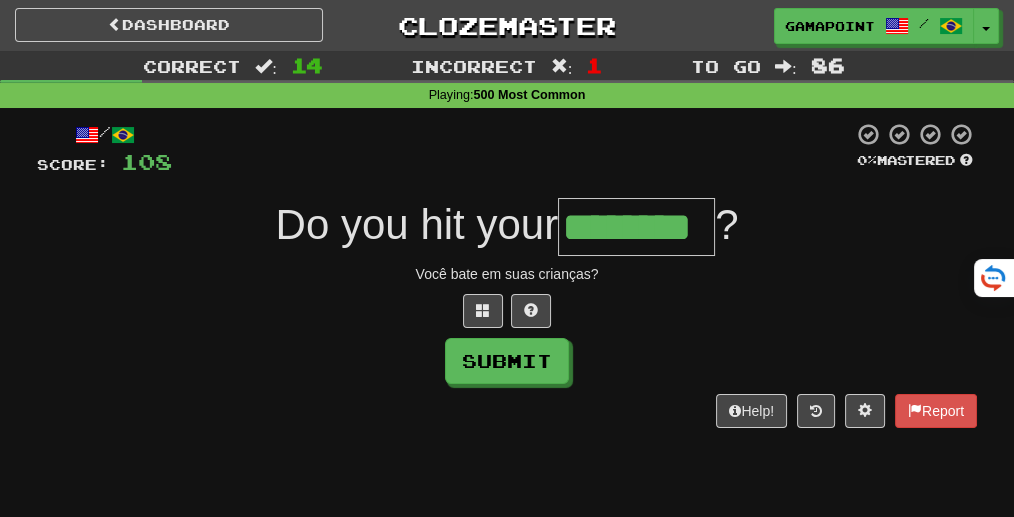 type on "********" 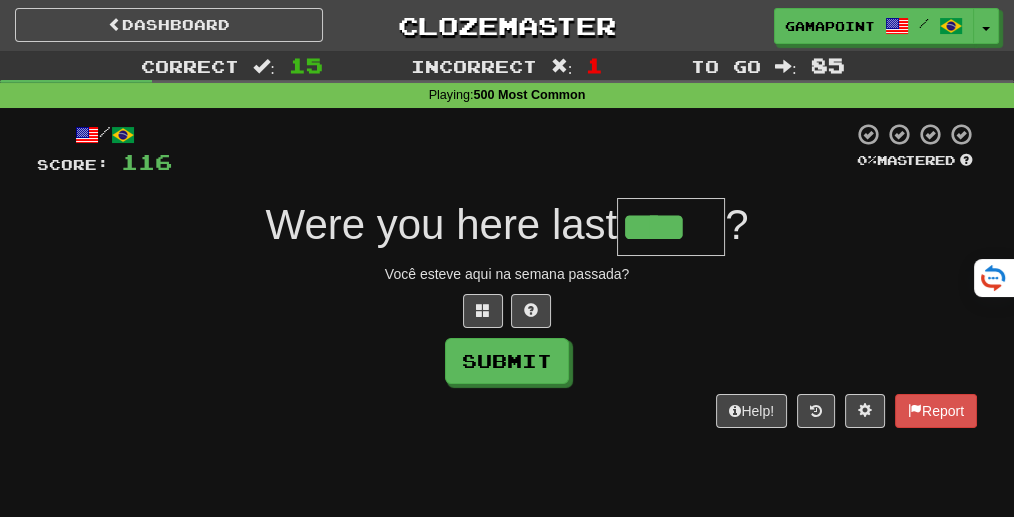 type on "****" 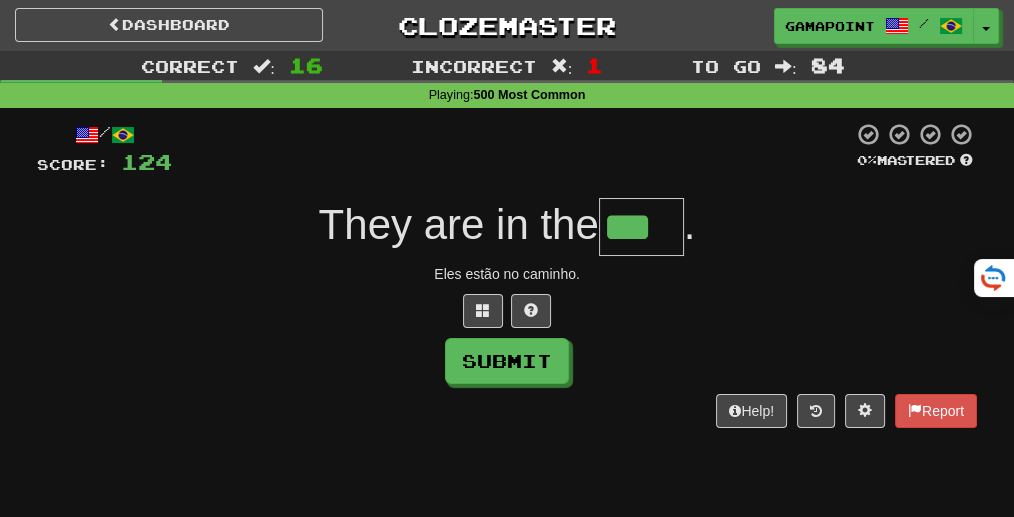 type on "***" 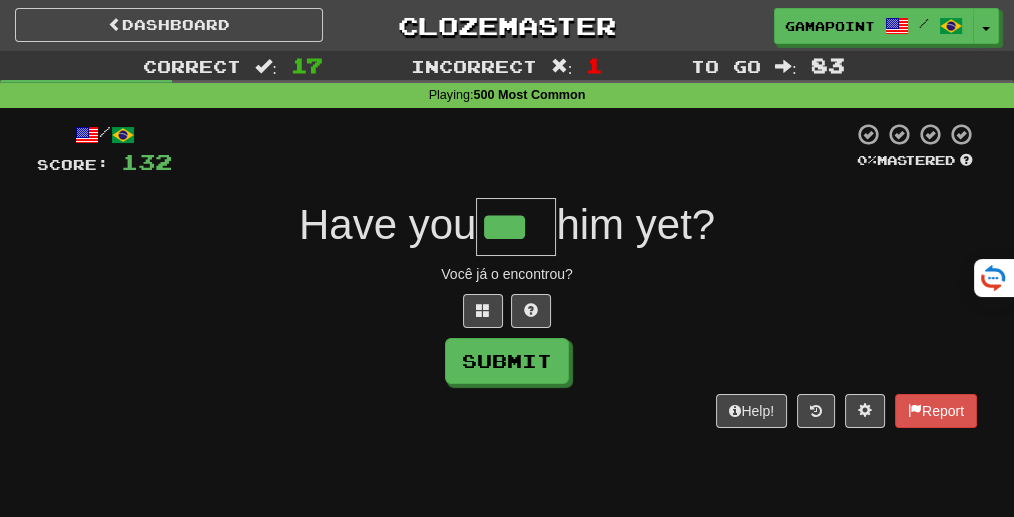 type on "***" 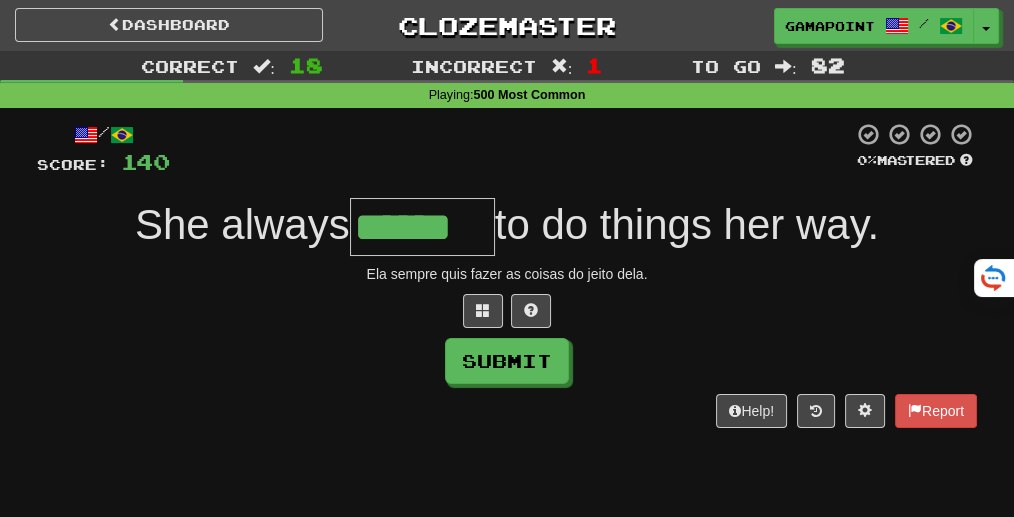 type on "******" 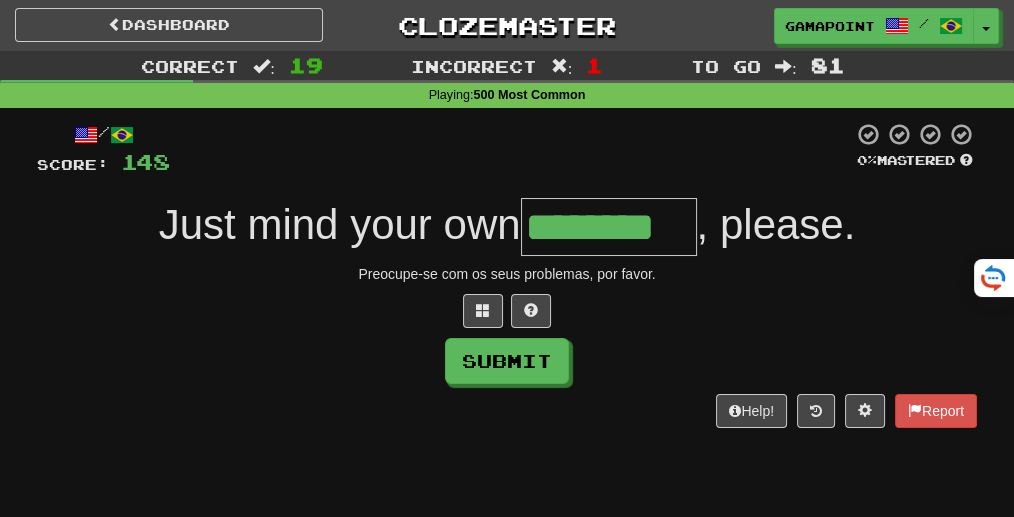 type on "********" 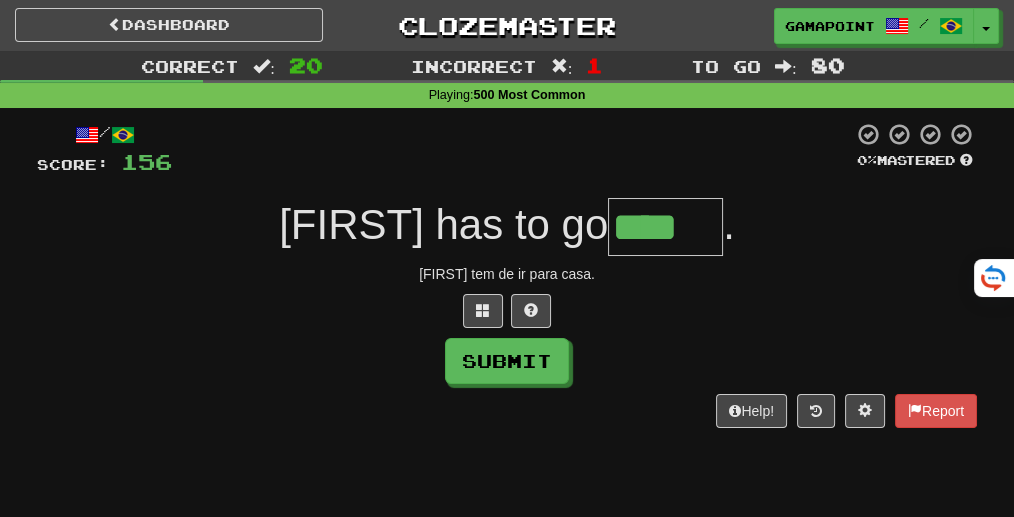 type on "****" 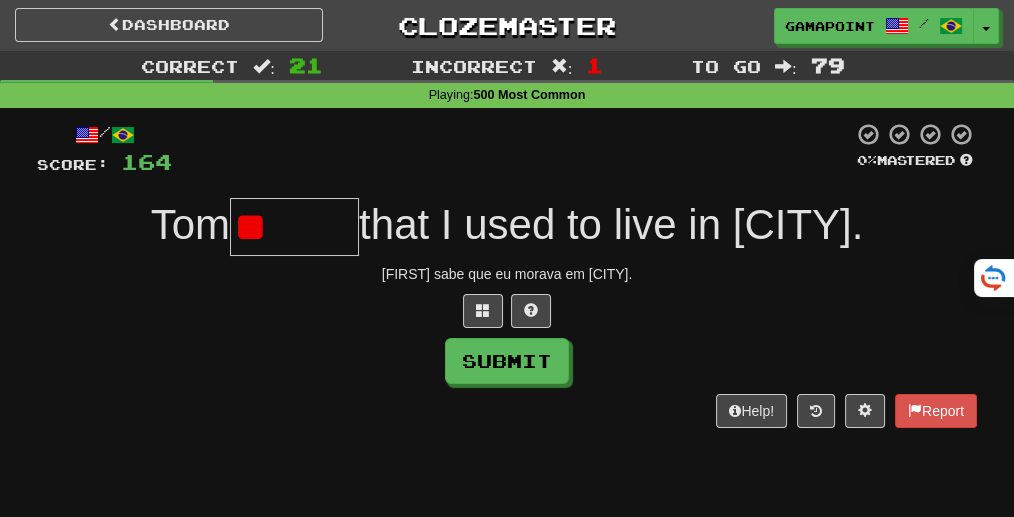type on "*" 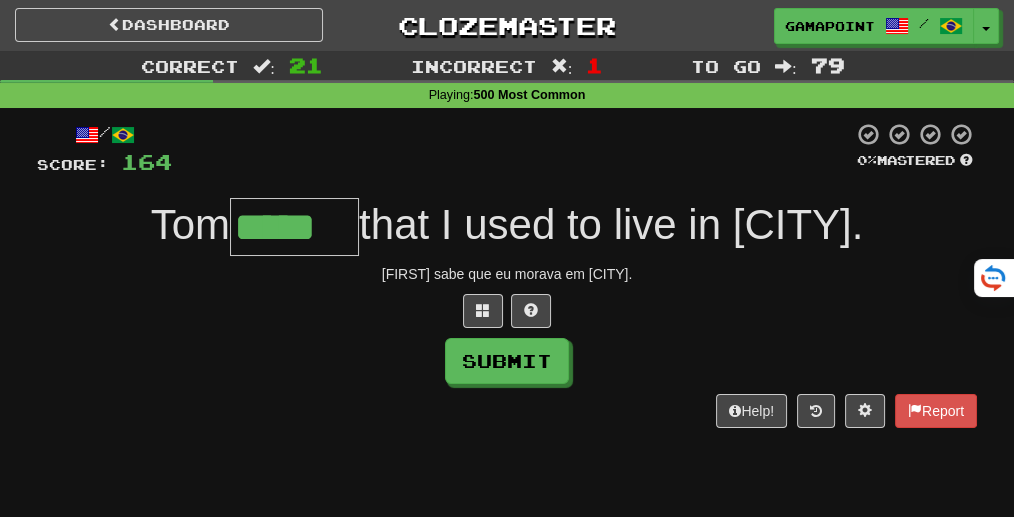 type on "*****" 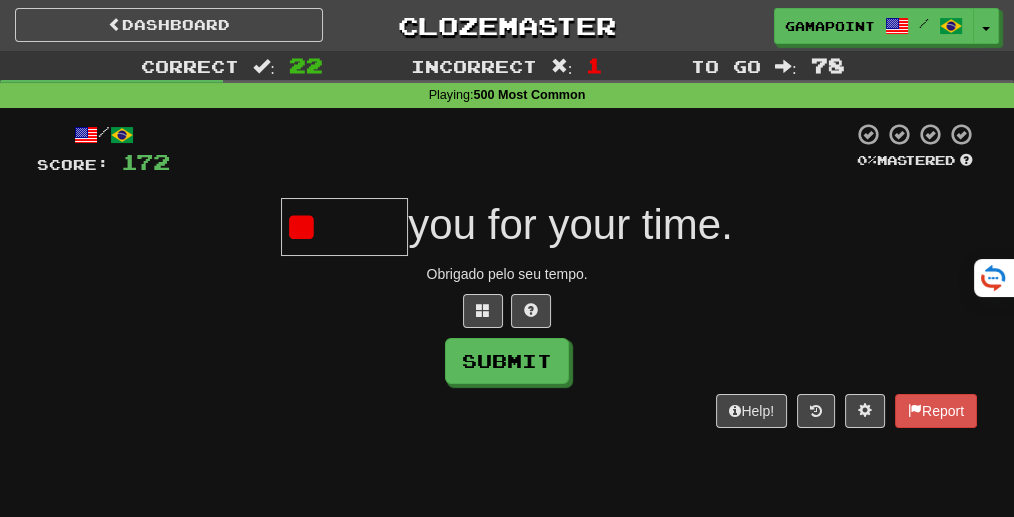 type on "*" 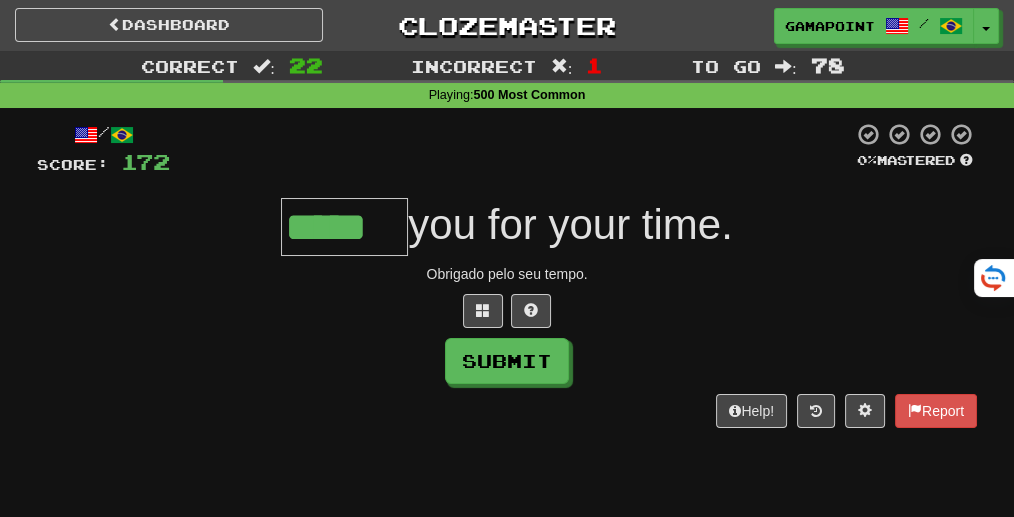 type on "*****" 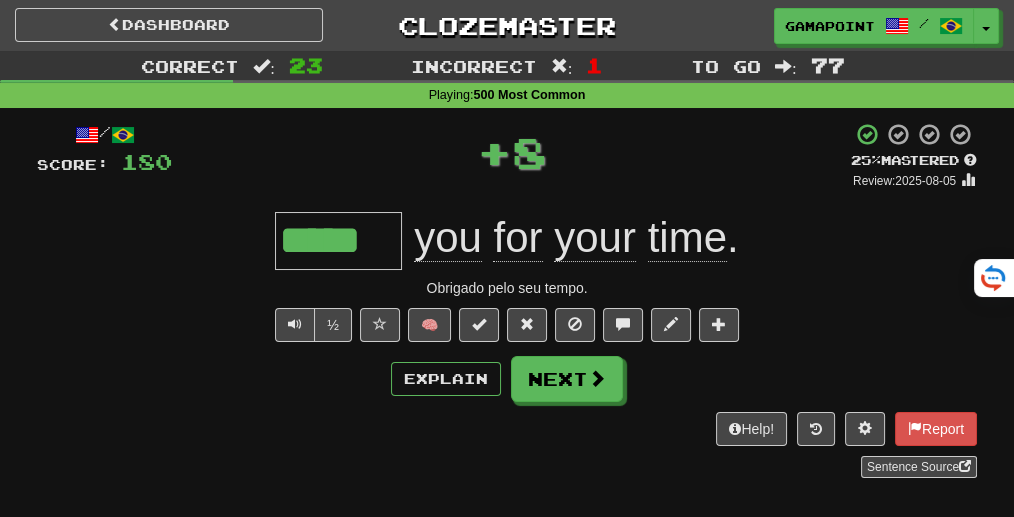 click on "*****   you   for   your   time ." at bounding box center (507, 240) 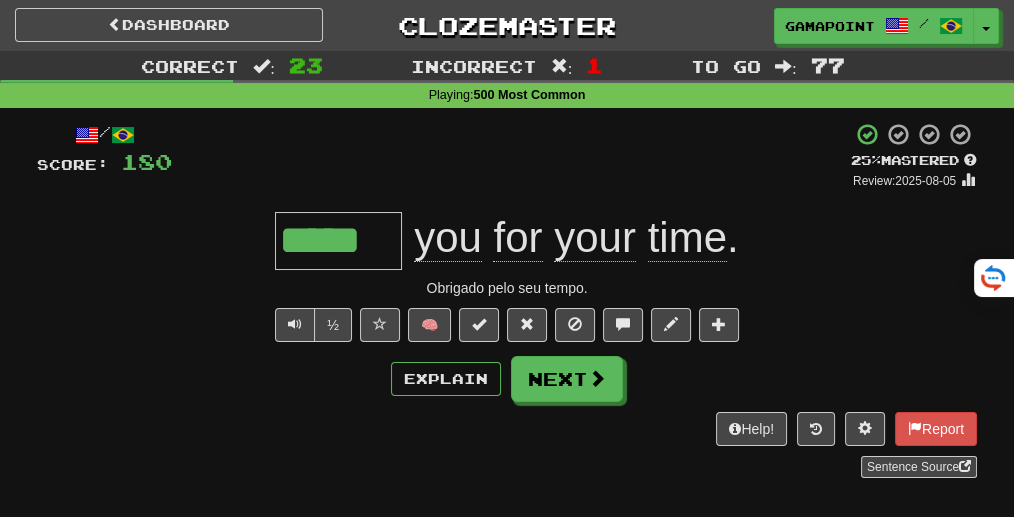 click on "Correct   :   23 Incorrect   :   1 To go   :   77 Playing :  500 Most Common  /  Score:   180 + 8 25 %  Mastered Review:  2025-08-05 *****   you   for   your   time . Obrigado pelo seu tempo. ½ 🧠 Explain Next  Help!  Report Sentence Source" at bounding box center (507, 278) 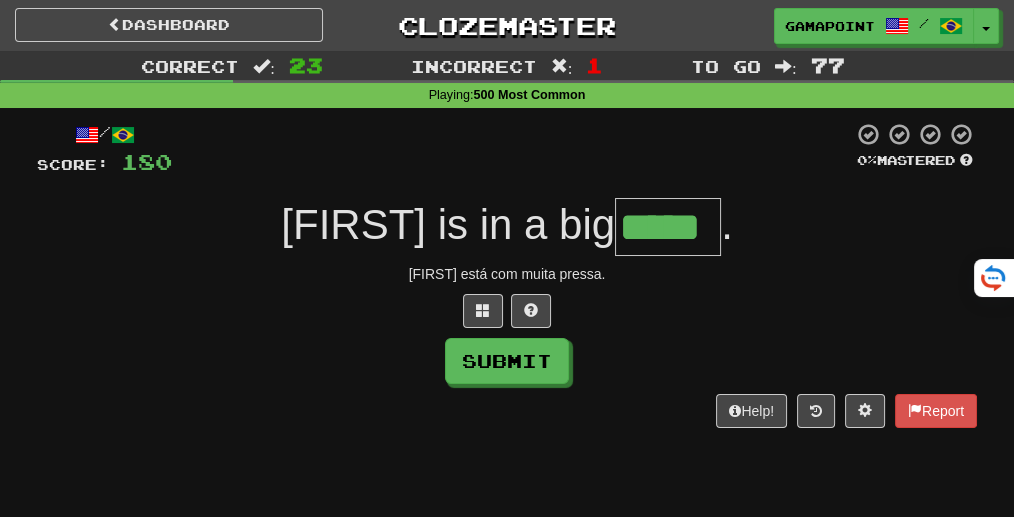 type on "*****" 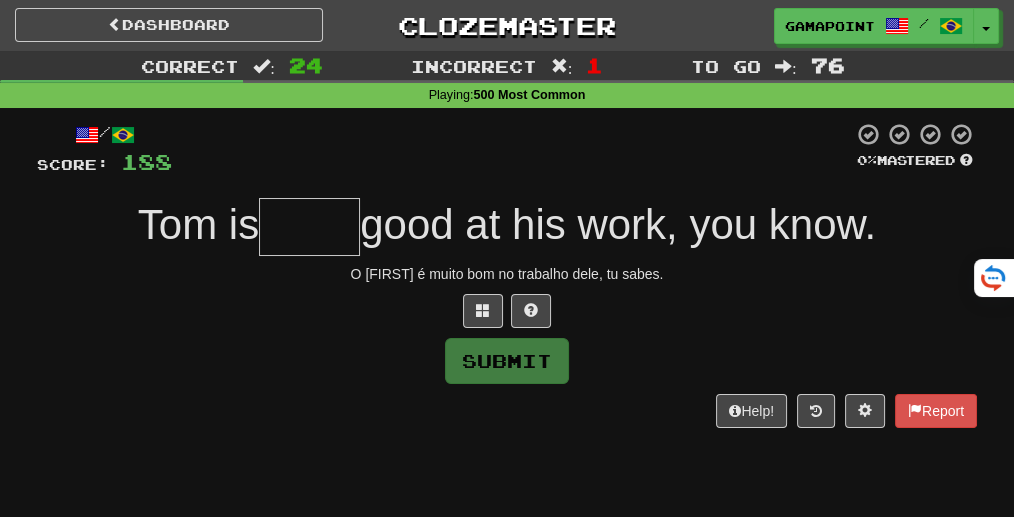click on "Dashboard
Clozemaster
GamaPoint
/
Toggle Dropdown
Dashboard
Leaderboard
Activity Feed
Notifications
Profile
Discussions
English
/
Português
Streak:
7
Review:
0
Daily Goal:  2556 /2000
Español
/
English
Streak:
0
Review:
4
Points Today: 0
Italiano
/
English
Streak:
0
Review:
1
Points Today: 0
Languages
Account
Logout
GamaPoint
/
Toggle Dropdown
Dashboard
Leaderboard
Activity Feed
Notifications
Profile
Discussions
English
/
Português
Streak:
7
Review:
0
Daily Goal:  2556 /2000
Español
/
English
Streak:
0
Review:
4
Points Today: 0
Italiano
/
English
Streak:
0
Review:
1
Points Today: 0
Languages
Account
Logout" at bounding box center [507, 258] 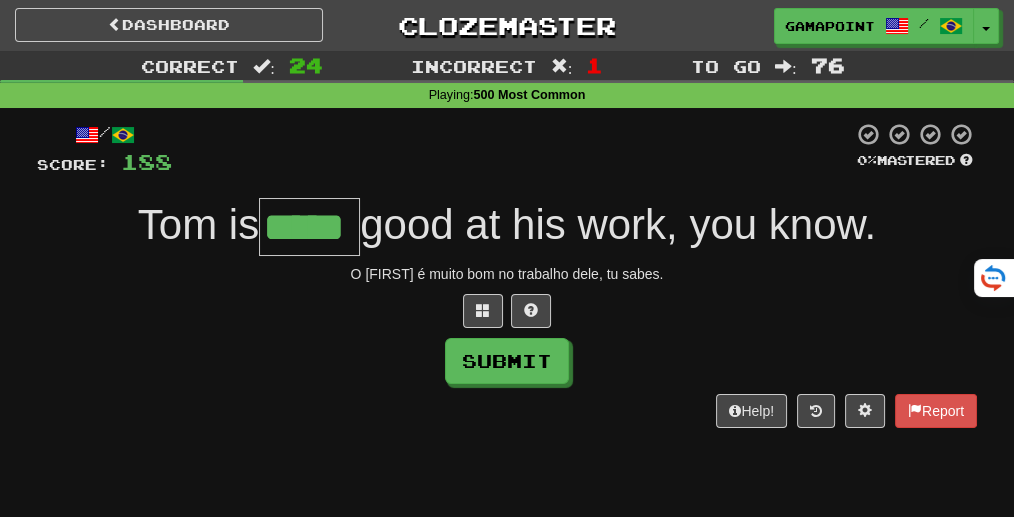 type on "*****" 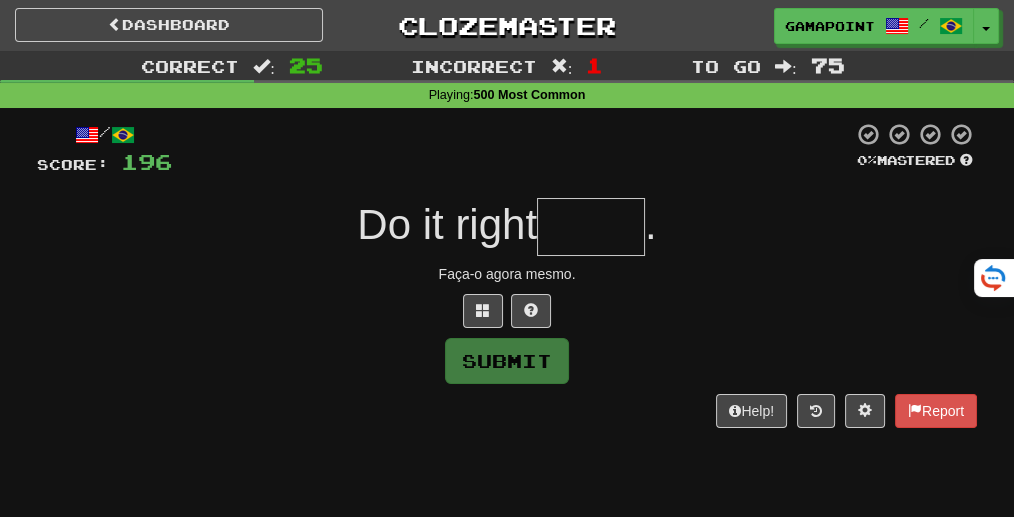 type on "*" 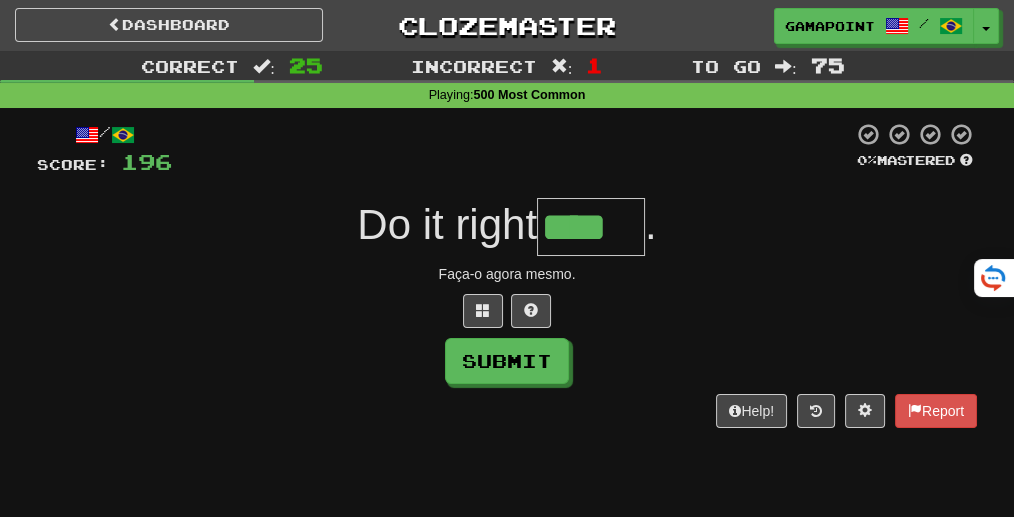 type on "****" 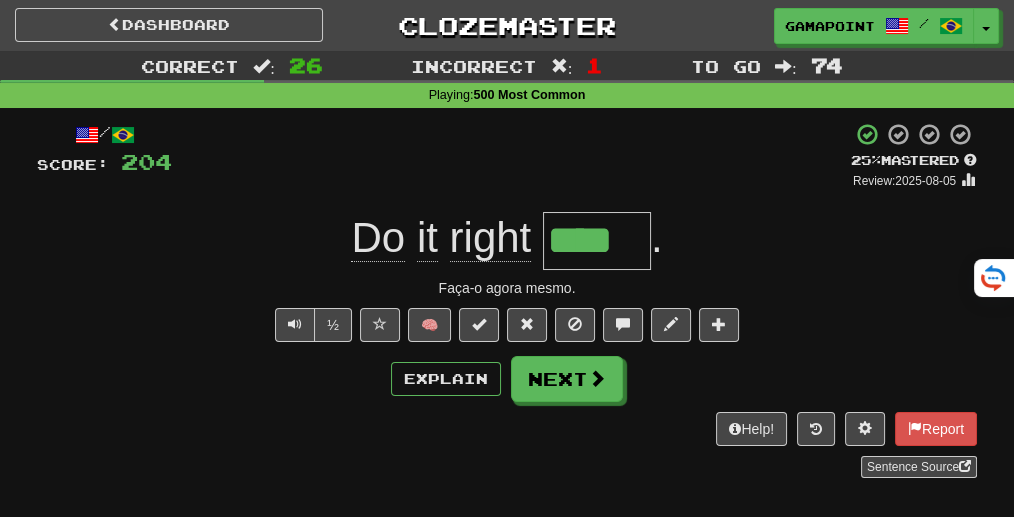 click on "+ 8" at bounding box center [511, 156] 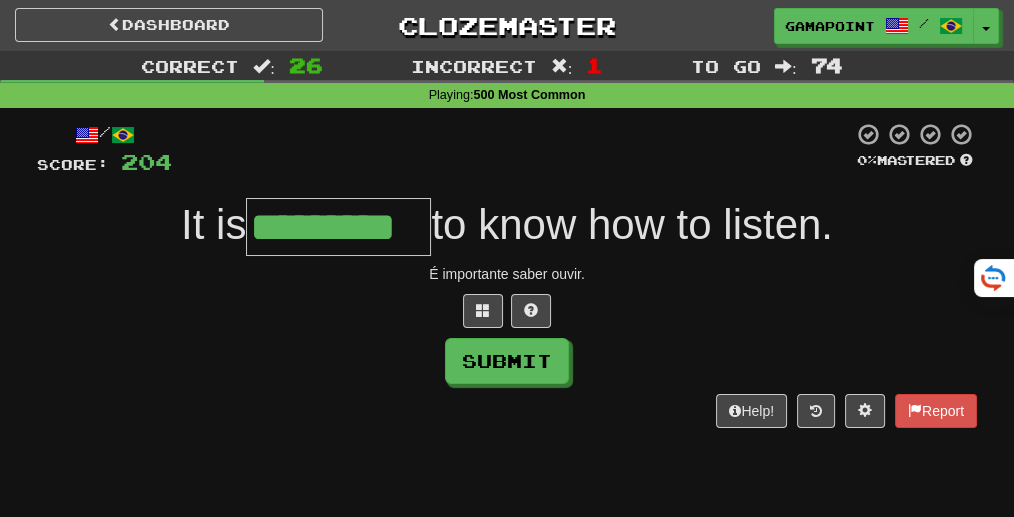 type on "*********" 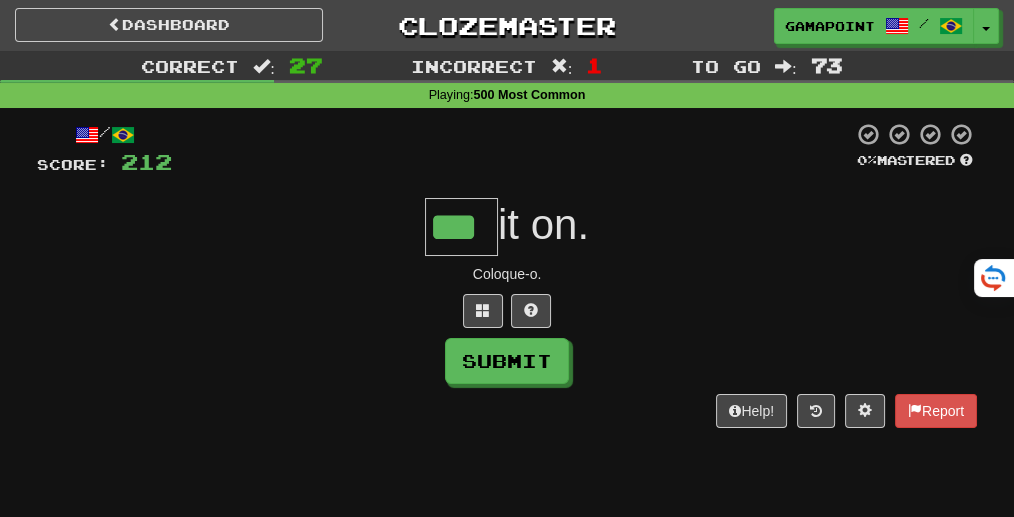 type on "***" 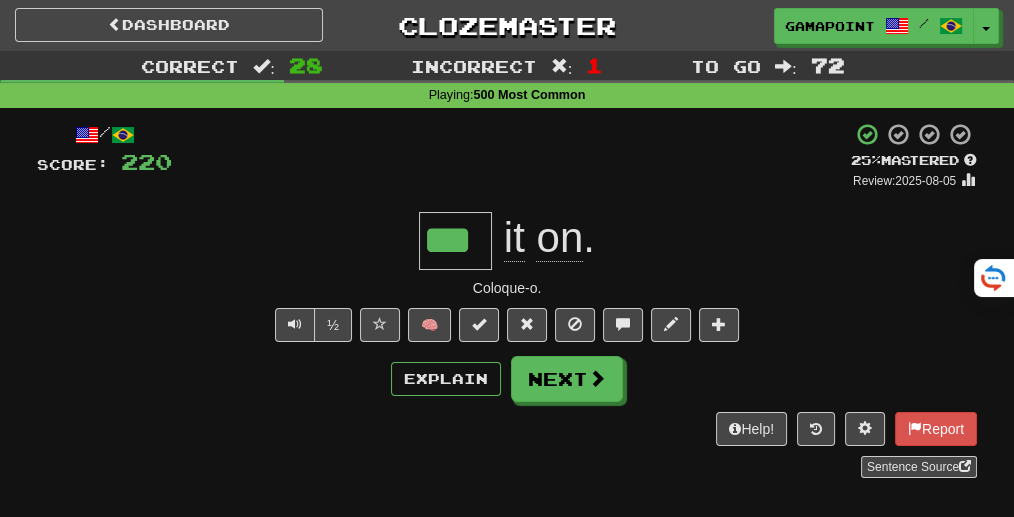 click on "+ 8" at bounding box center (511, 156) 